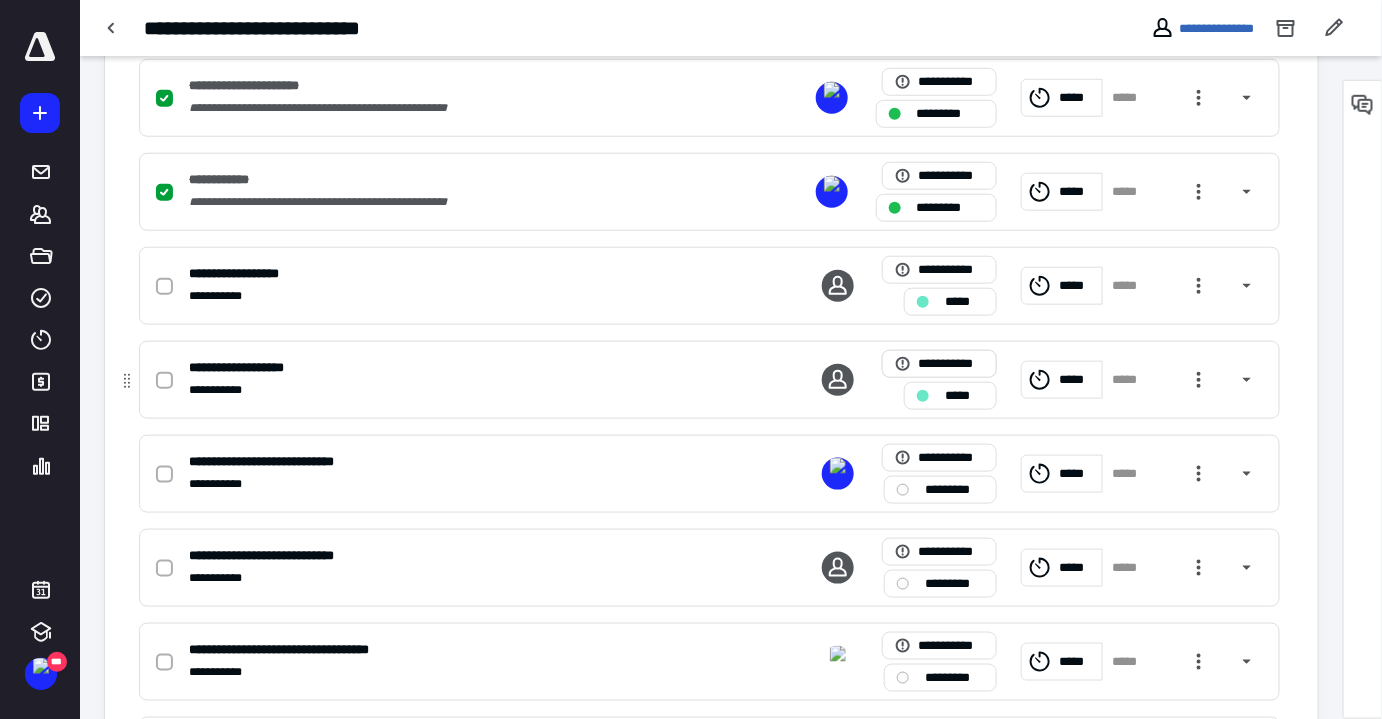 scroll, scrollTop: 0, scrollLeft: 0, axis: both 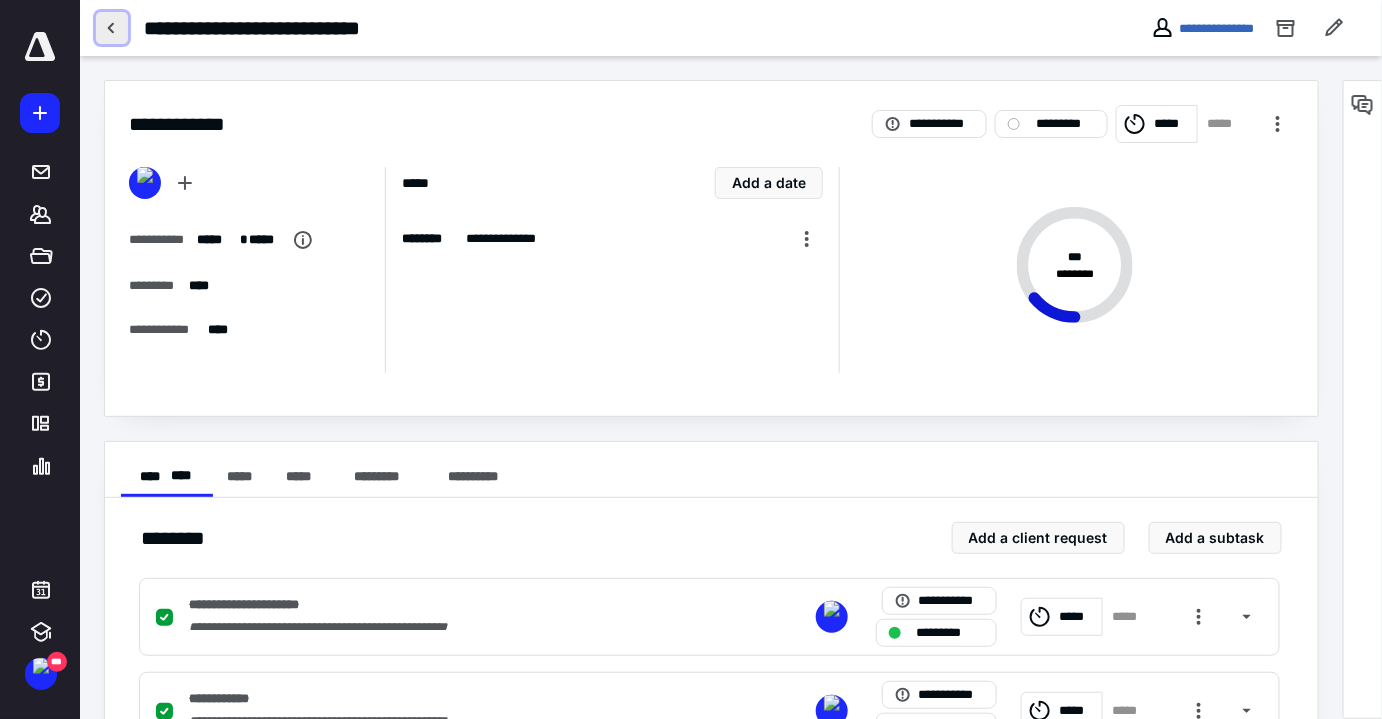 click at bounding box center (112, 28) 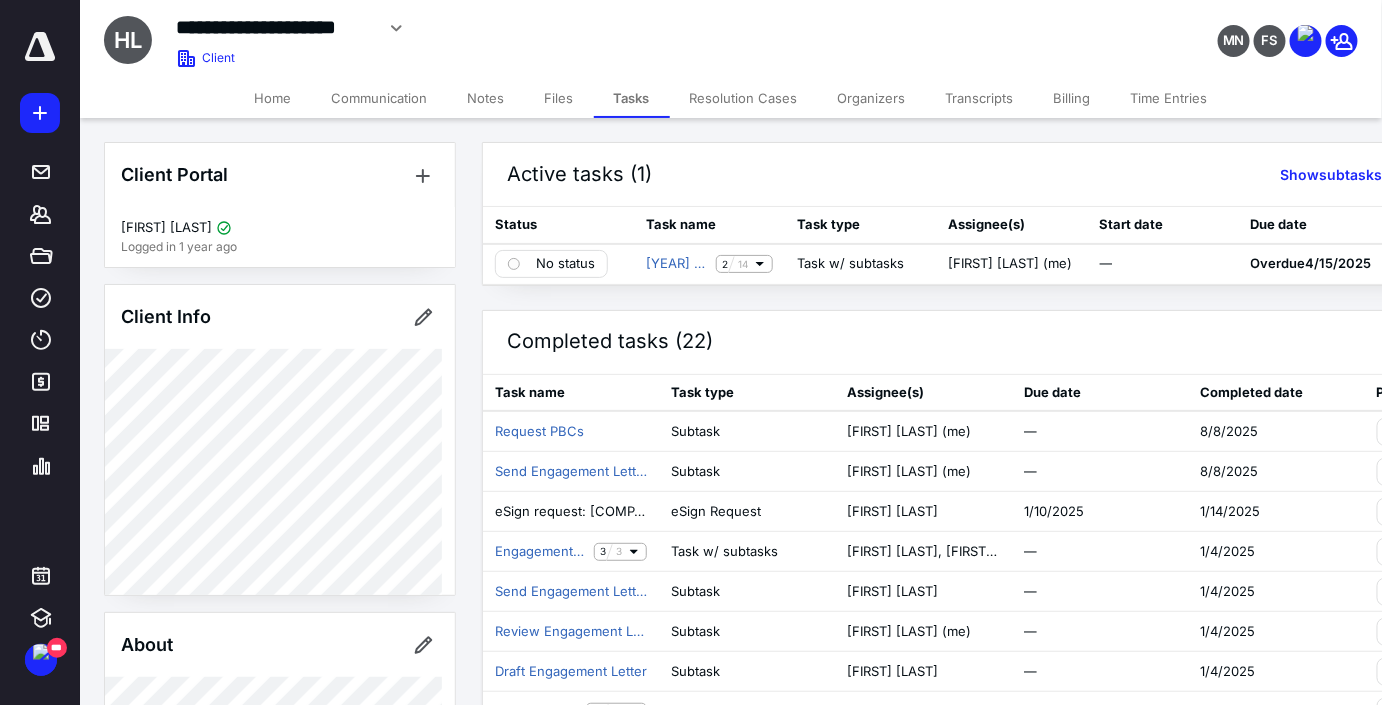 click 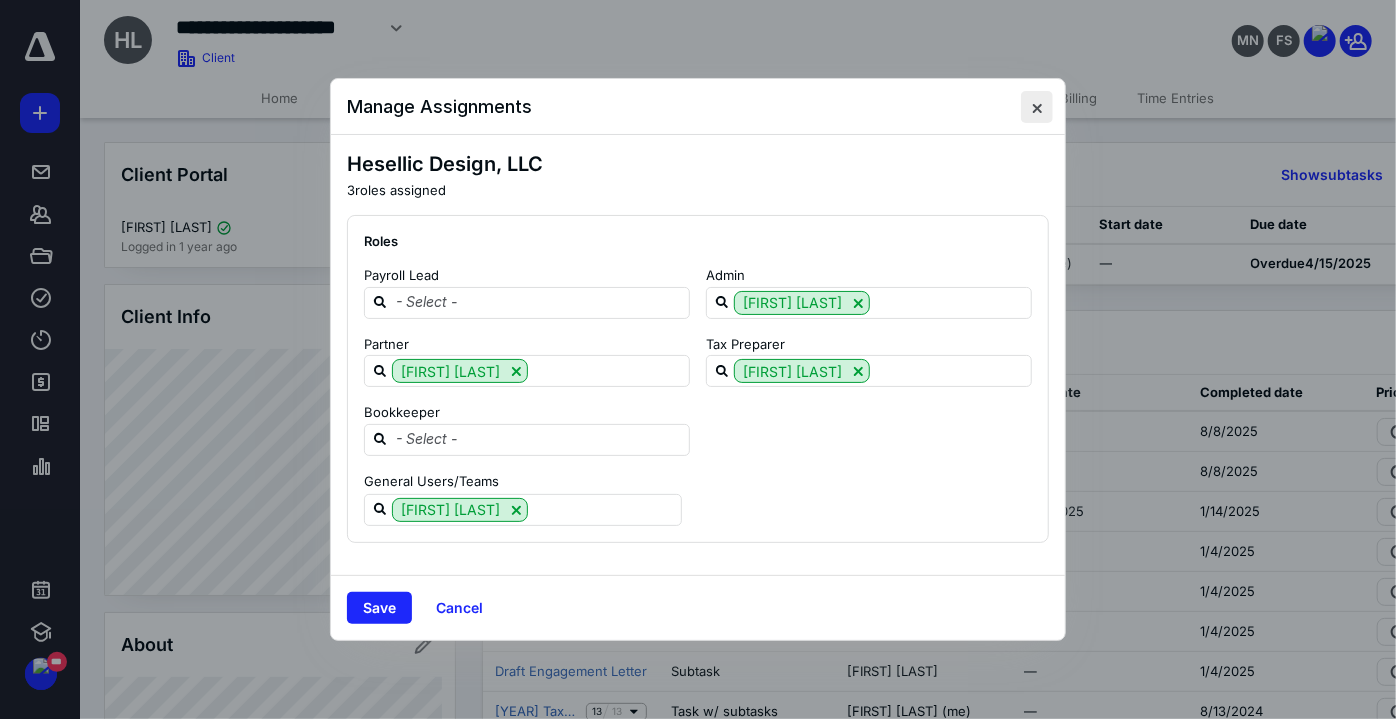 click at bounding box center [1037, 107] 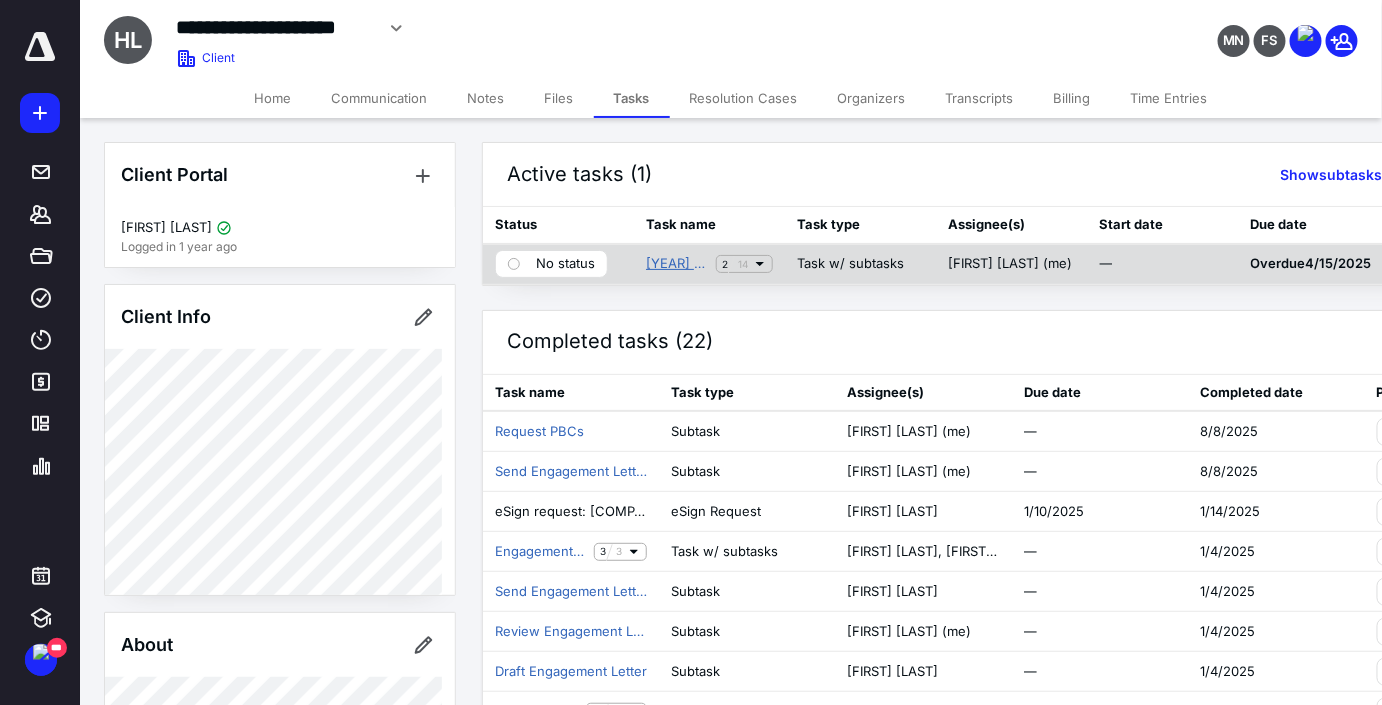 click on "[YEAR] Tax Return (Form 1120)" at bounding box center (677, 264) 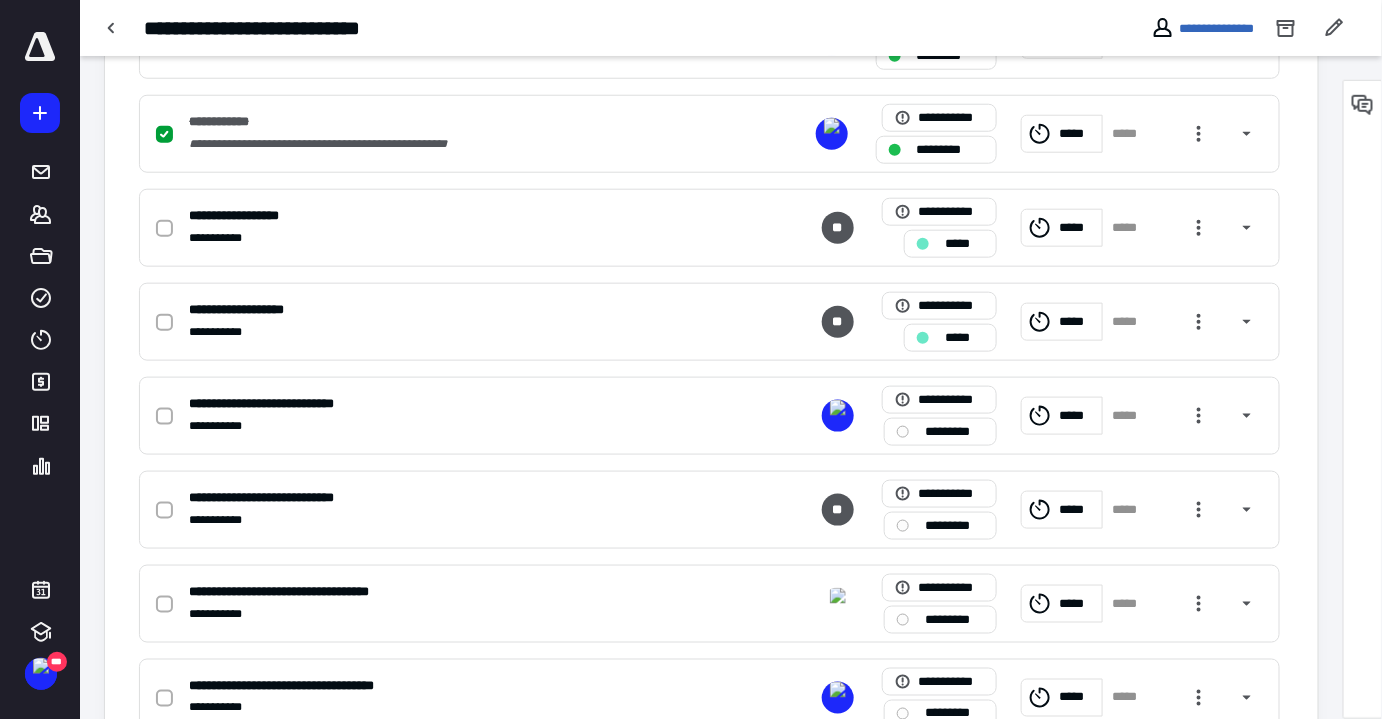 scroll, scrollTop: 578, scrollLeft: 0, axis: vertical 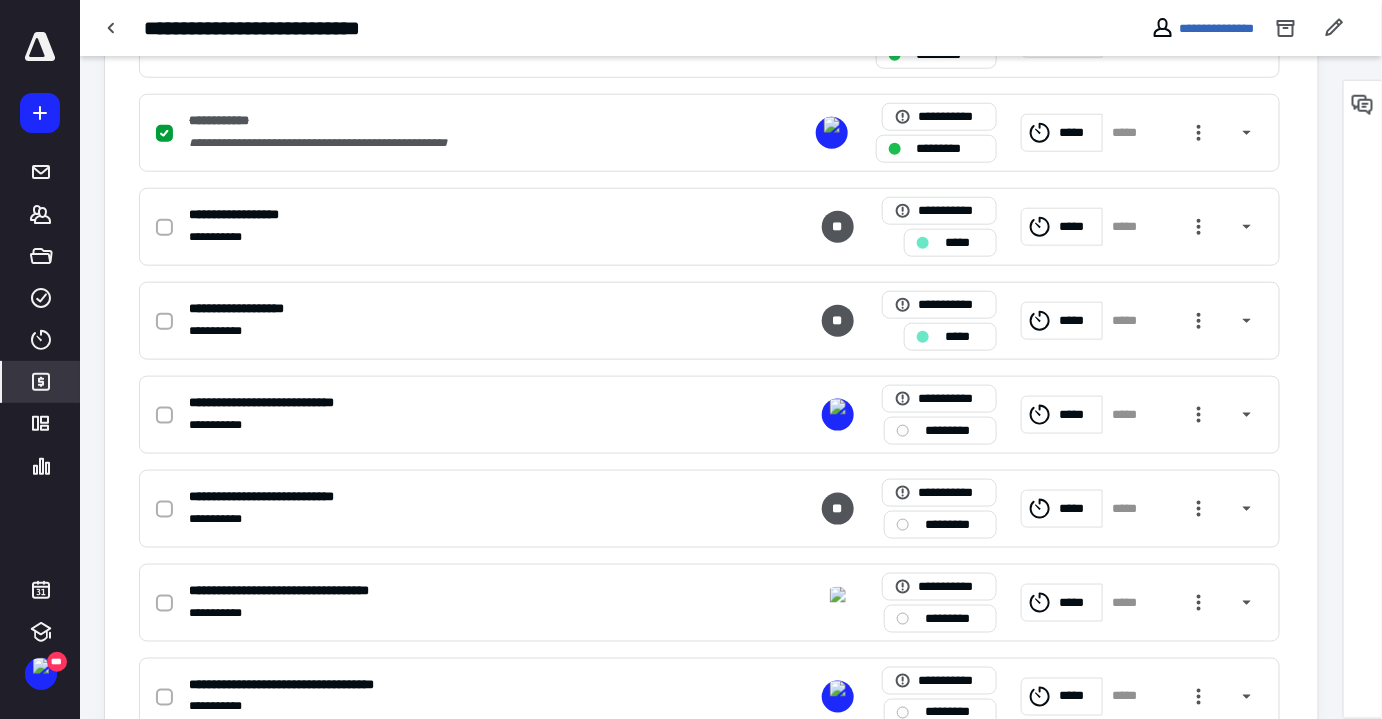 click on "*******" at bounding box center (41, 382) 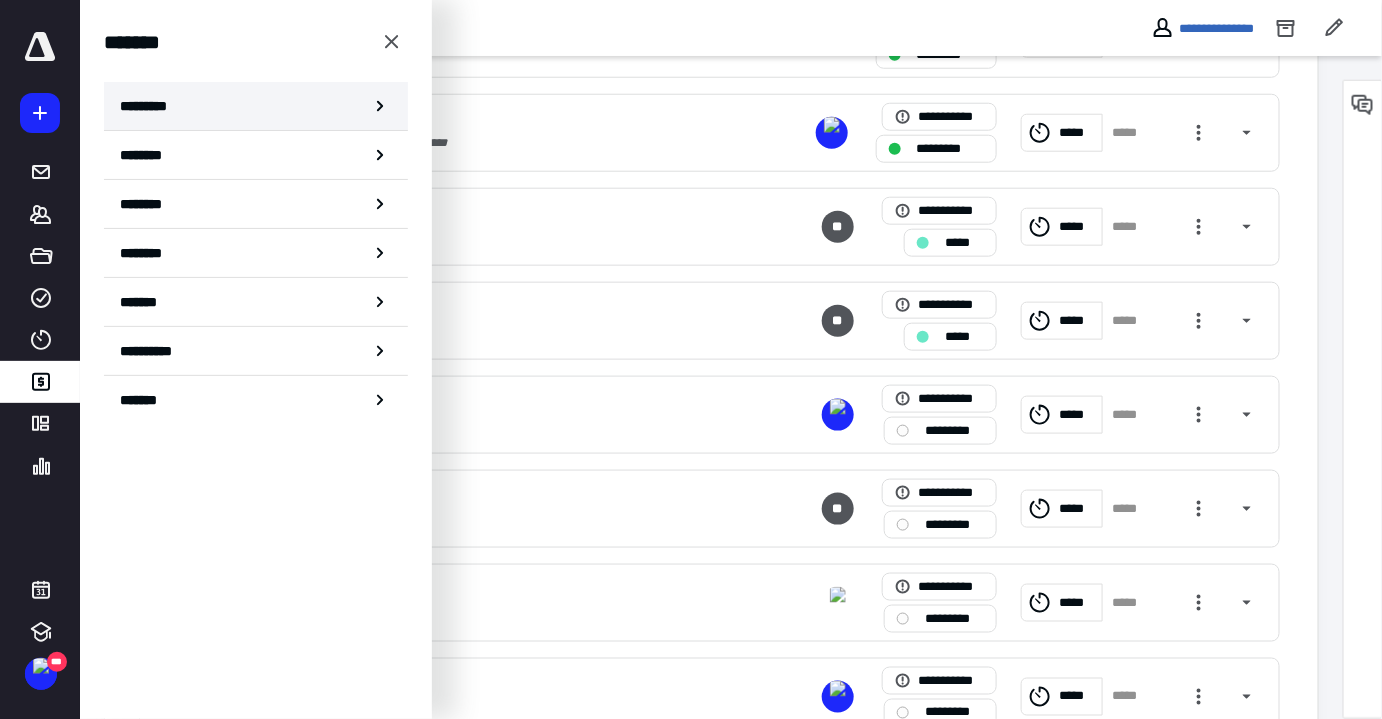 click on "*********" at bounding box center [256, 106] 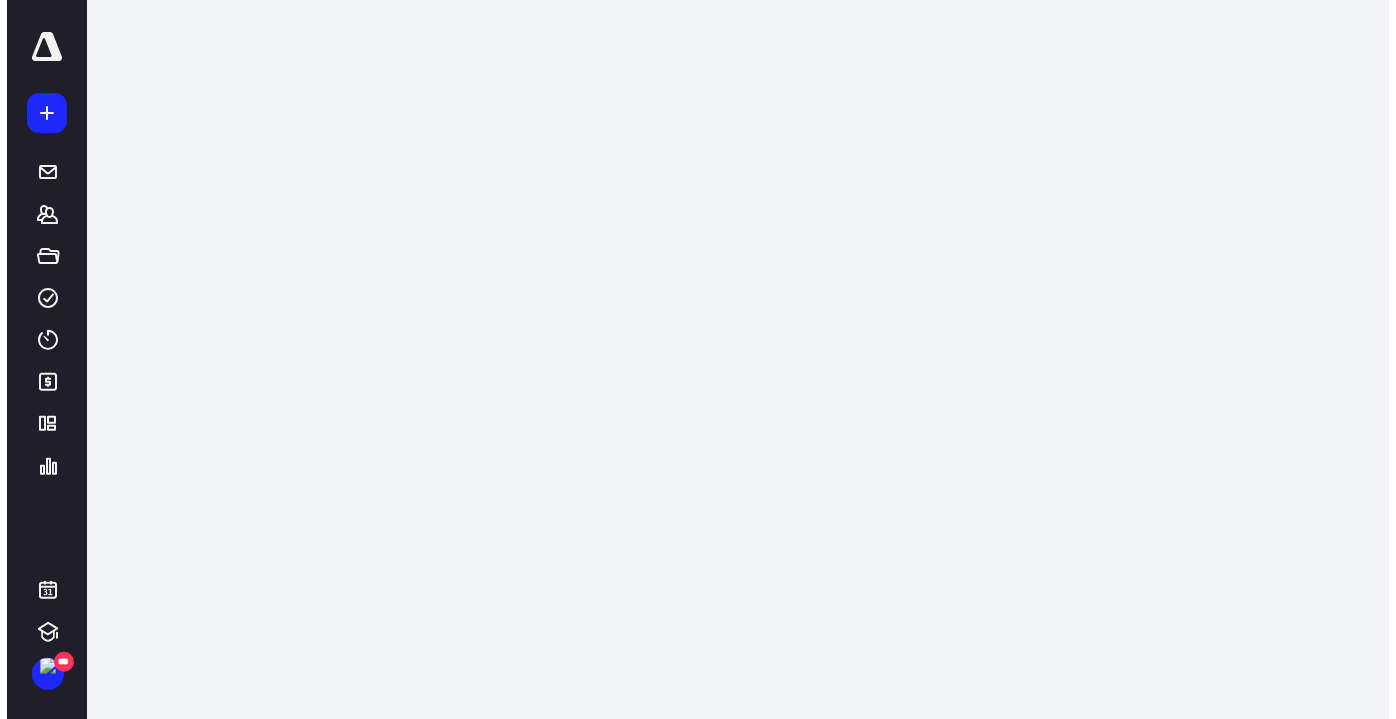 scroll, scrollTop: 0, scrollLeft: 0, axis: both 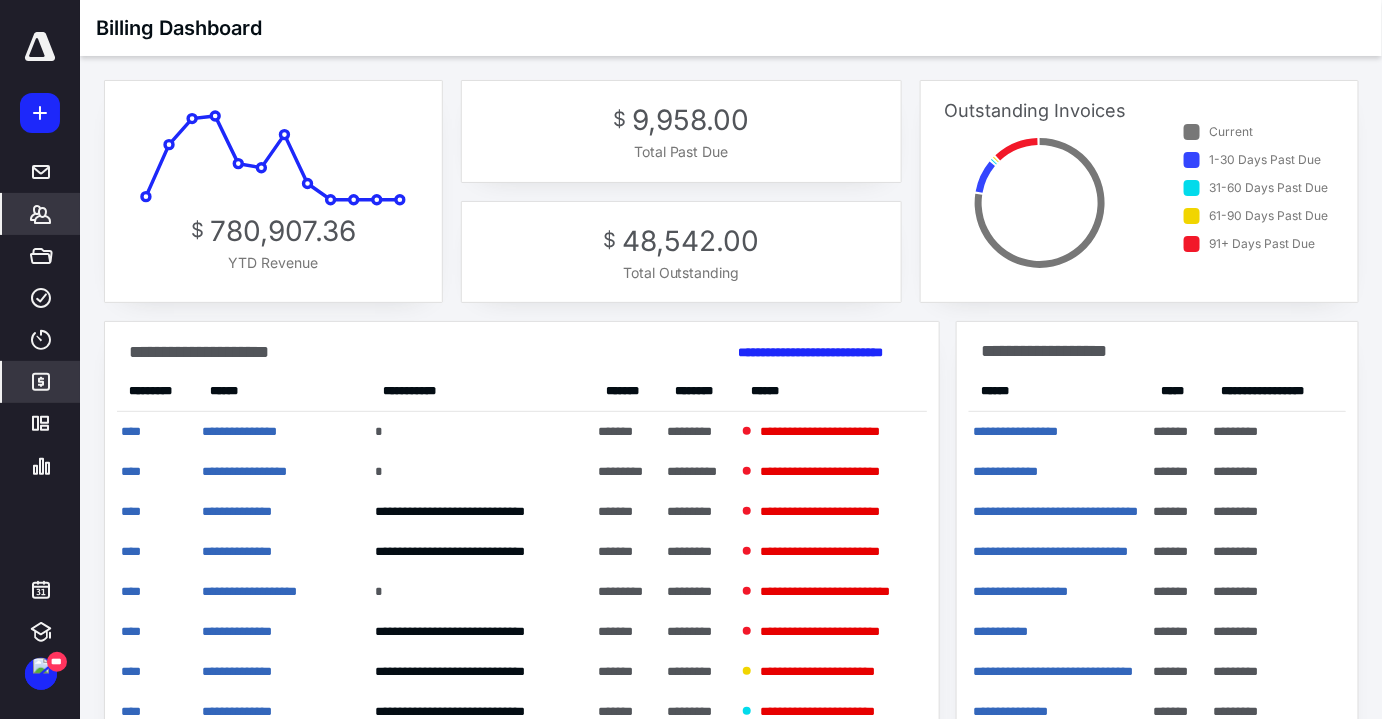 click 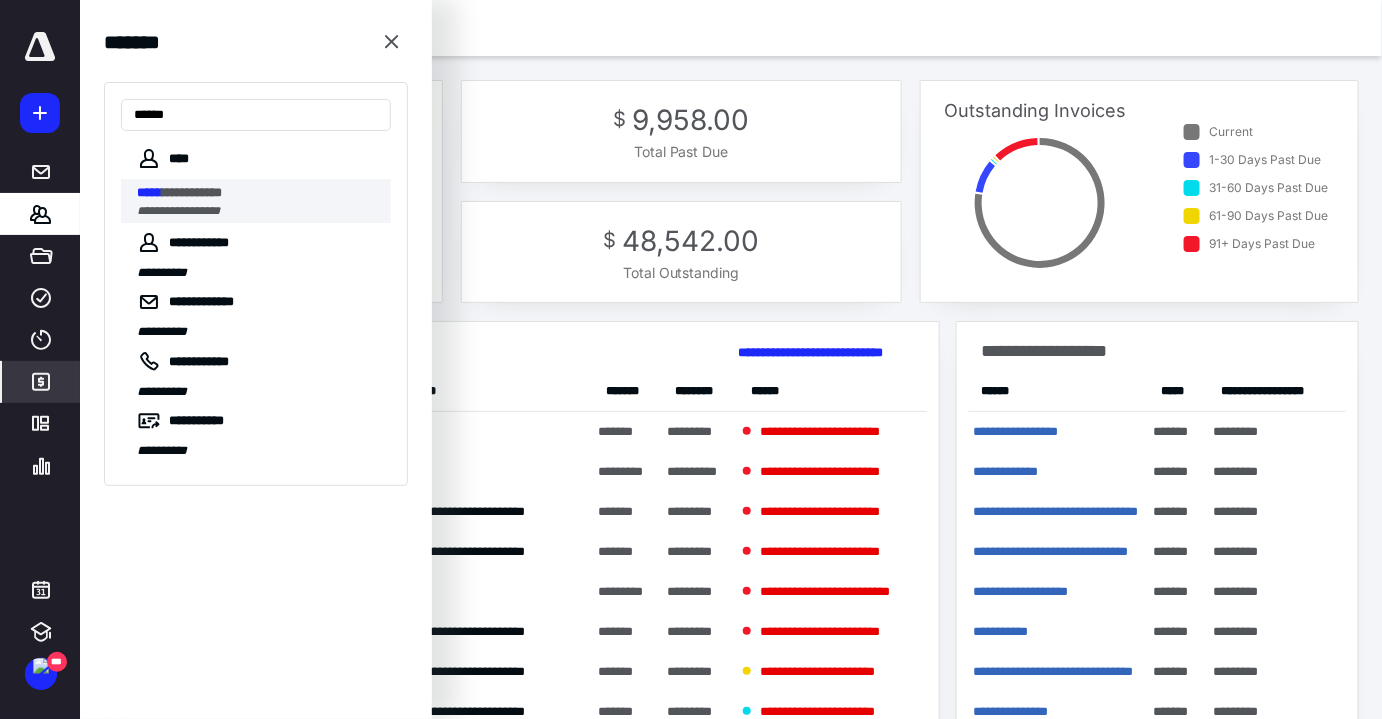 type on "*****" 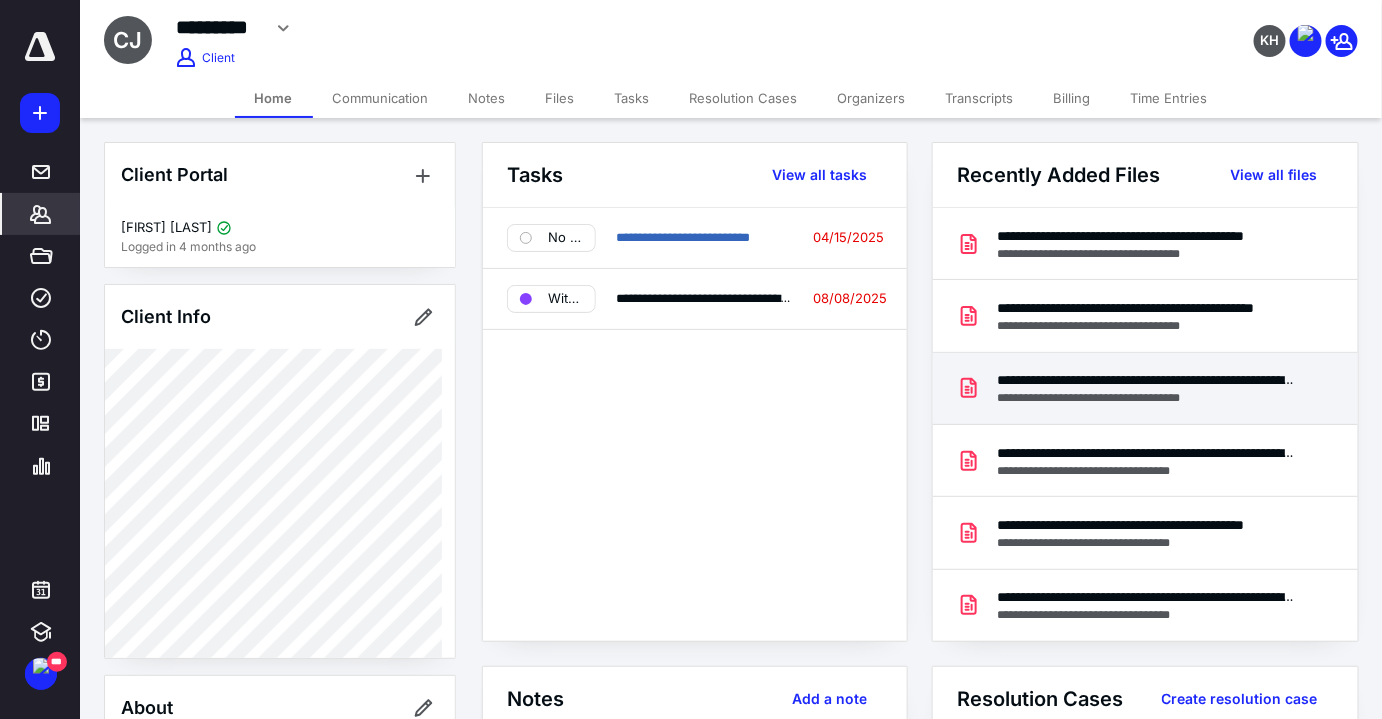 click on "**********" at bounding box center (1147, 380) 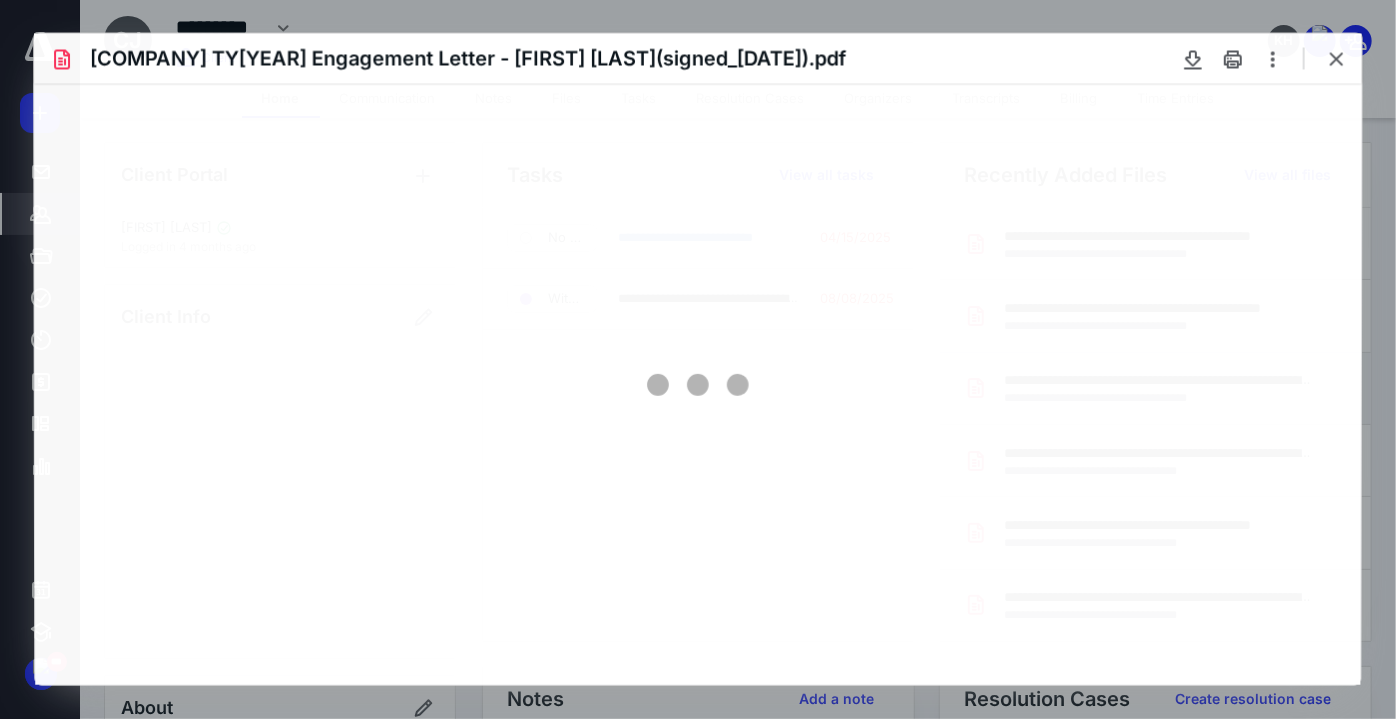 scroll, scrollTop: 0, scrollLeft: 0, axis: both 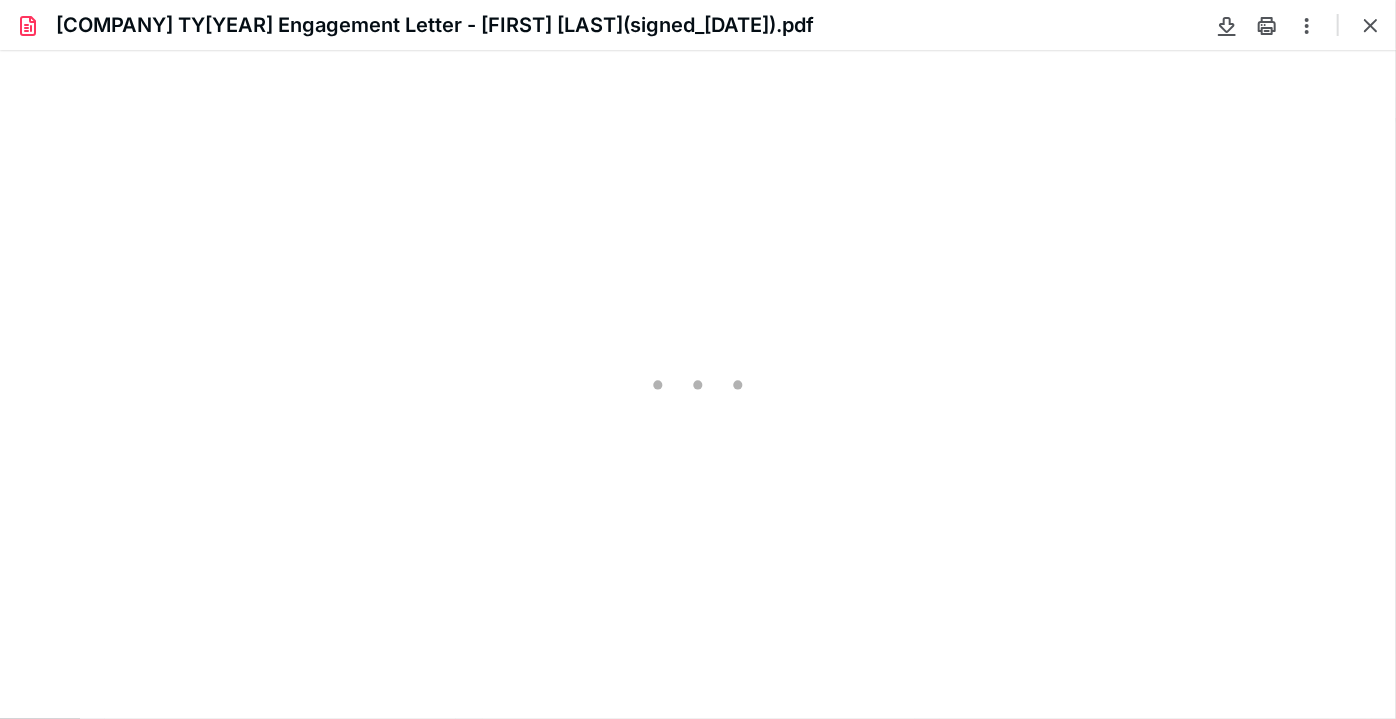 type on "80" 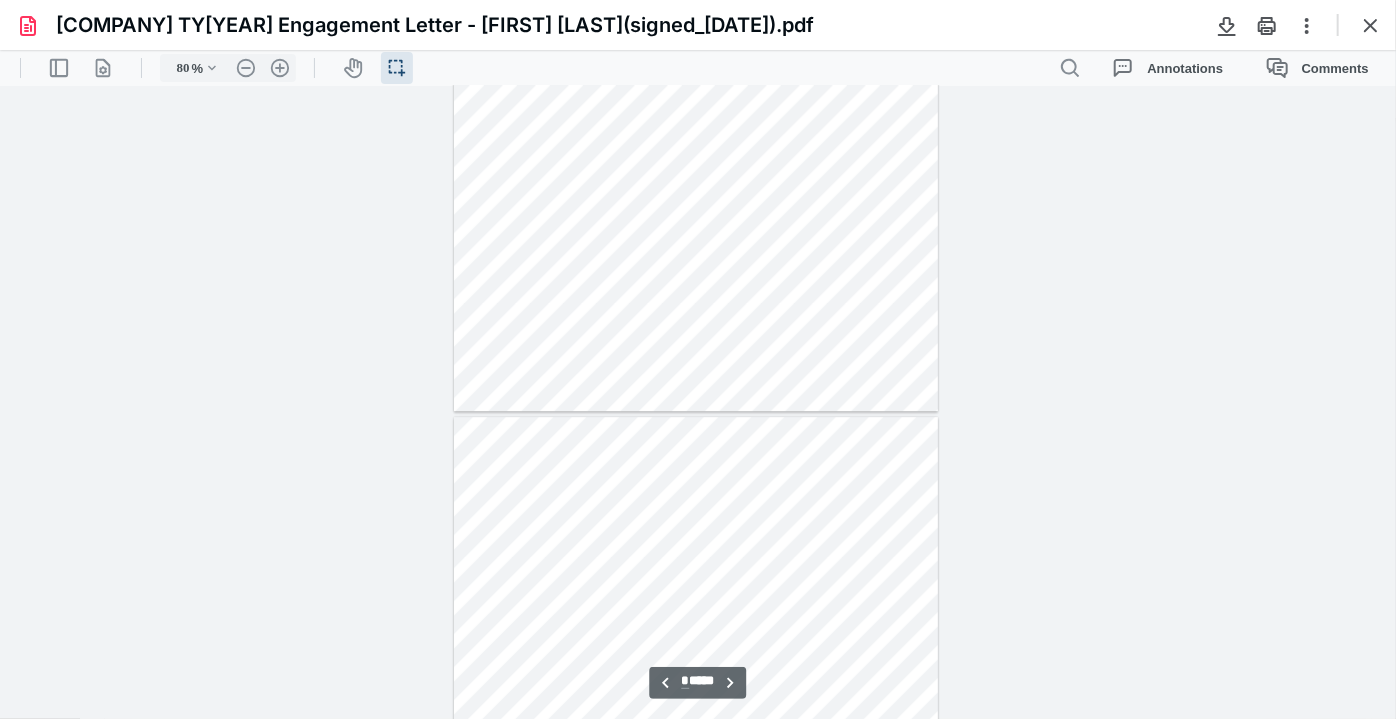 type on "*" 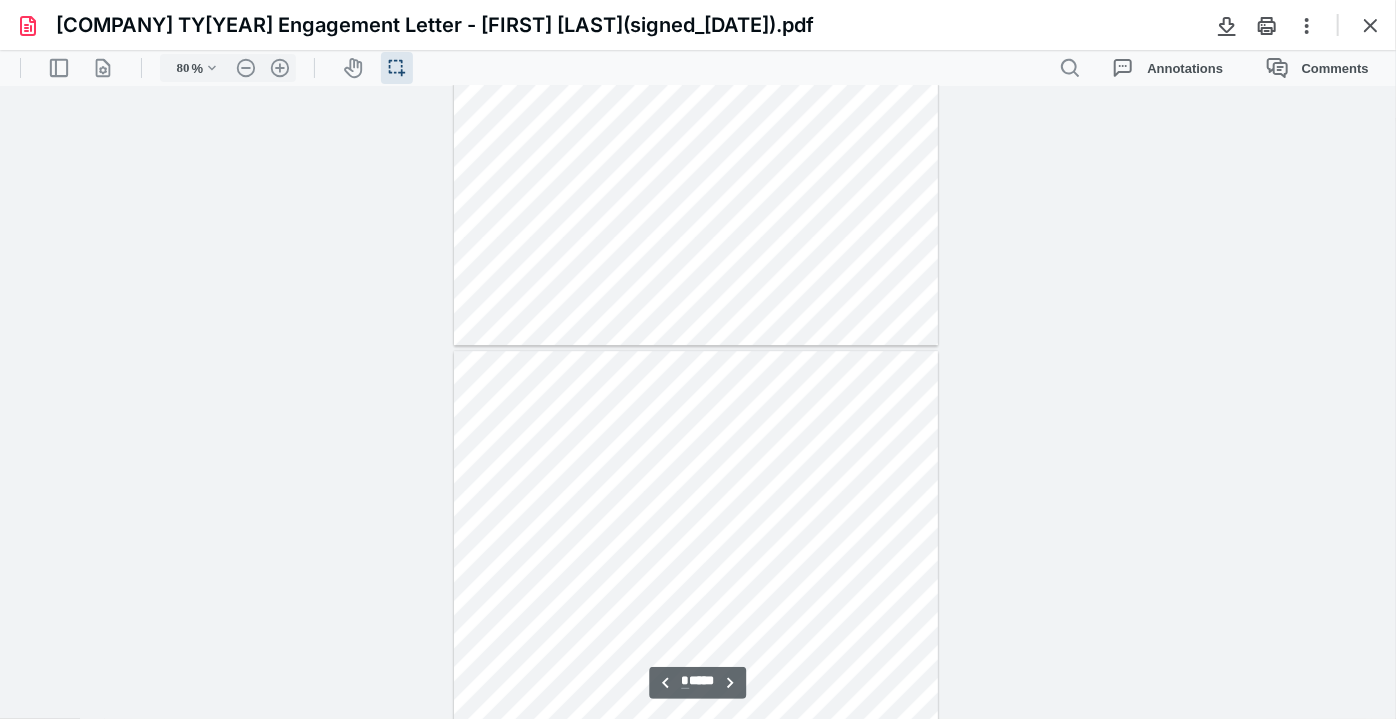 scroll, scrollTop: 2933, scrollLeft: 0, axis: vertical 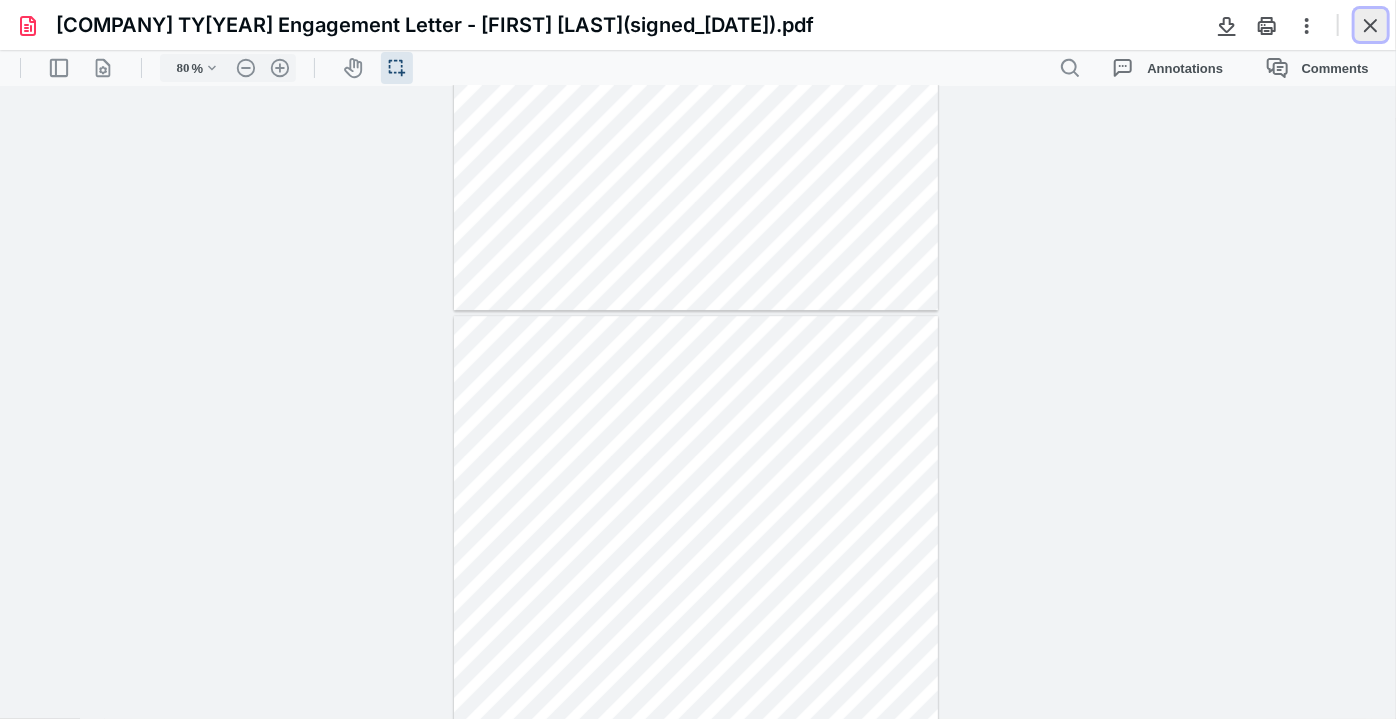 click at bounding box center (1371, 25) 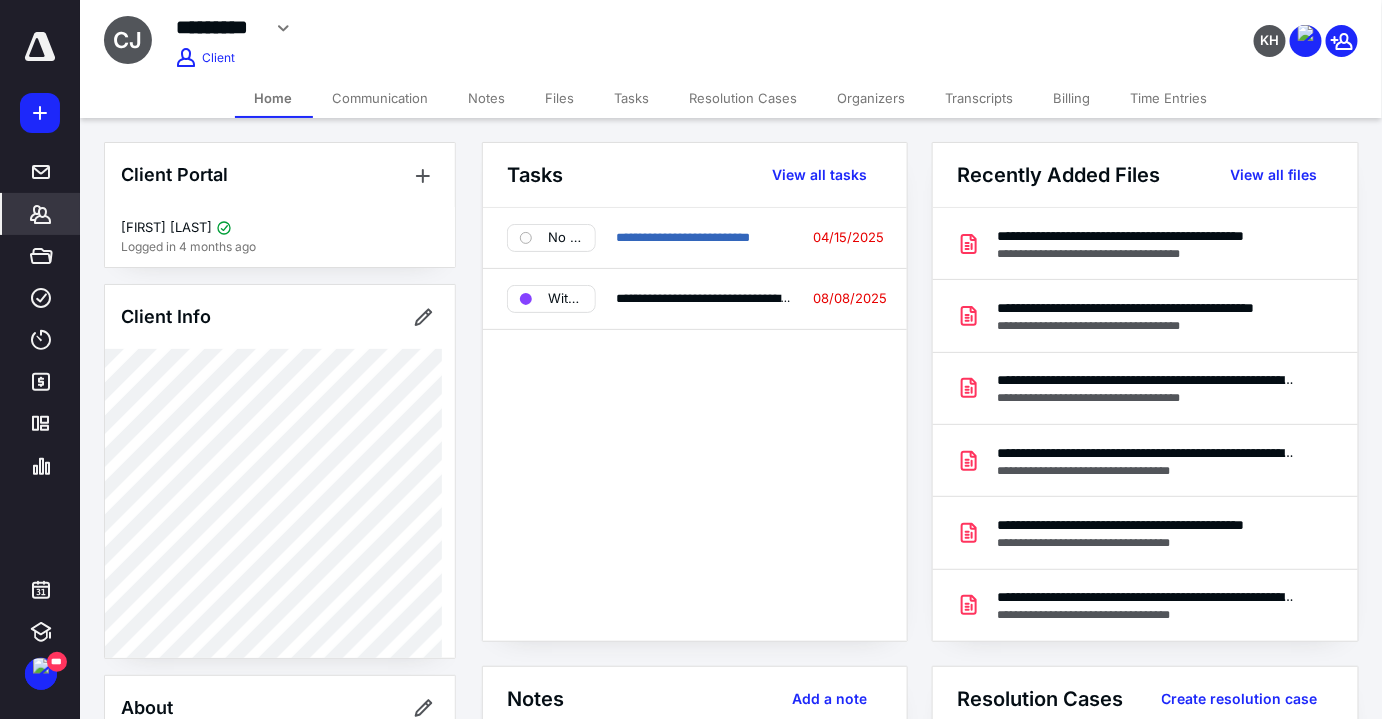 click on "Billing" at bounding box center (1072, 98) 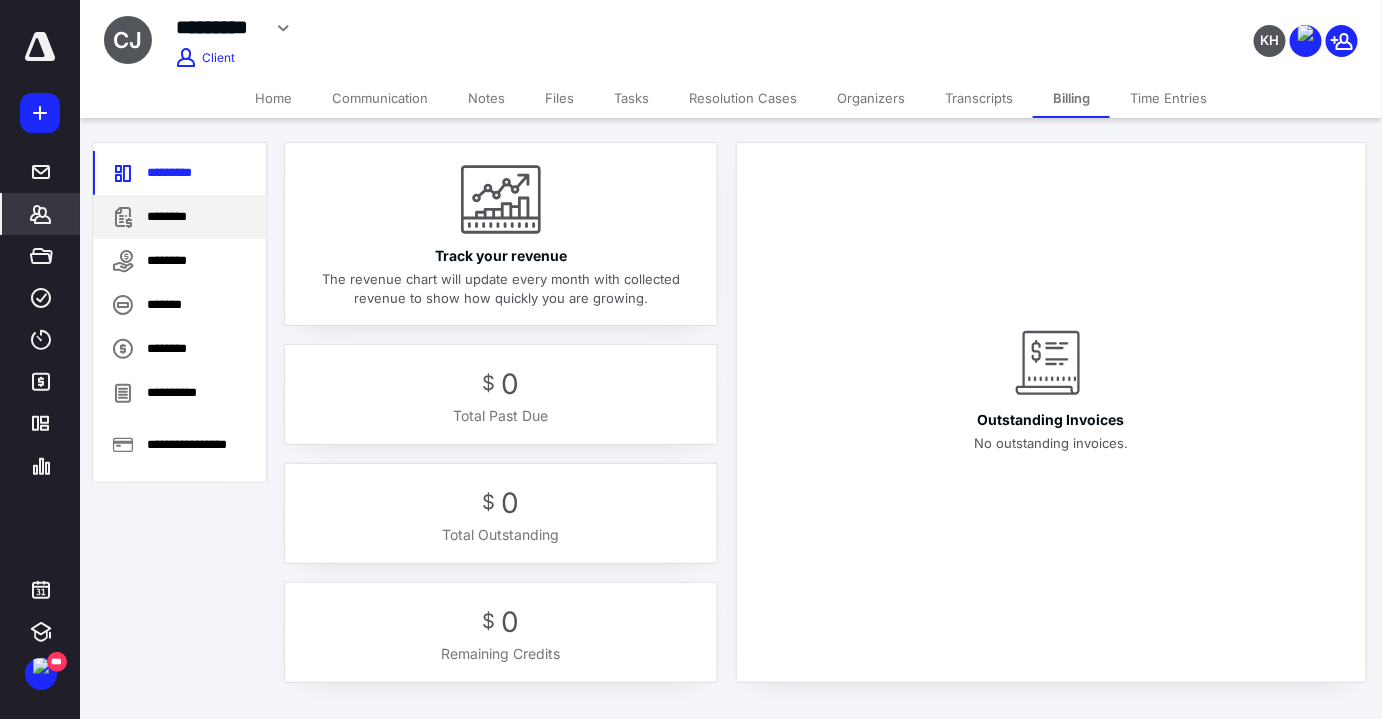 click on "********" at bounding box center (180, 217) 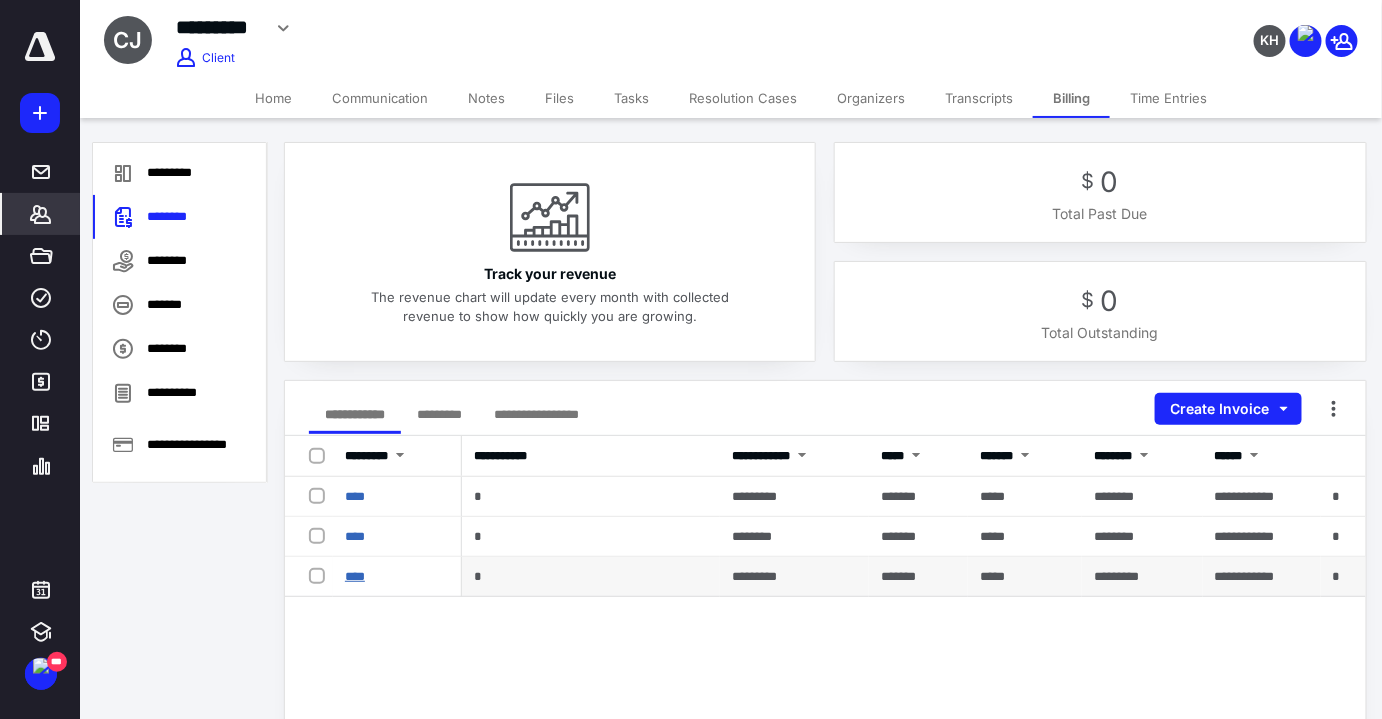 click on "****" at bounding box center [355, 576] 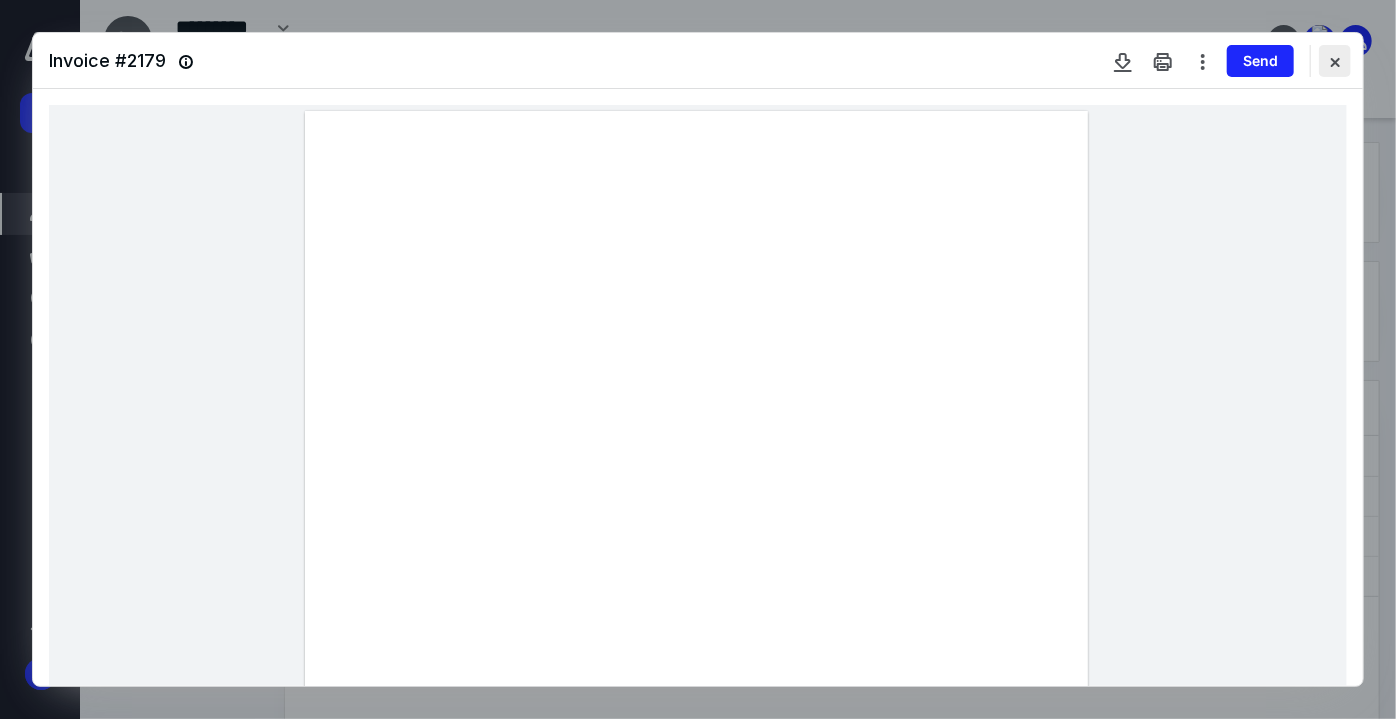 click at bounding box center [1335, 61] 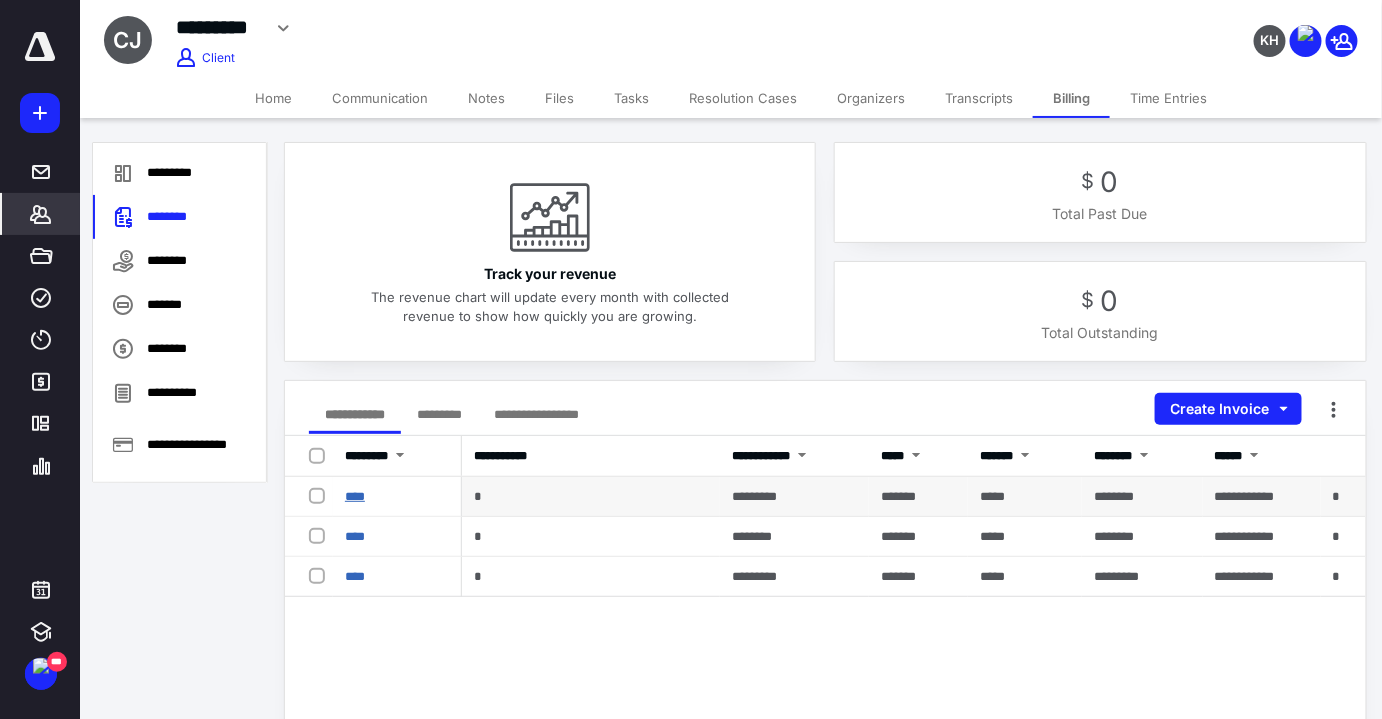 click on "****" at bounding box center [355, 496] 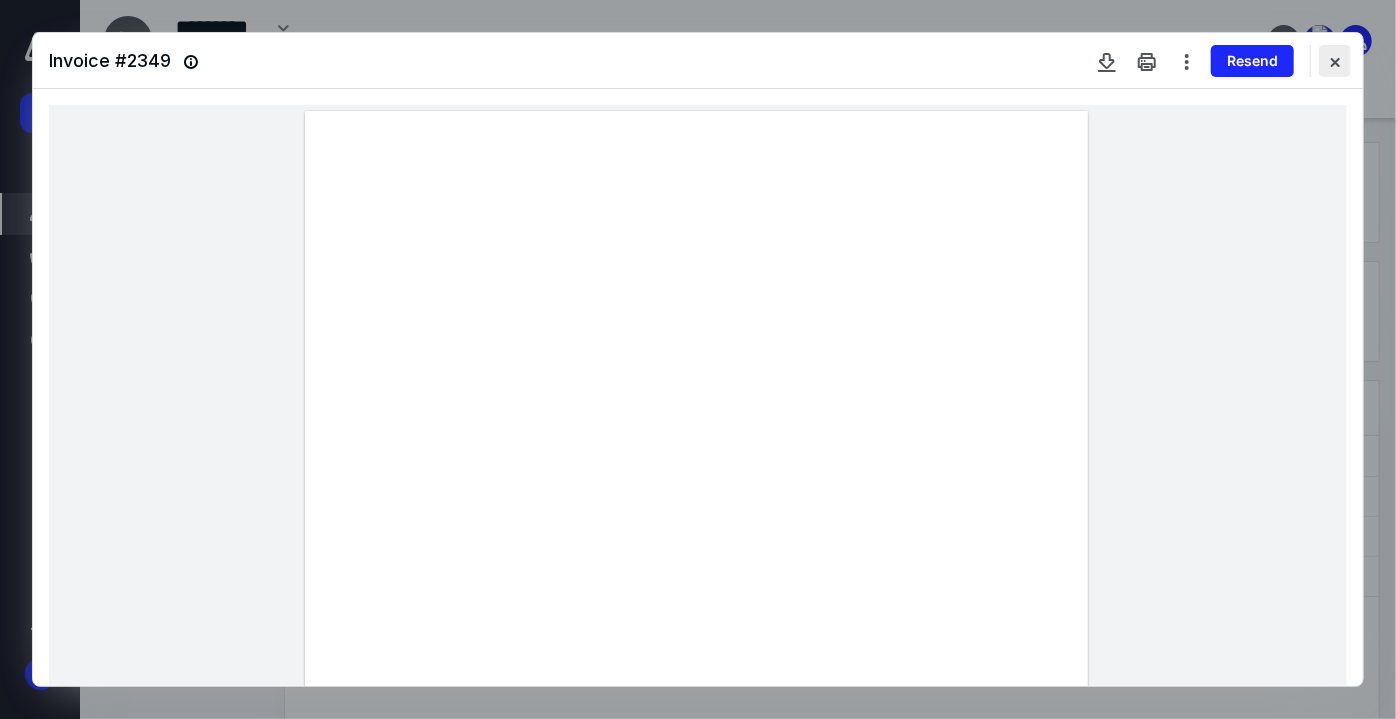 click at bounding box center [1335, 61] 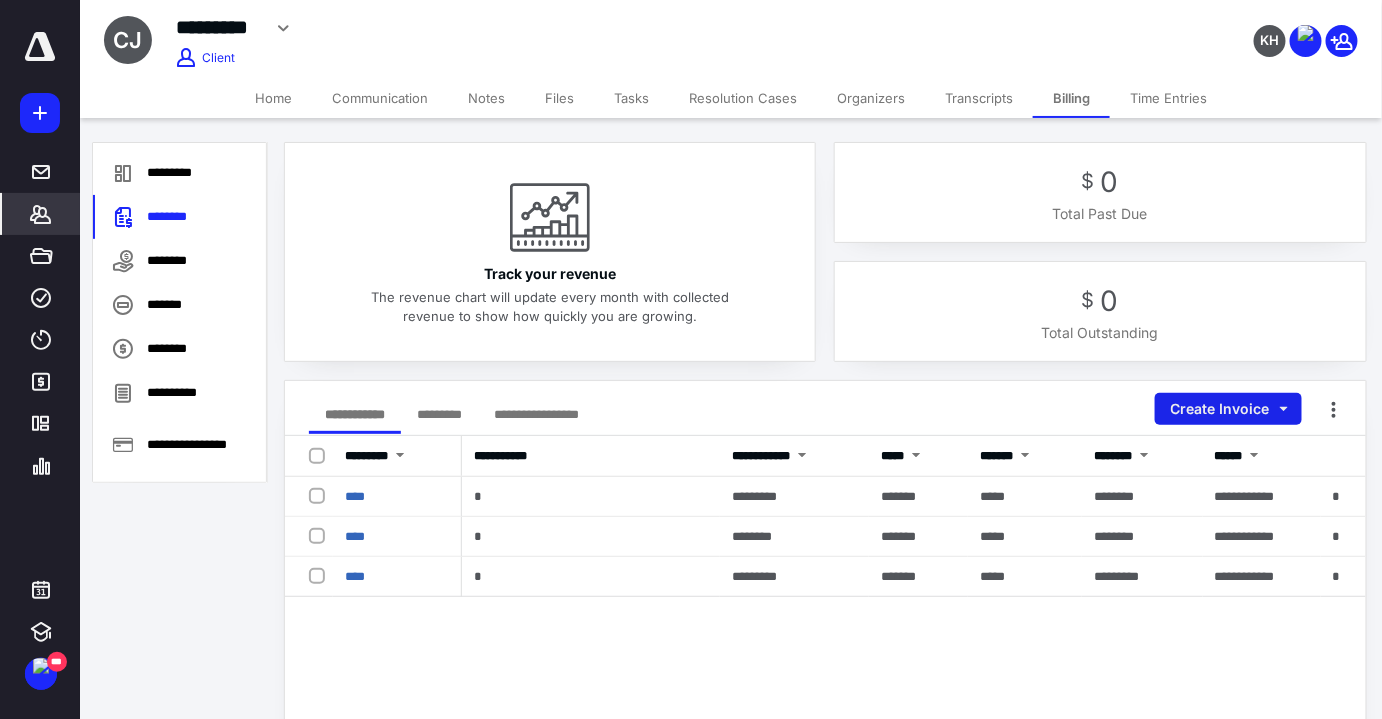 click on "Create Invoice" at bounding box center [1228, 409] 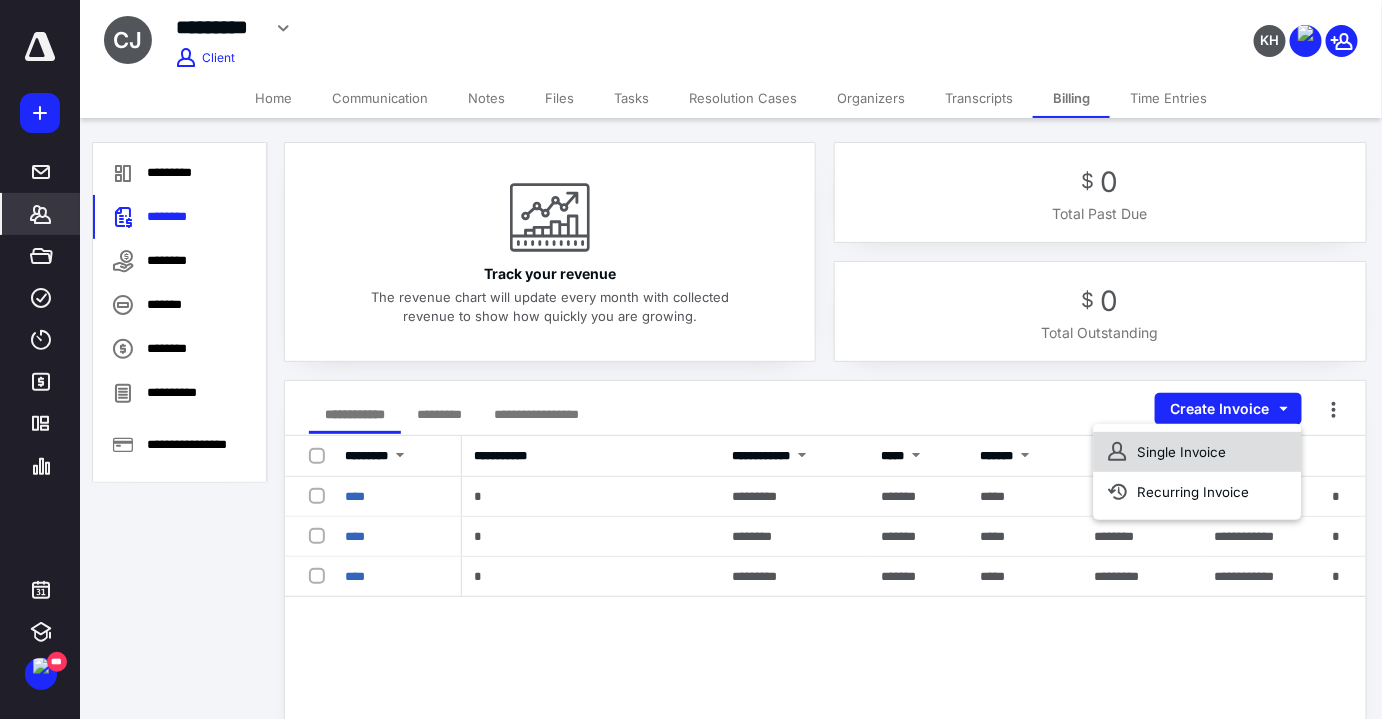click on "Single Invoice" at bounding box center [1197, 452] 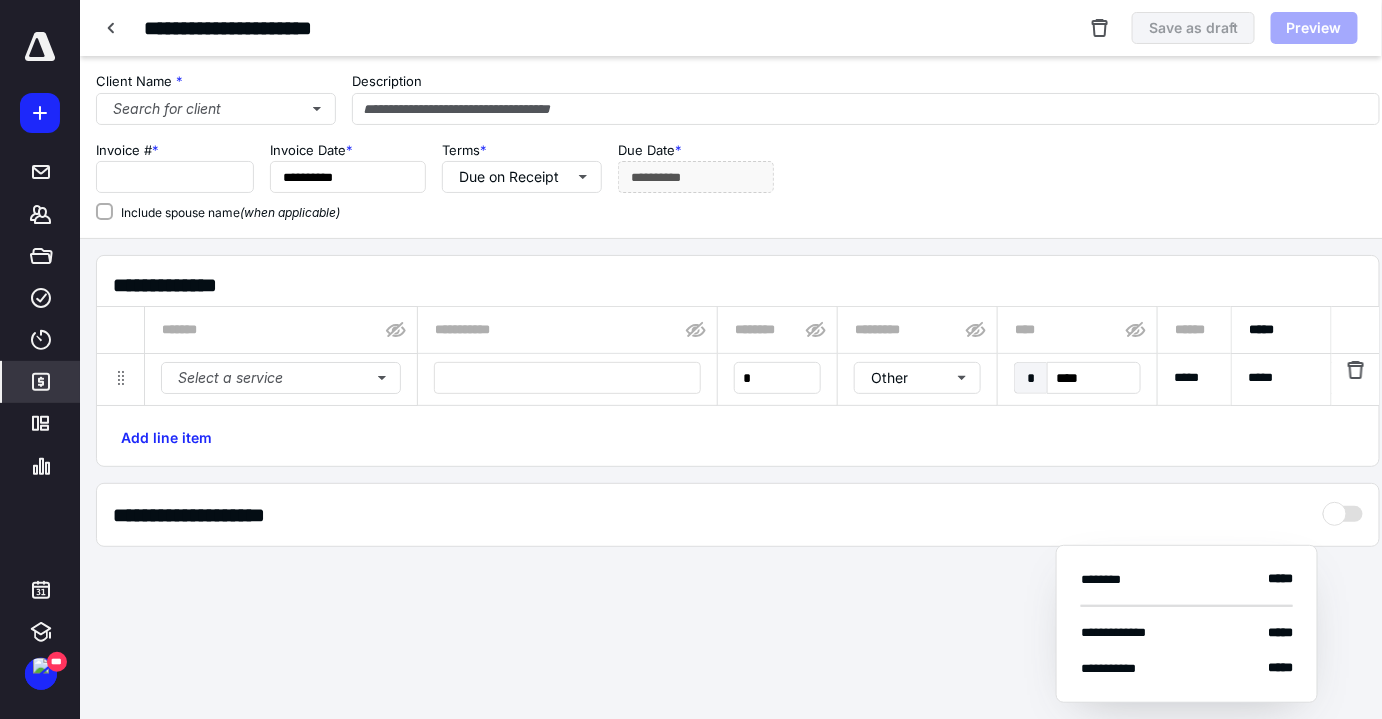 type on "****" 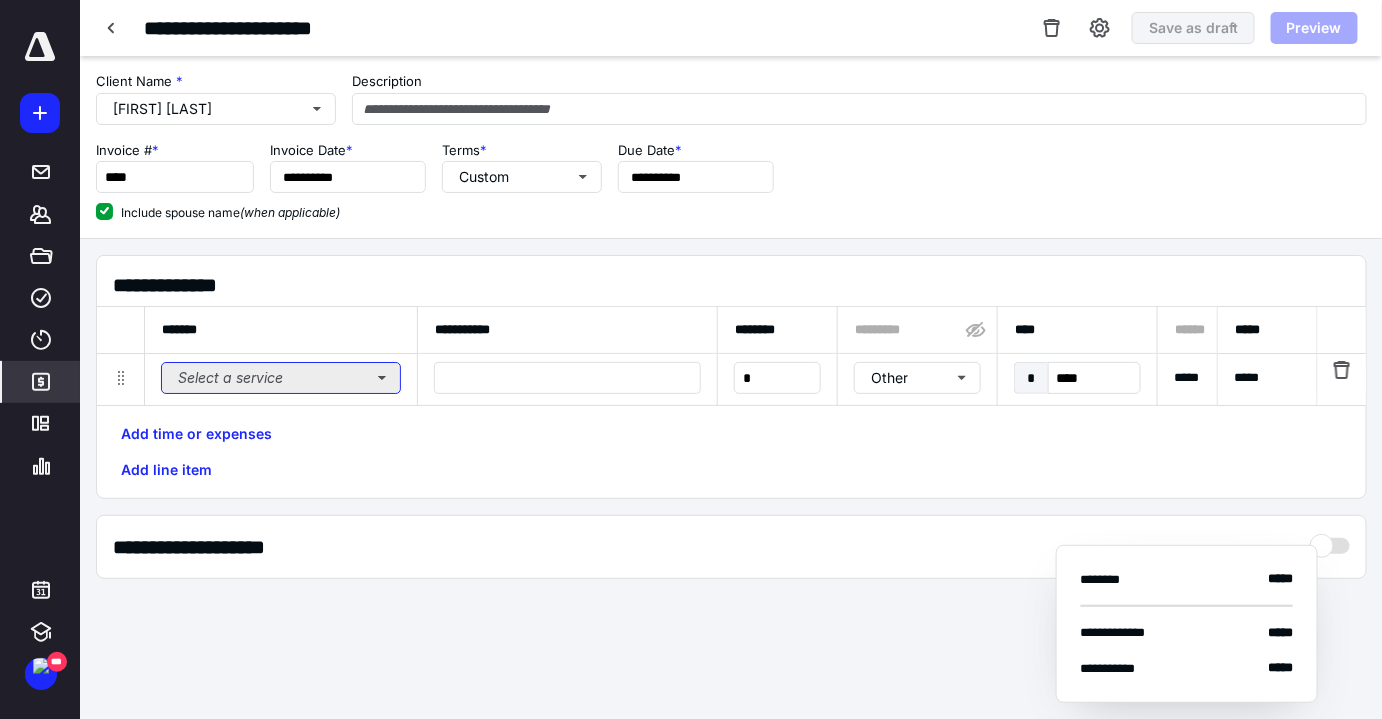 click on "Select a service" at bounding box center [281, 378] 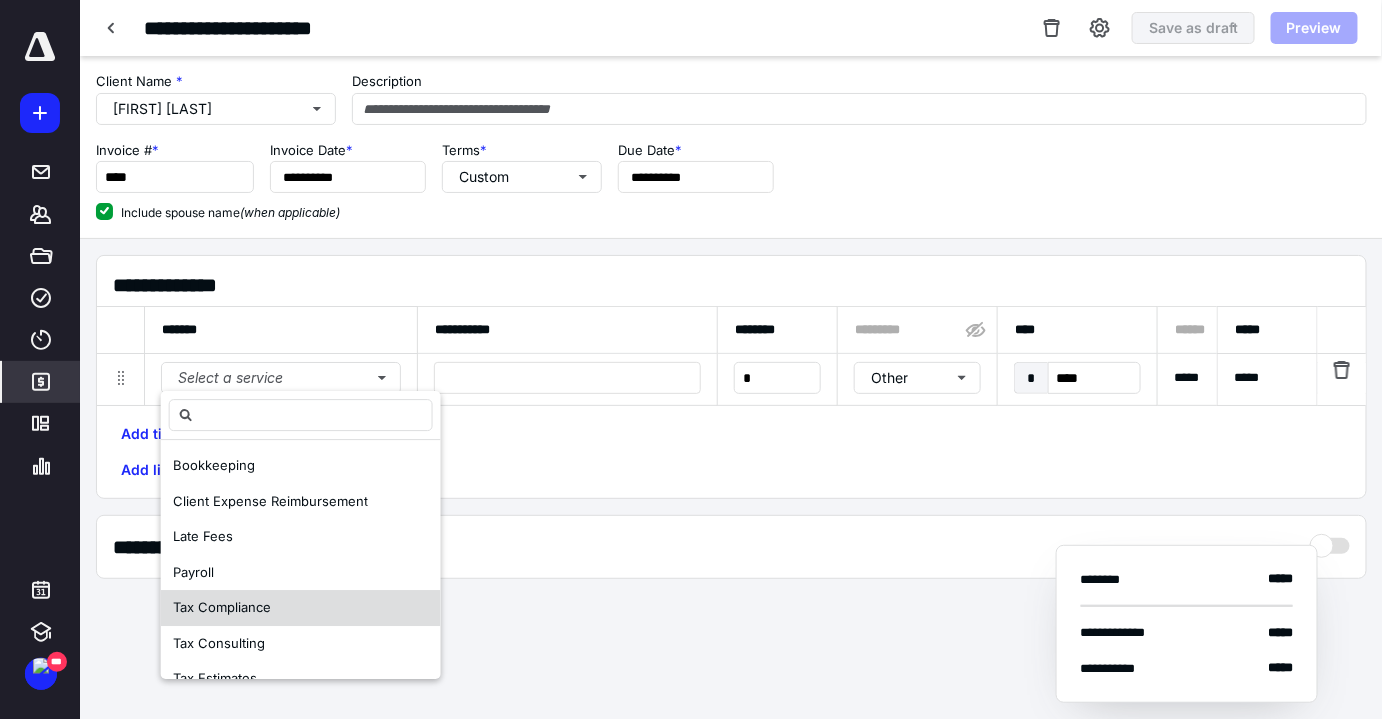 click on "Tax Compliance" at bounding box center [301, 608] 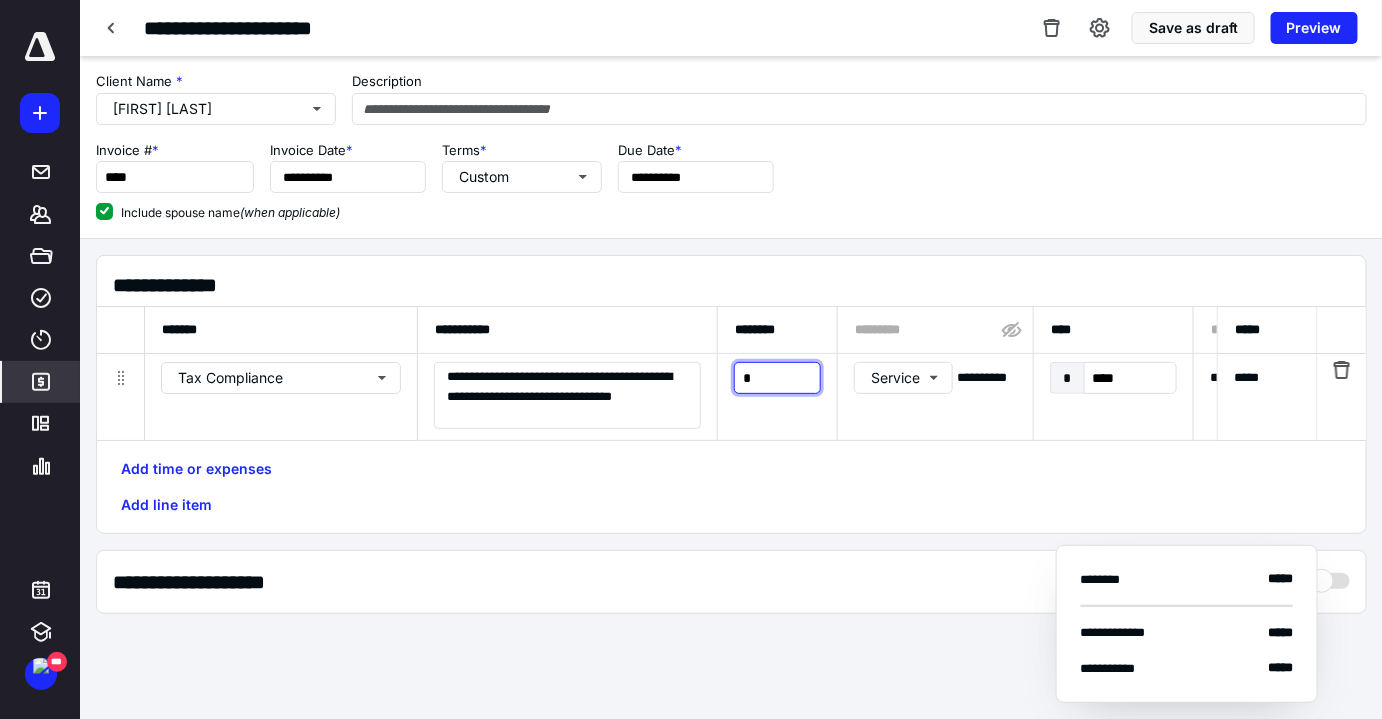click on "*" at bounding box center [777, 378] 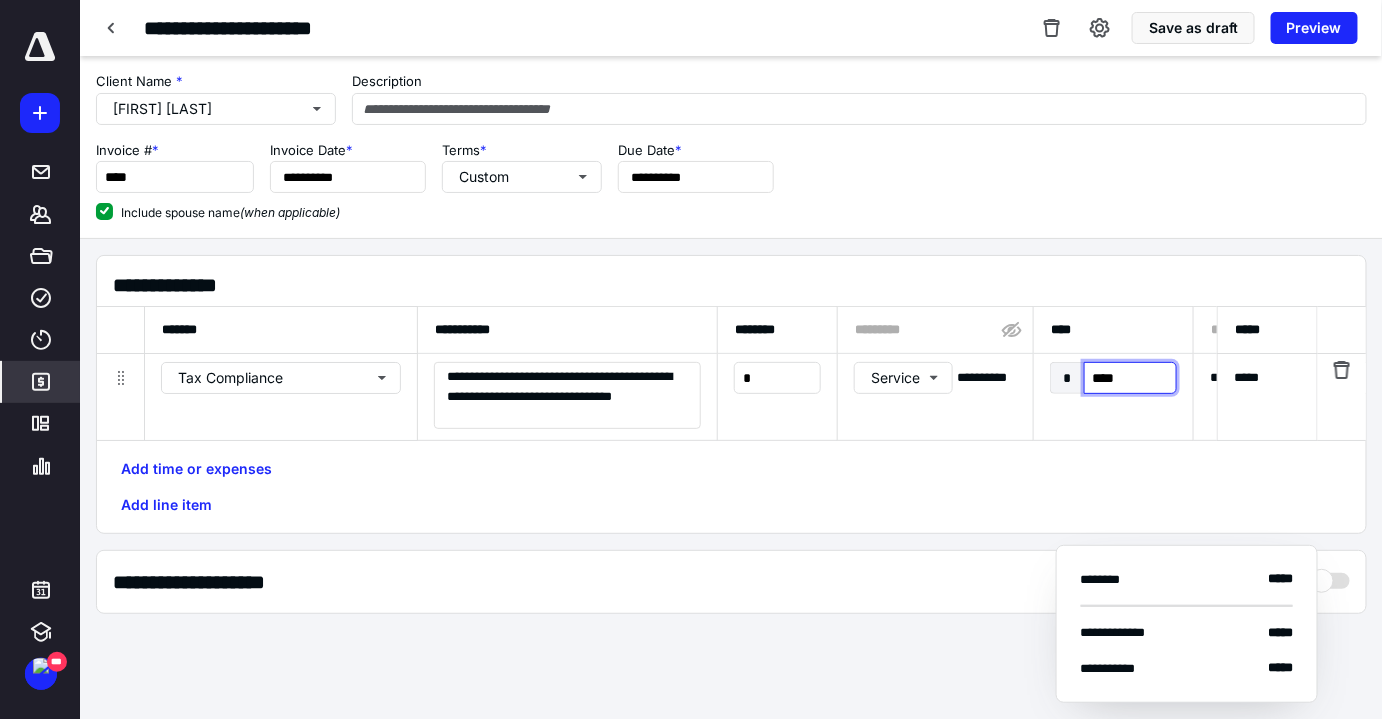 click on "****" at bounding box center [1130, 378] 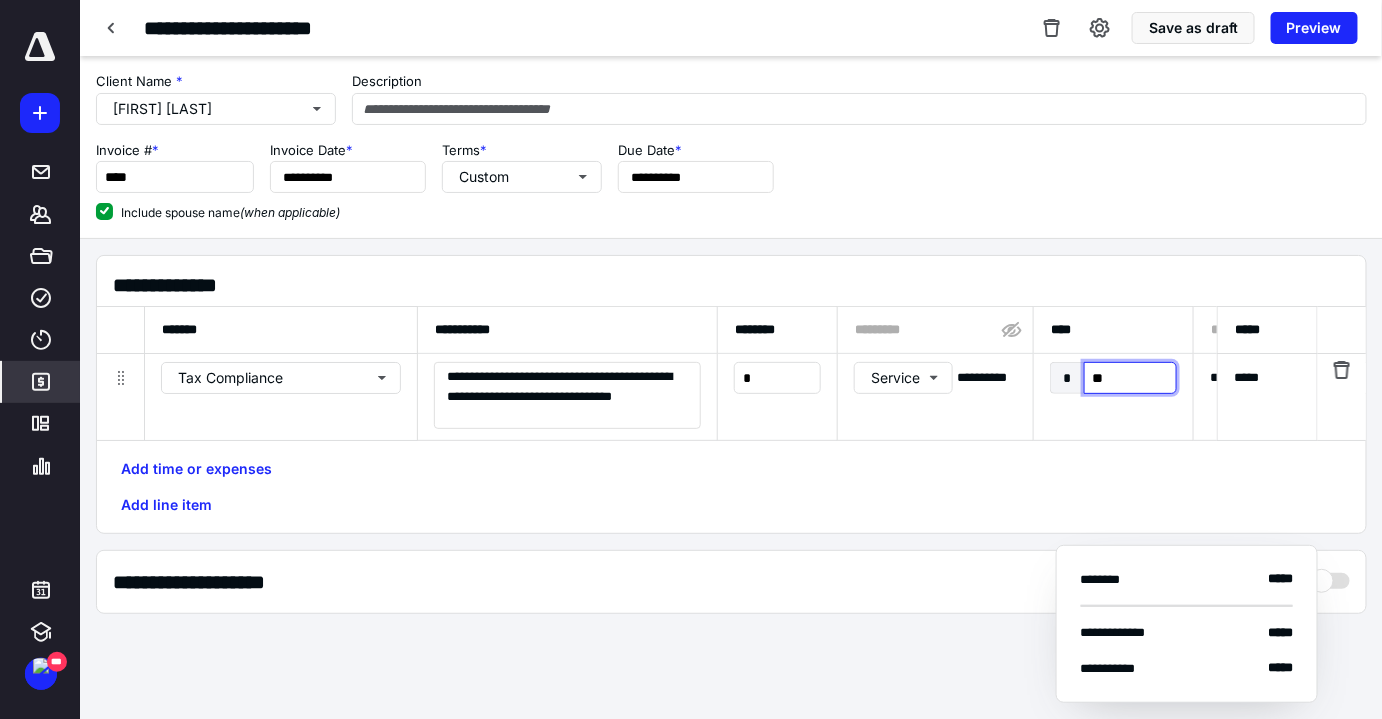 type on "***" 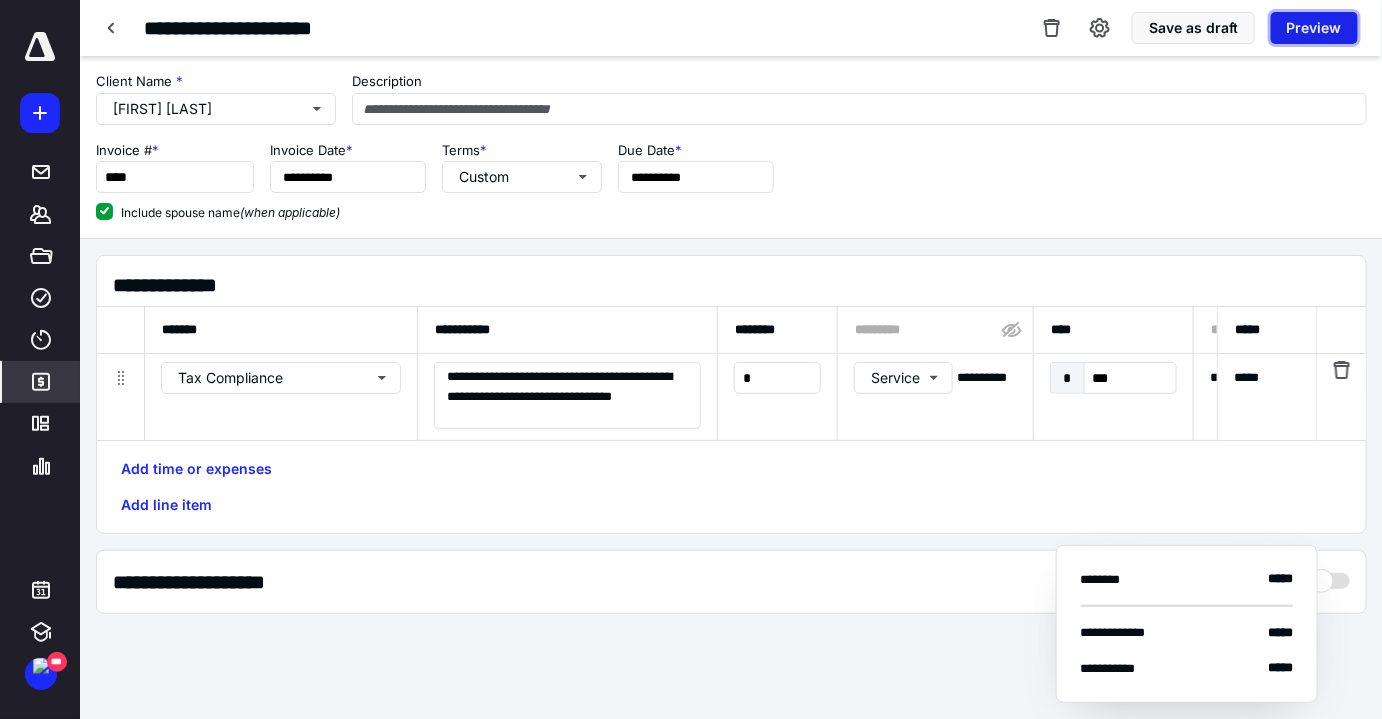 click on "Preview" at bounding box center [1314, 28] 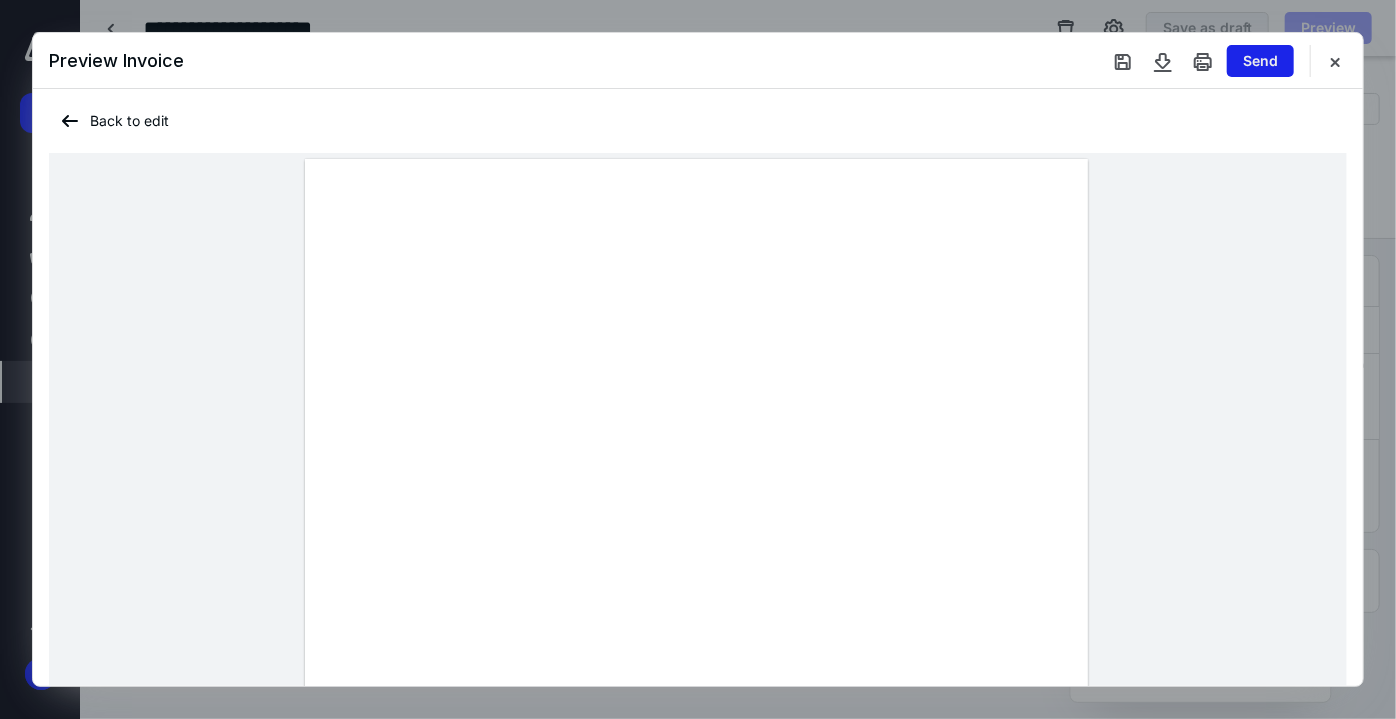 click on "Send" at bounding box center (1260, 61) 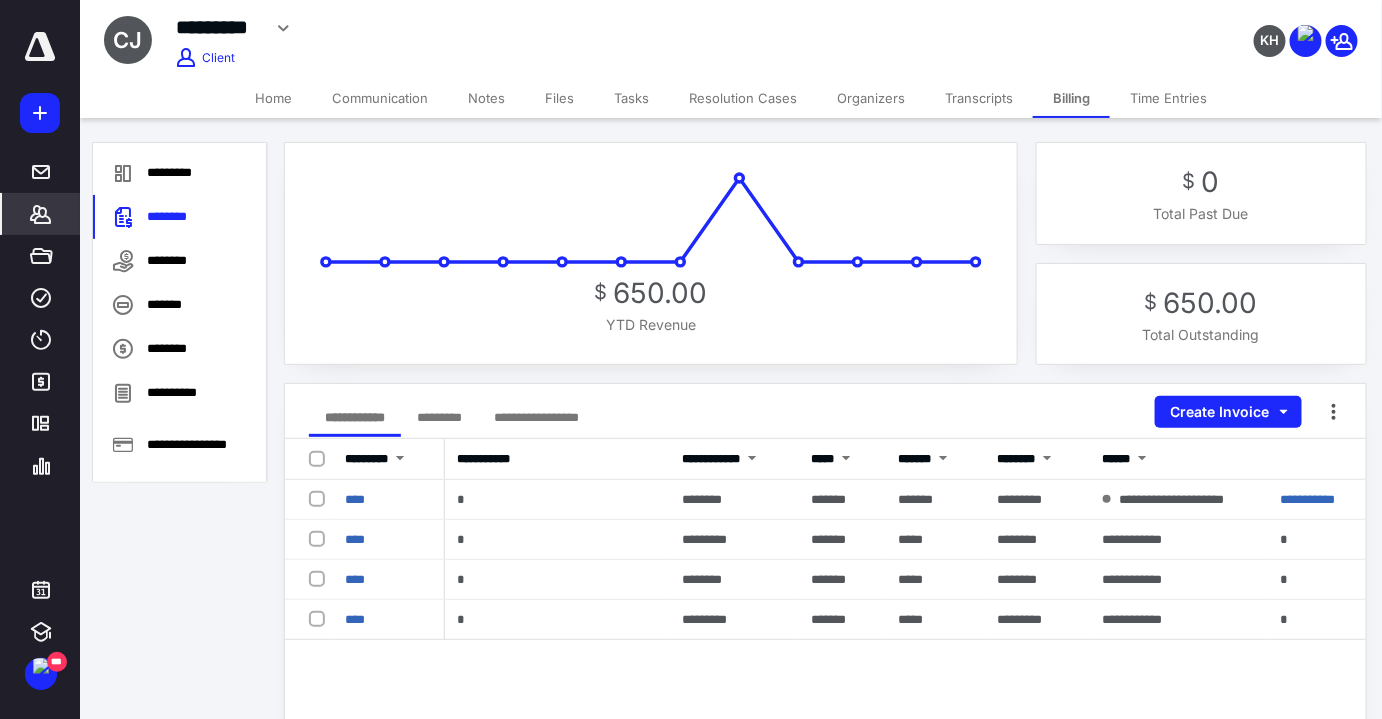 click on "*******" at bounding box center (41, 214) 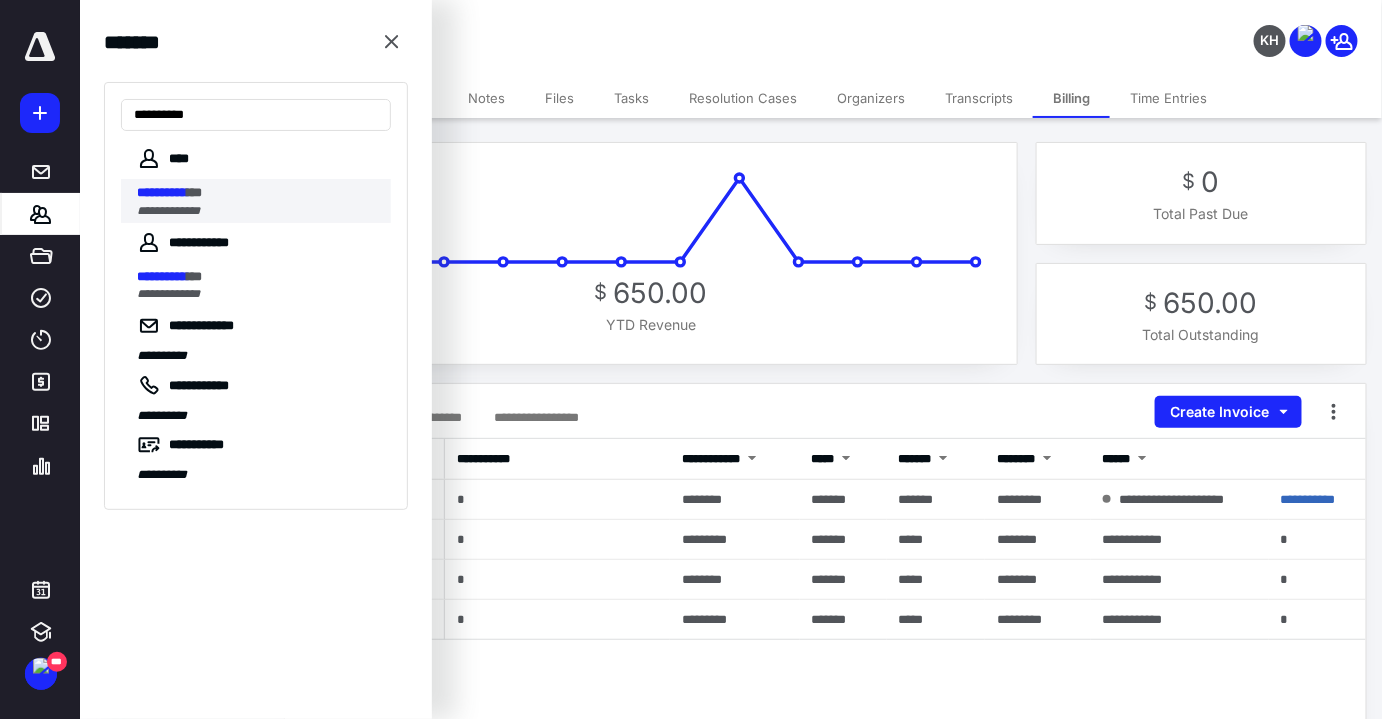 type on "**********" 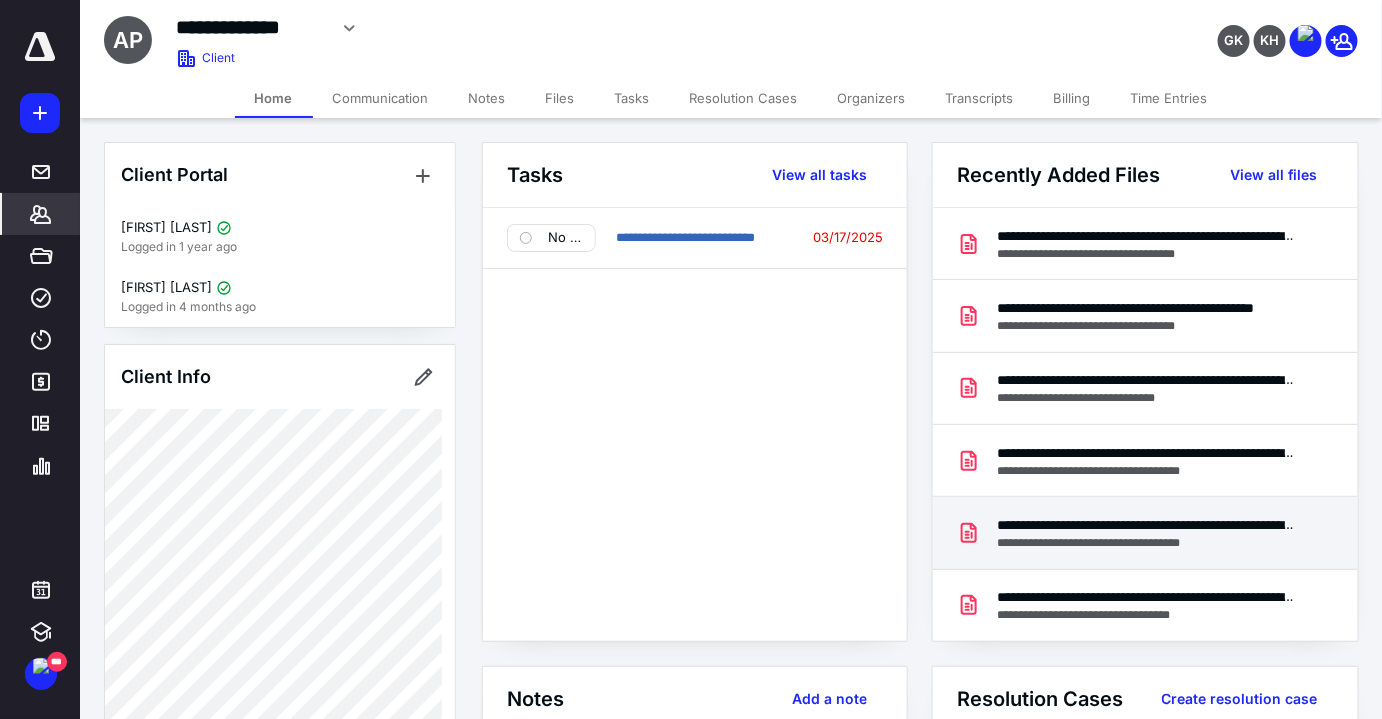 click on "**********" at bounding box center (1147, 525) 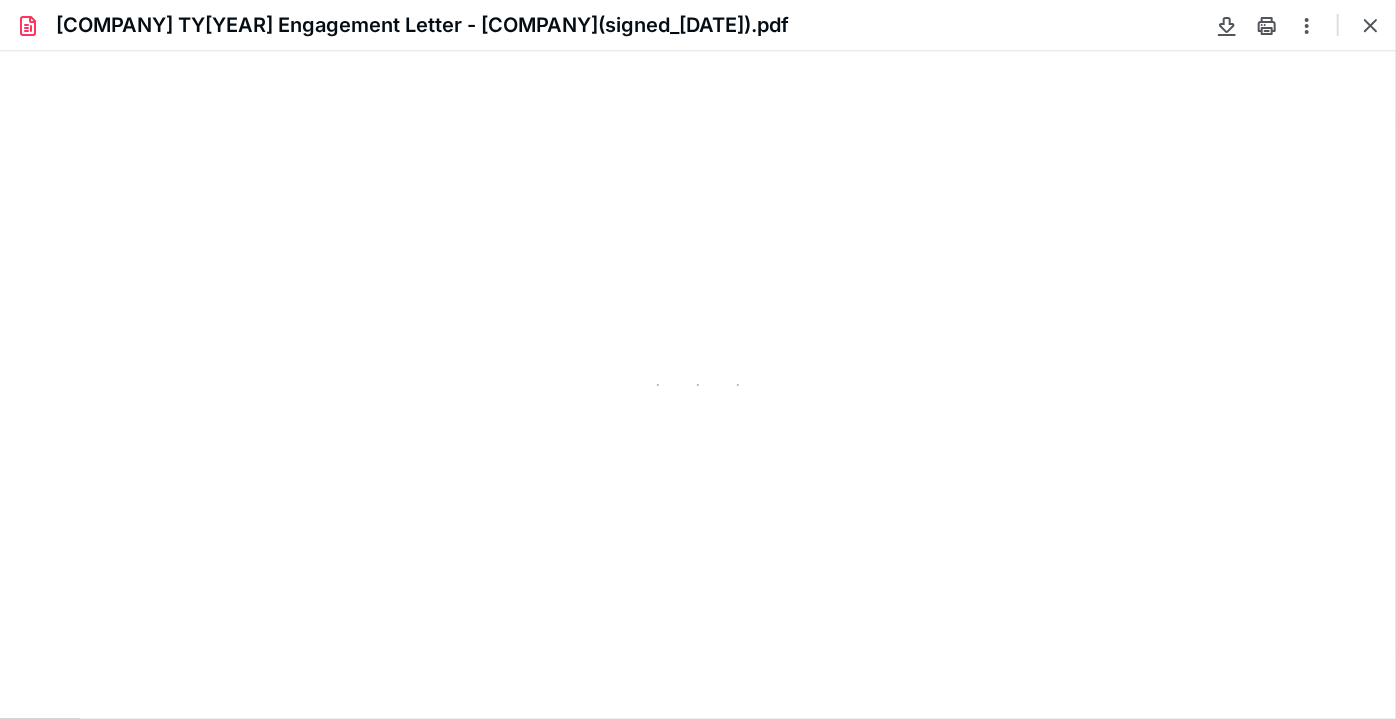scroll, scrollTop: 0, scrollLeft: 0, axis: both 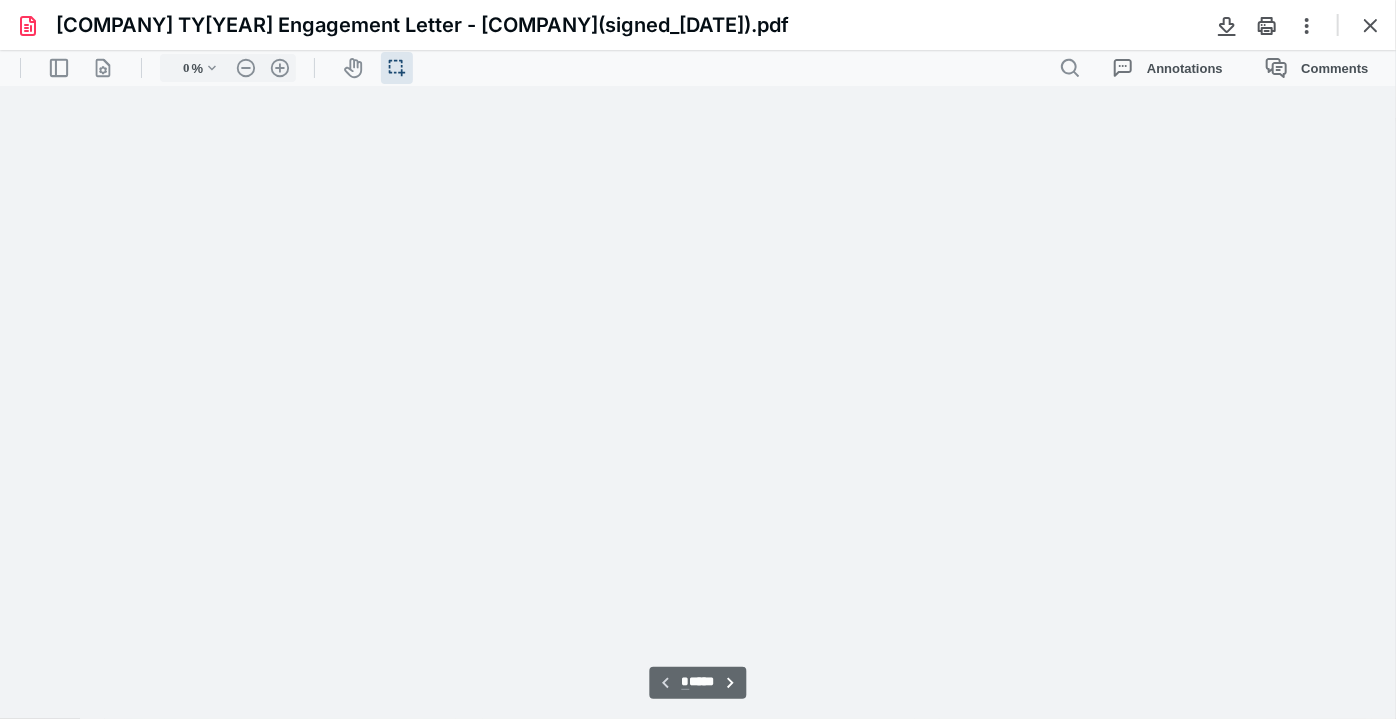 type on "80" 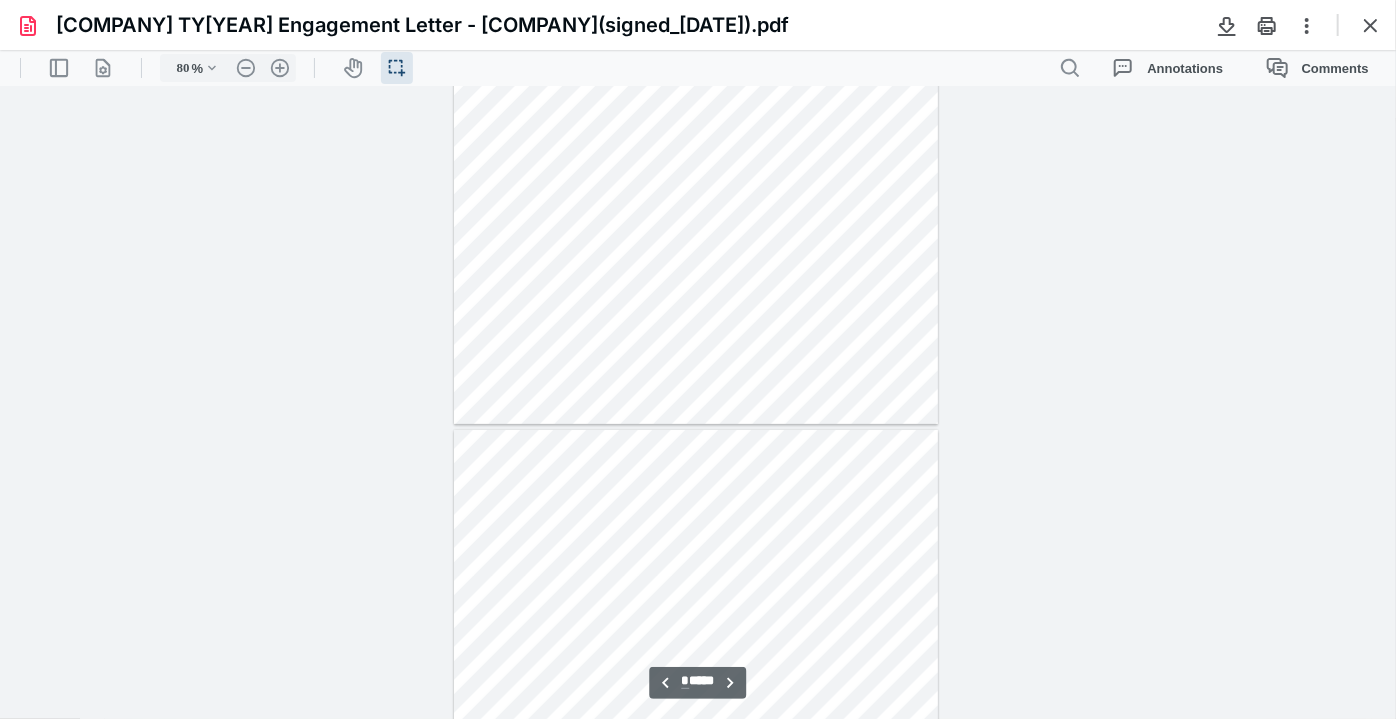 type on "*" 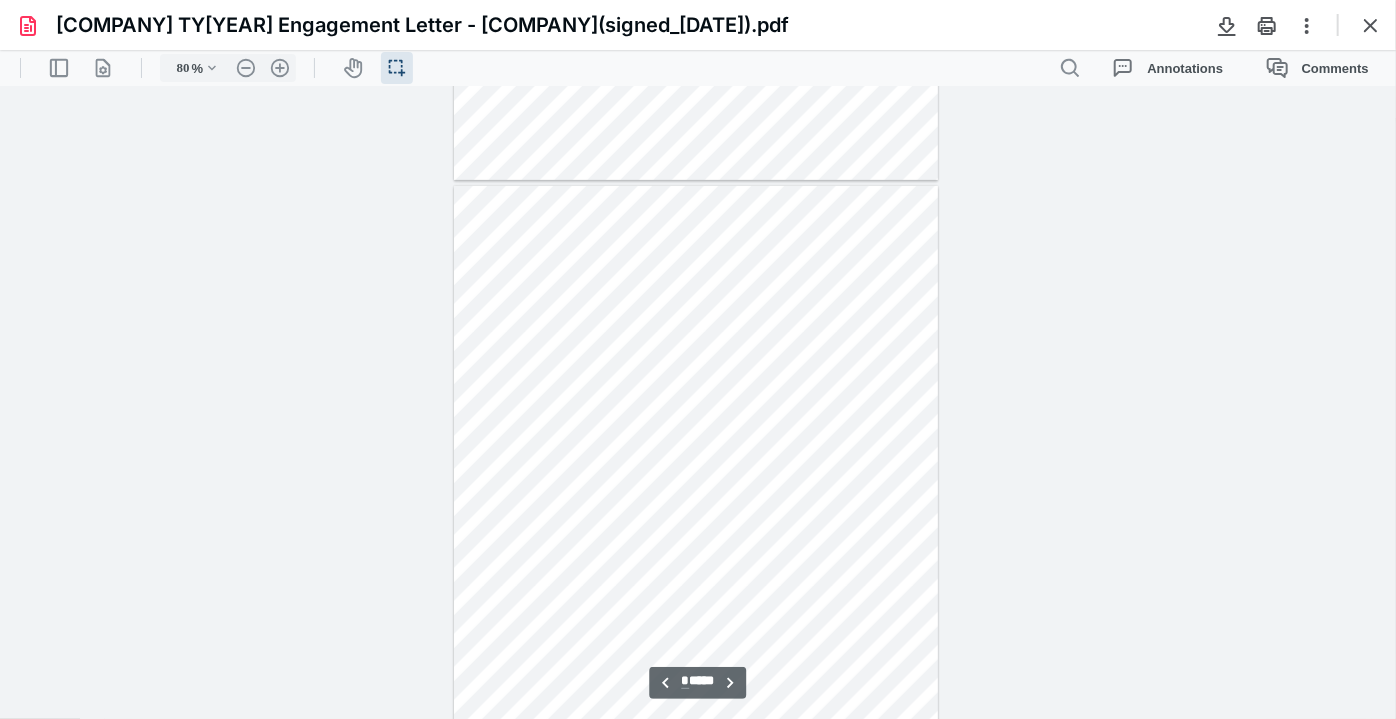scroll, scrollTop: 4333, scrollLeft: 0, axis: vertical 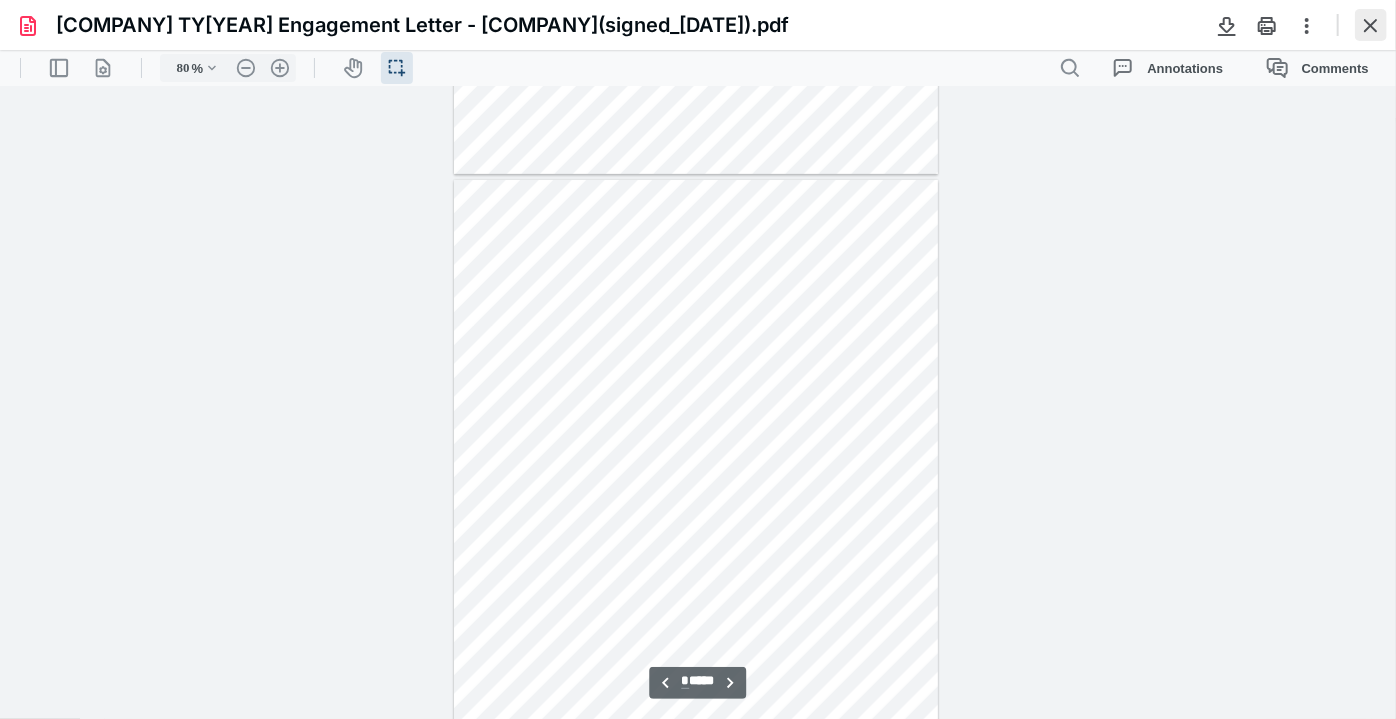 click at bounding box center [1371, 25] 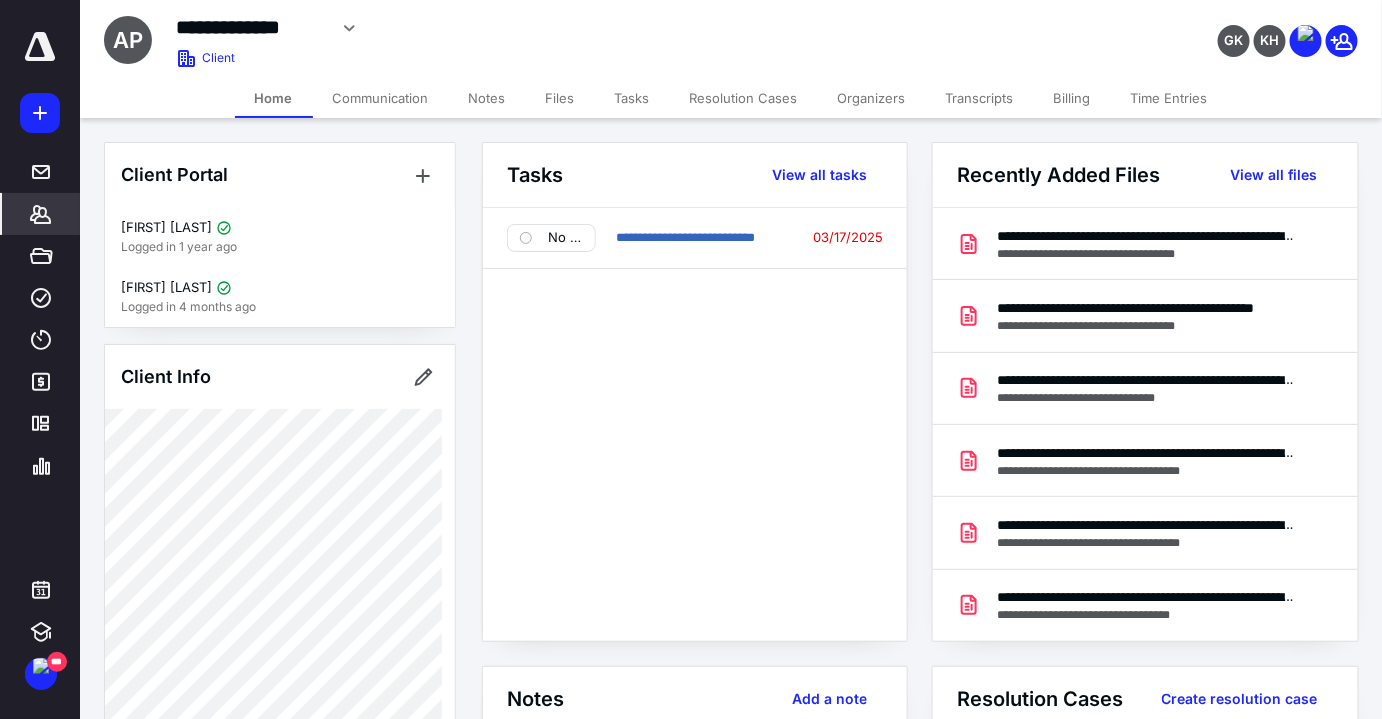 click on "Billing" at bounding box center (1072, 98) 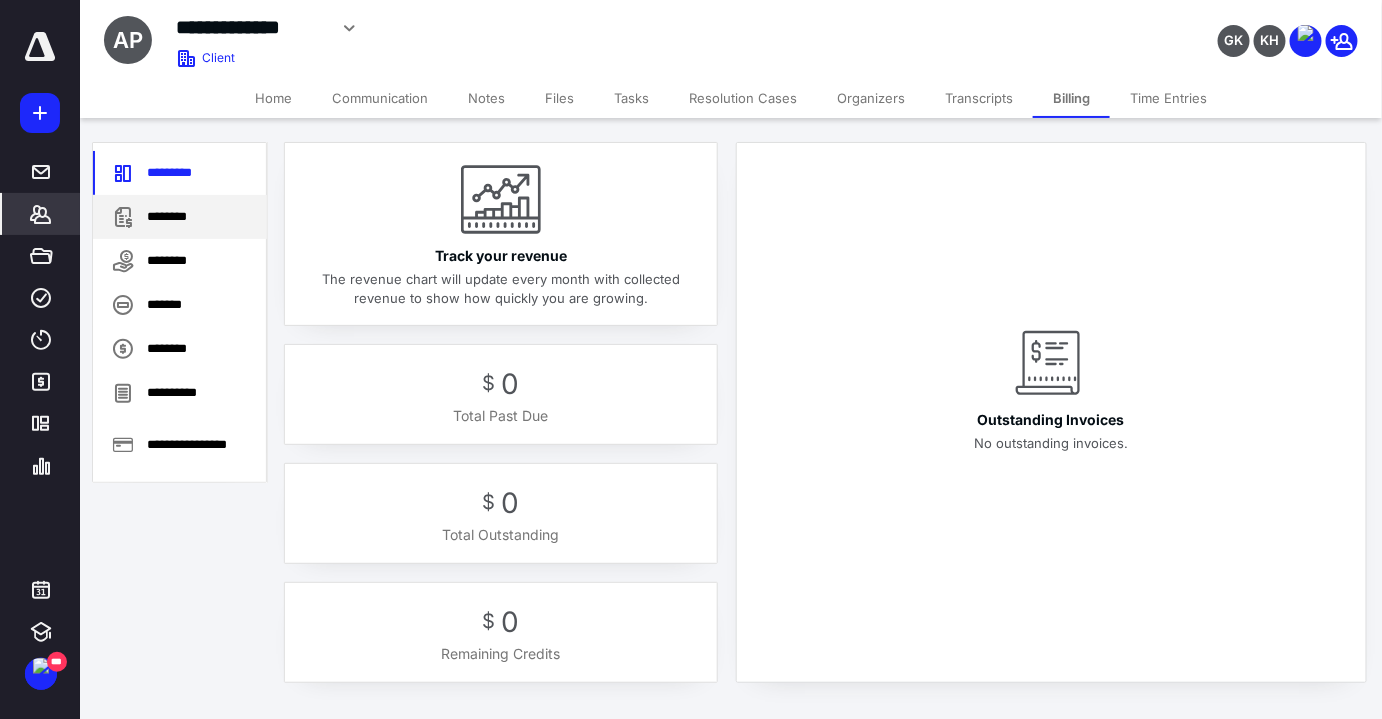 click on "********" at bounding box center [180, 217] 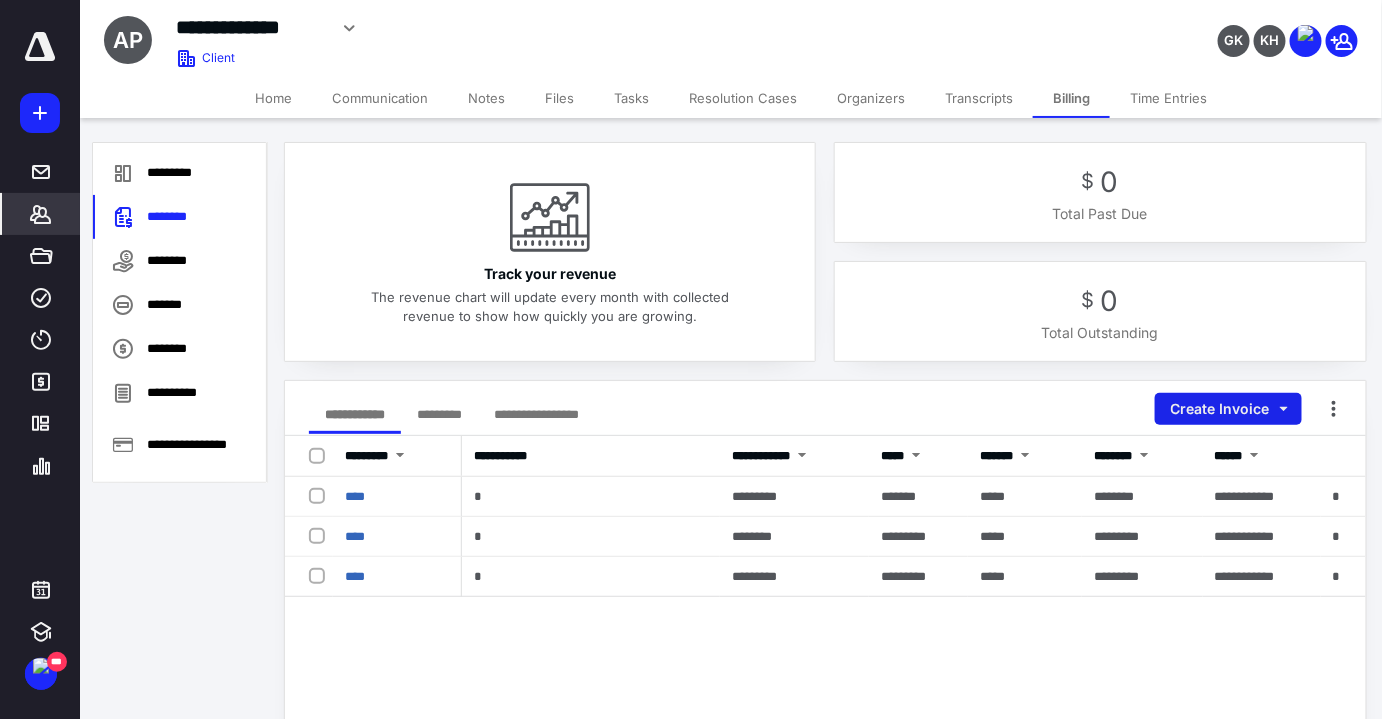 click on "Create Invoice" at bounding box center (1228, 409) 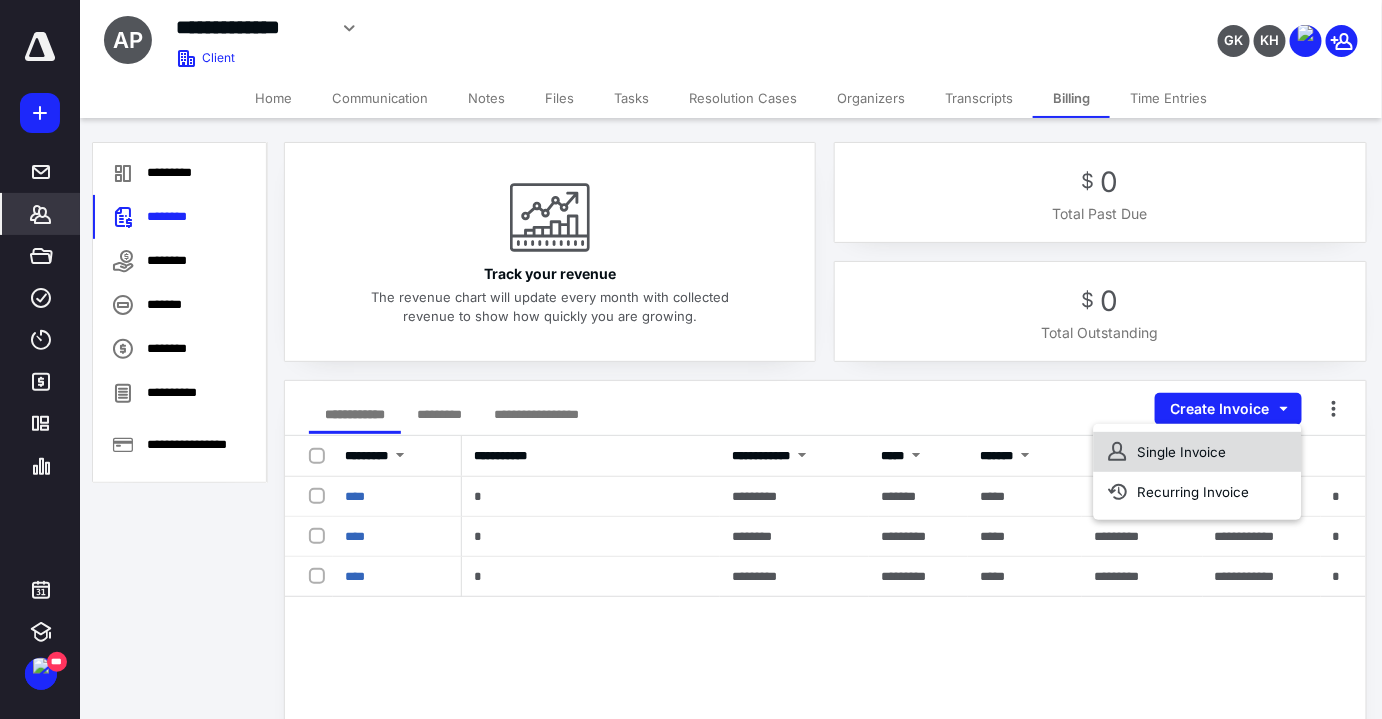 click on "Single Invoice" at bounding box center [1197, 452] 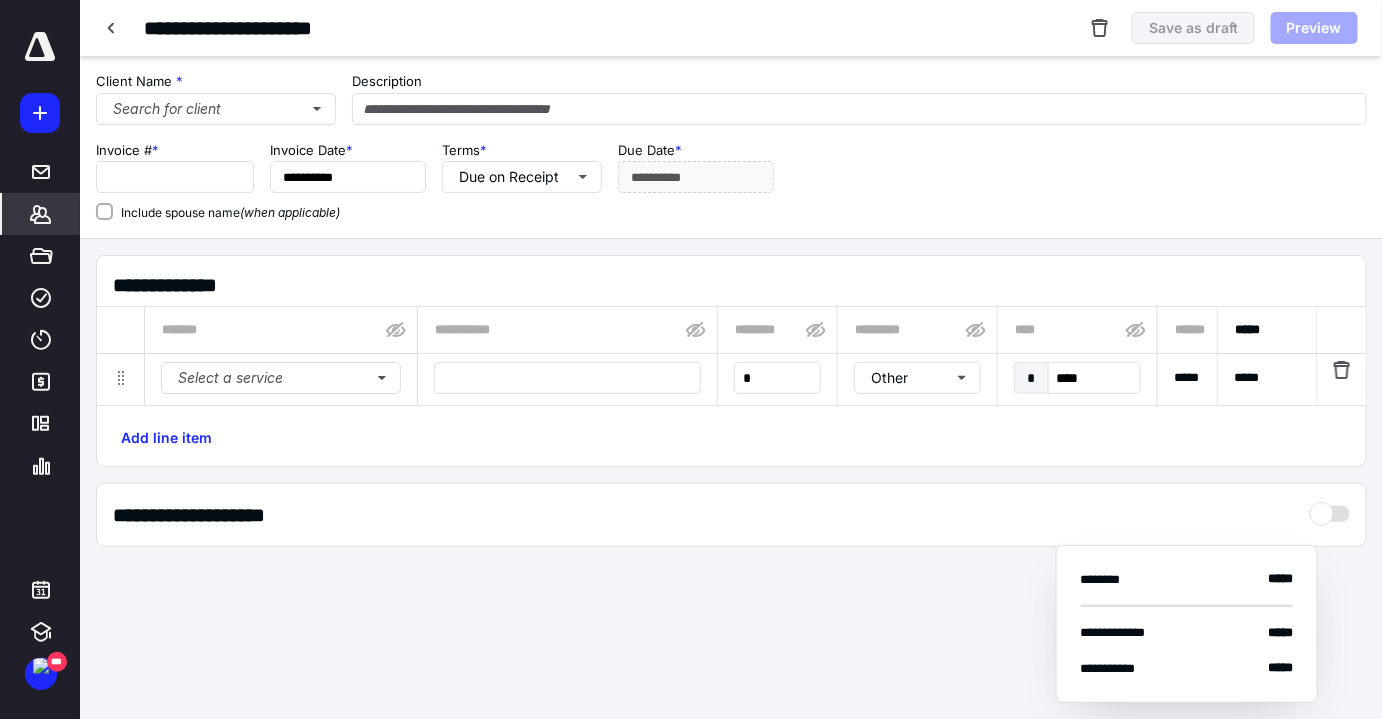 type on "****" 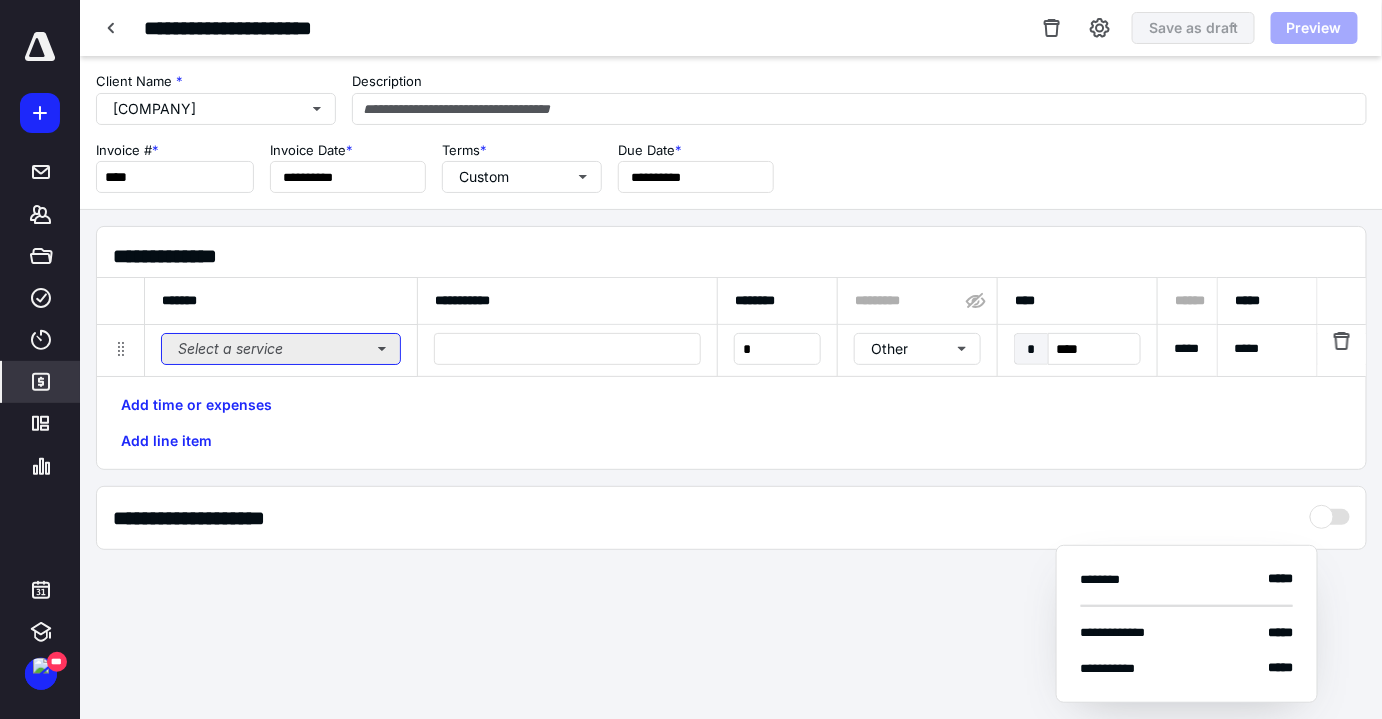 click on "Select a service" at bounding box center [281, 349] 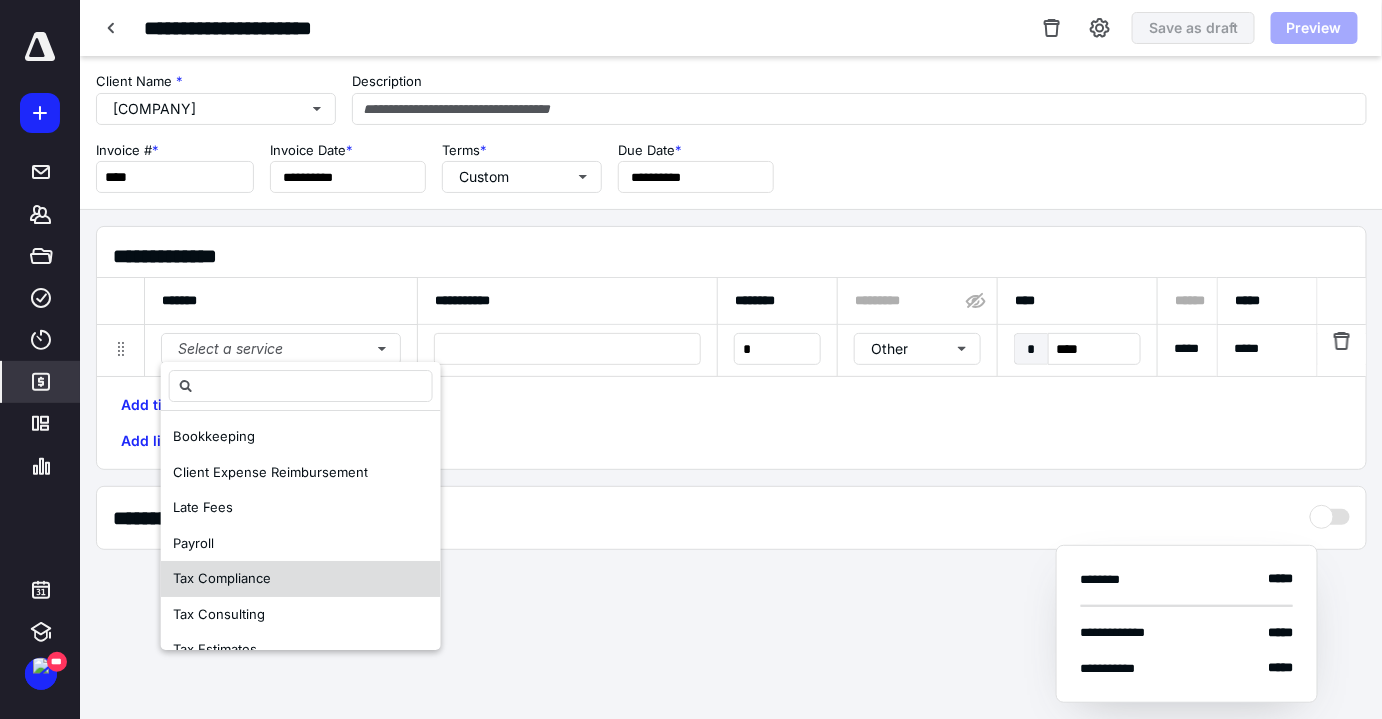 click on "Tax Compliance" at bounding box center (301, 579) 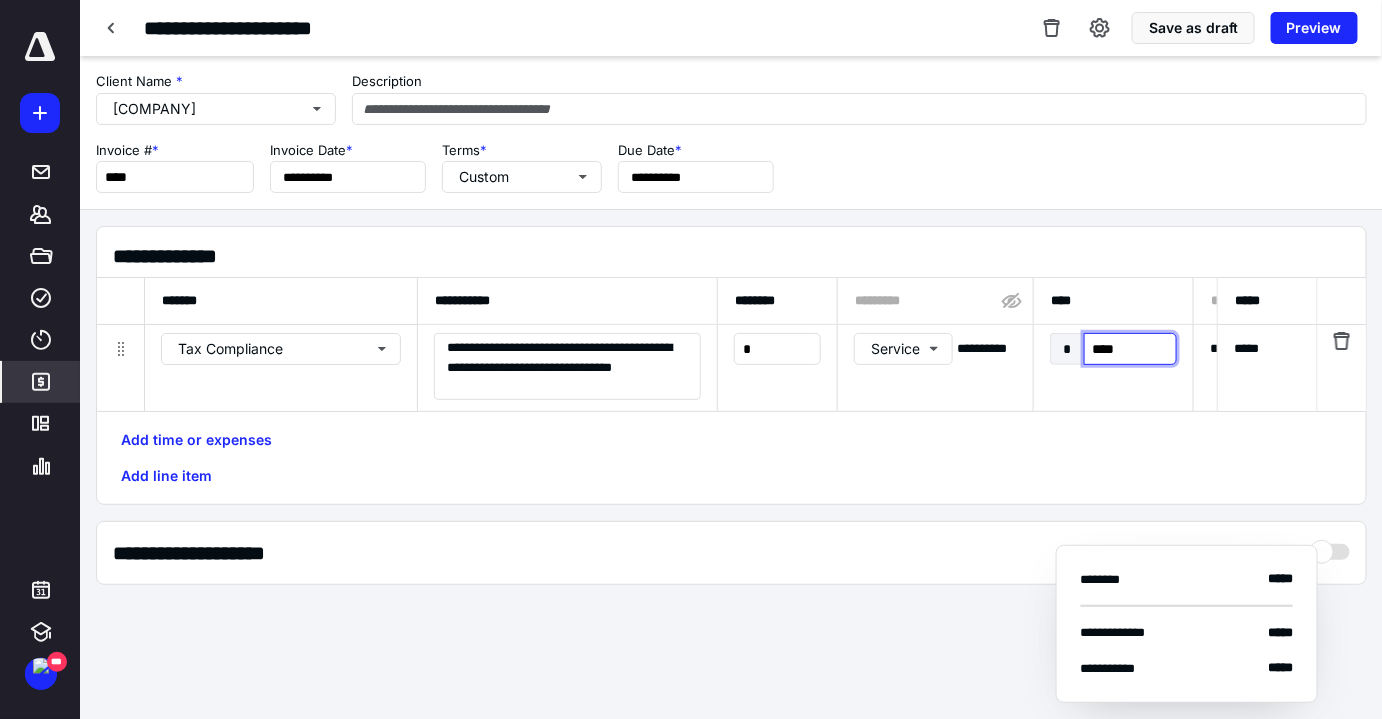 click on "****" at bounding box center [1130, 349] 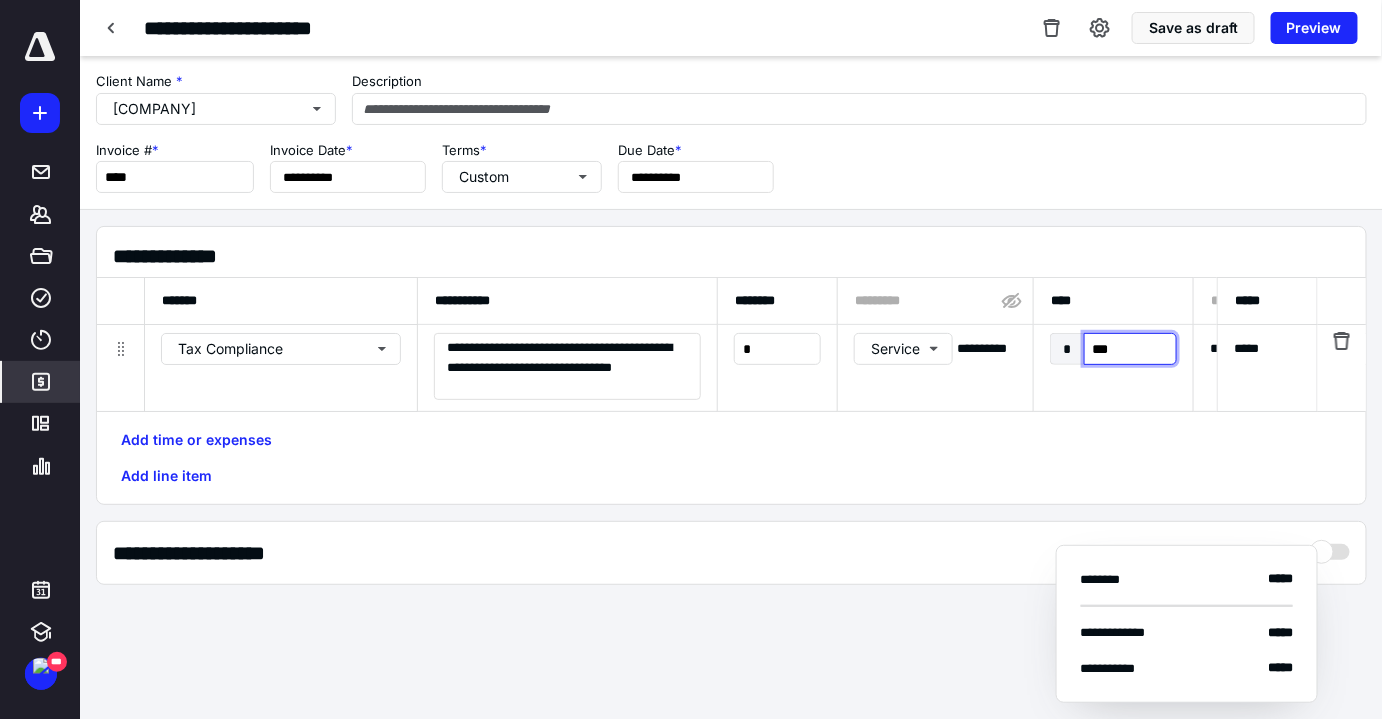 type on "****" 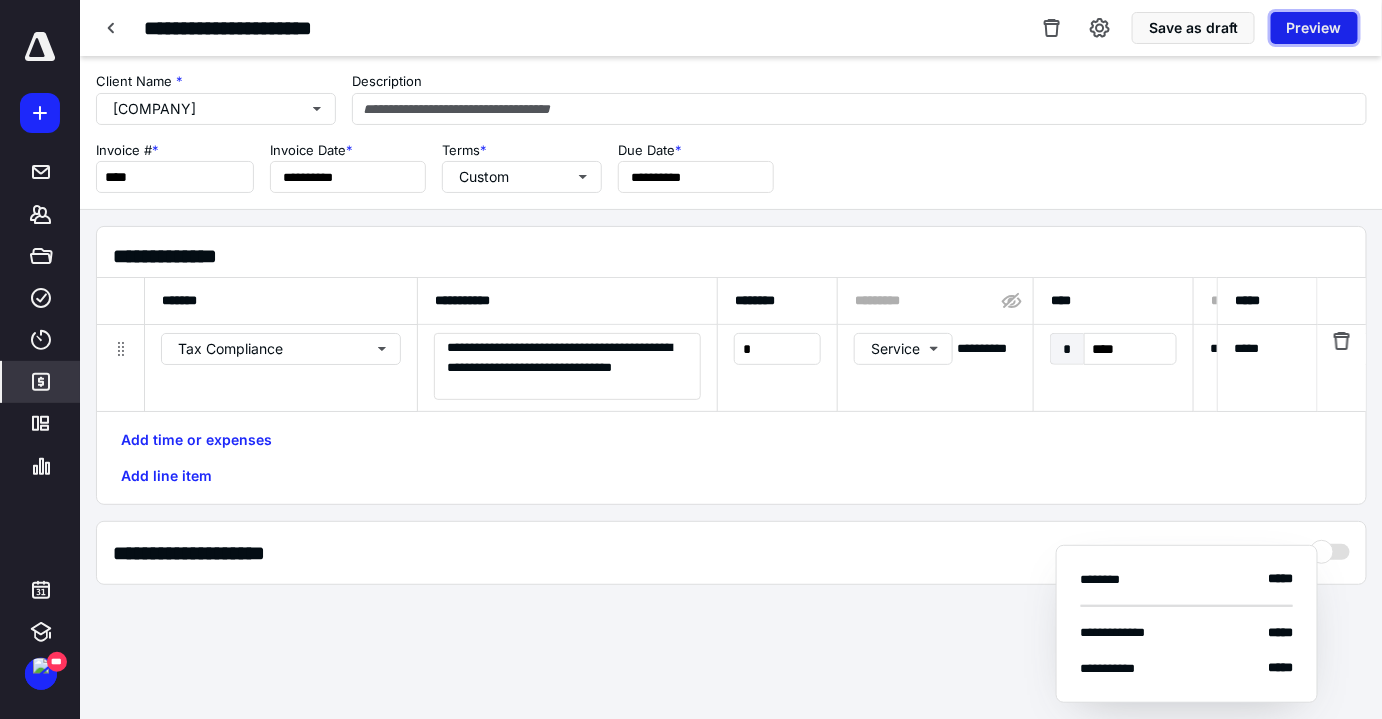 click on "Preview" at bounding box center [1314, 28] 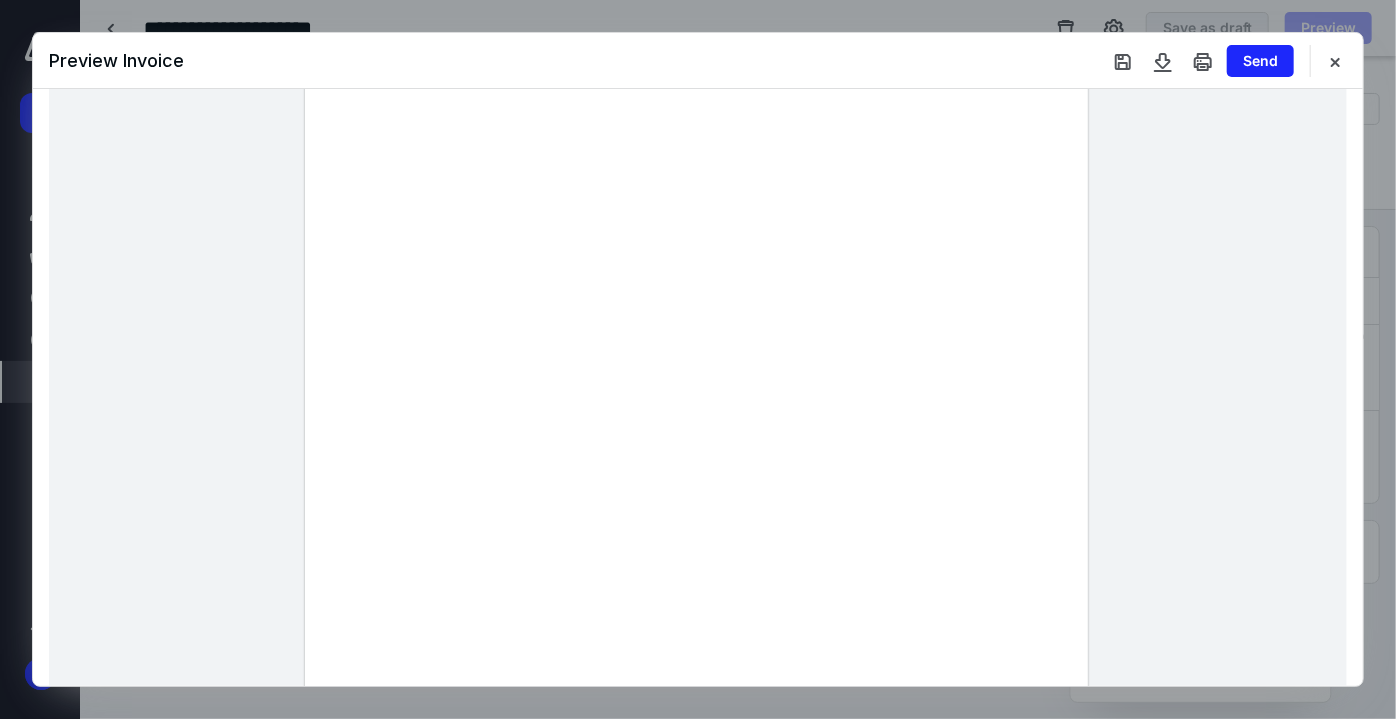 scroll, scrollTop: 193, scrollLeft: 0, axis: vertical 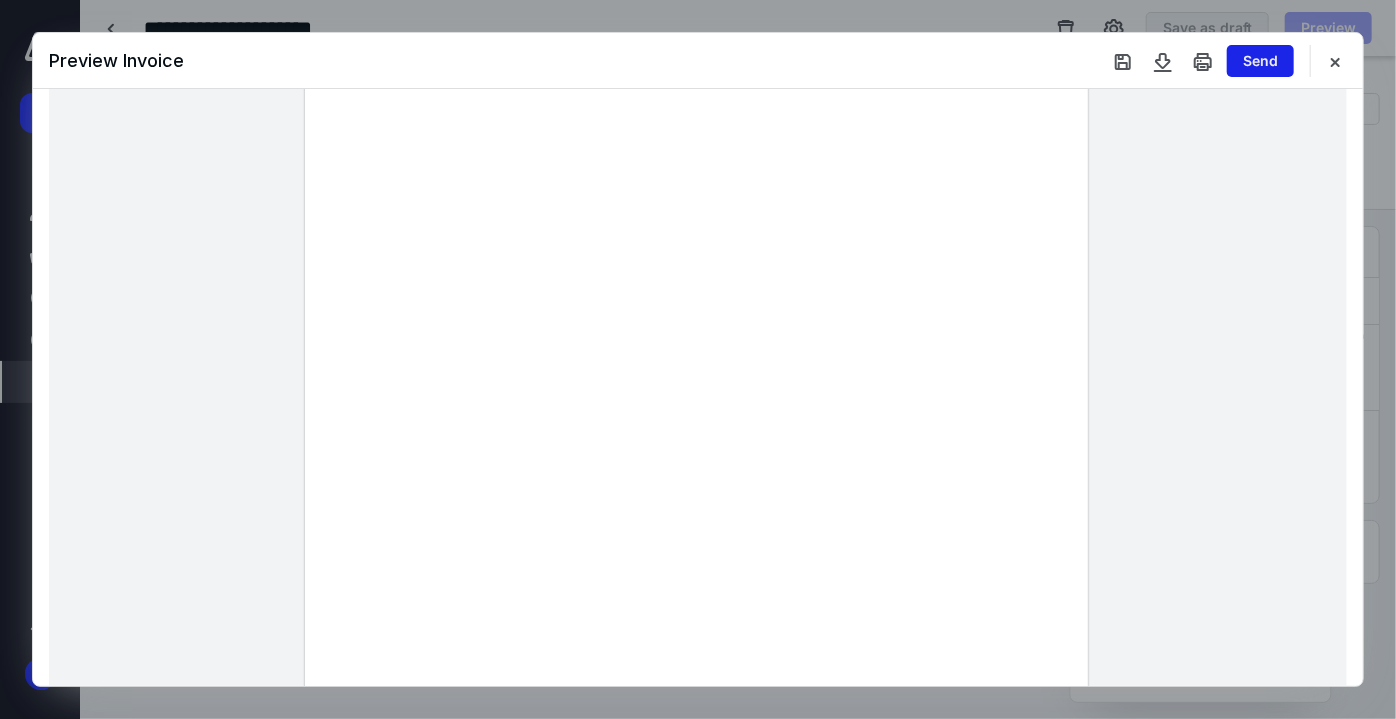 click on "Send" at bounding box center (1260, 61) 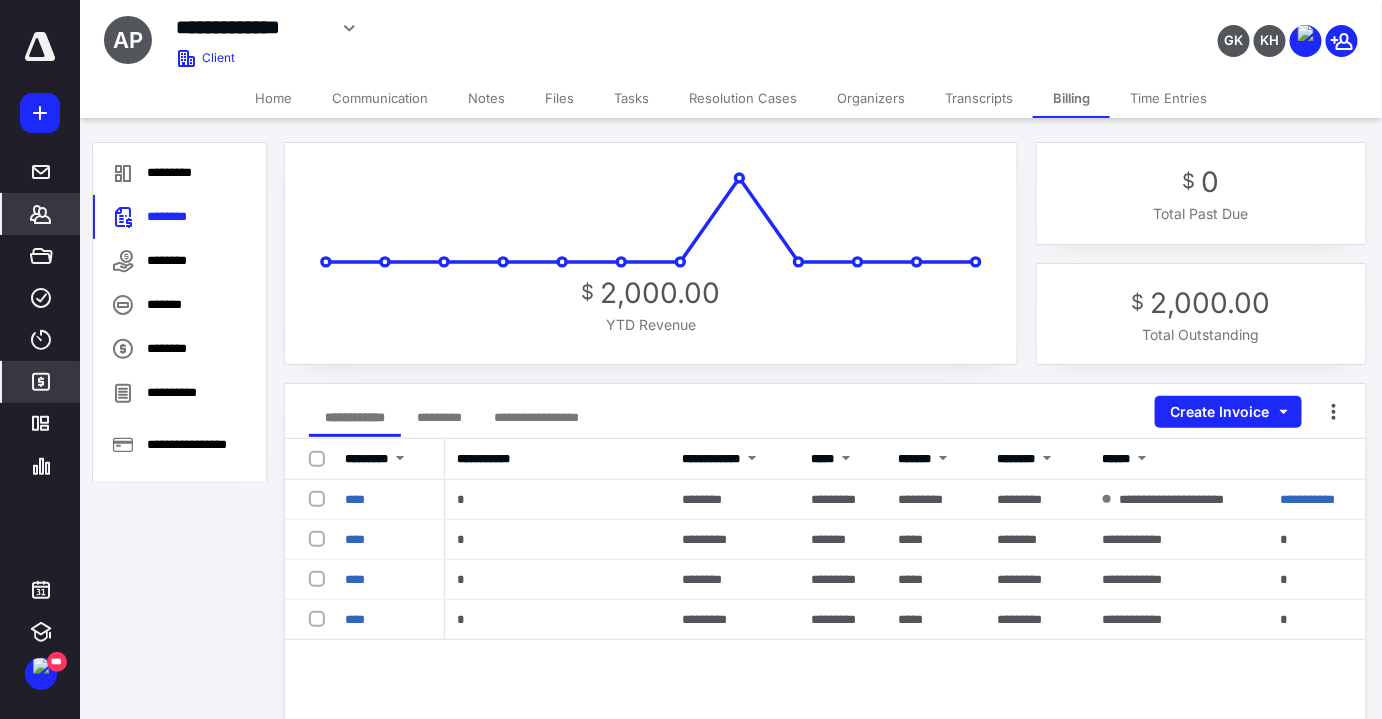 click on "*******" at bounding box center (41, 382) 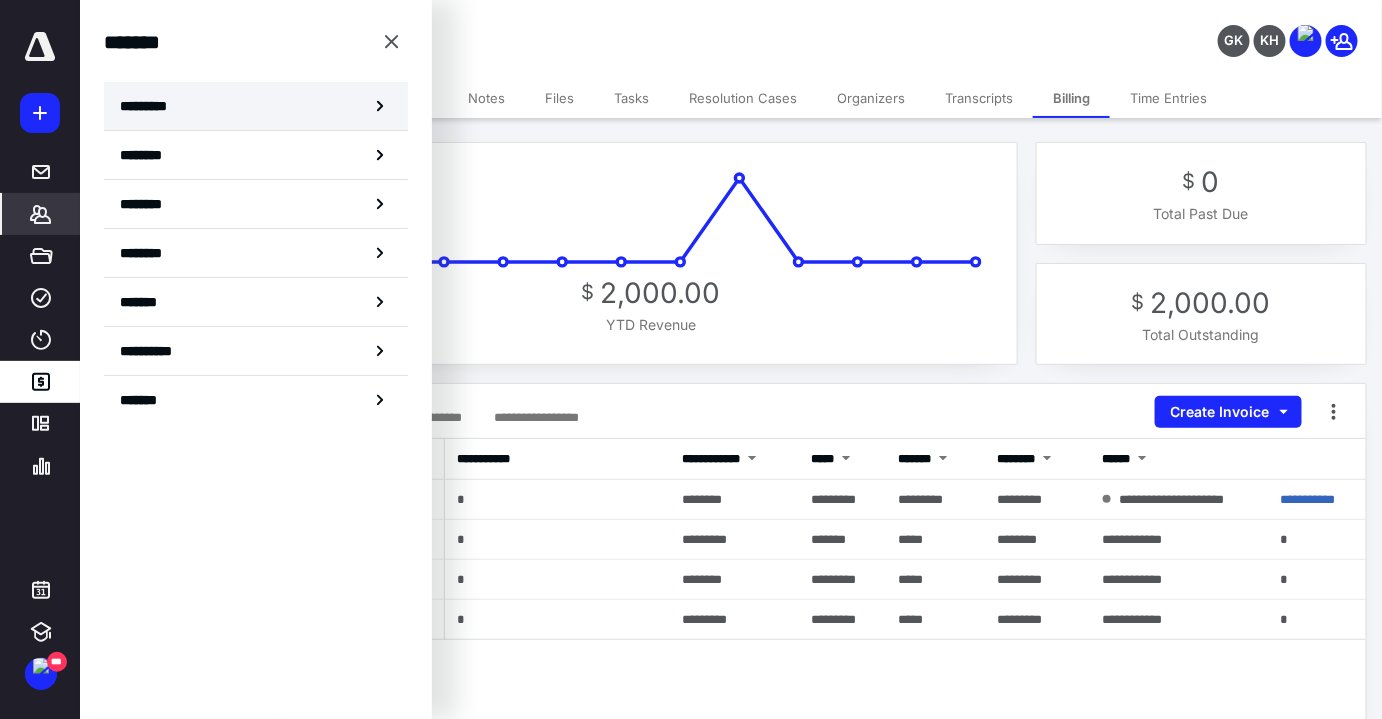 click on "*********" at bounding box center (256, 106) 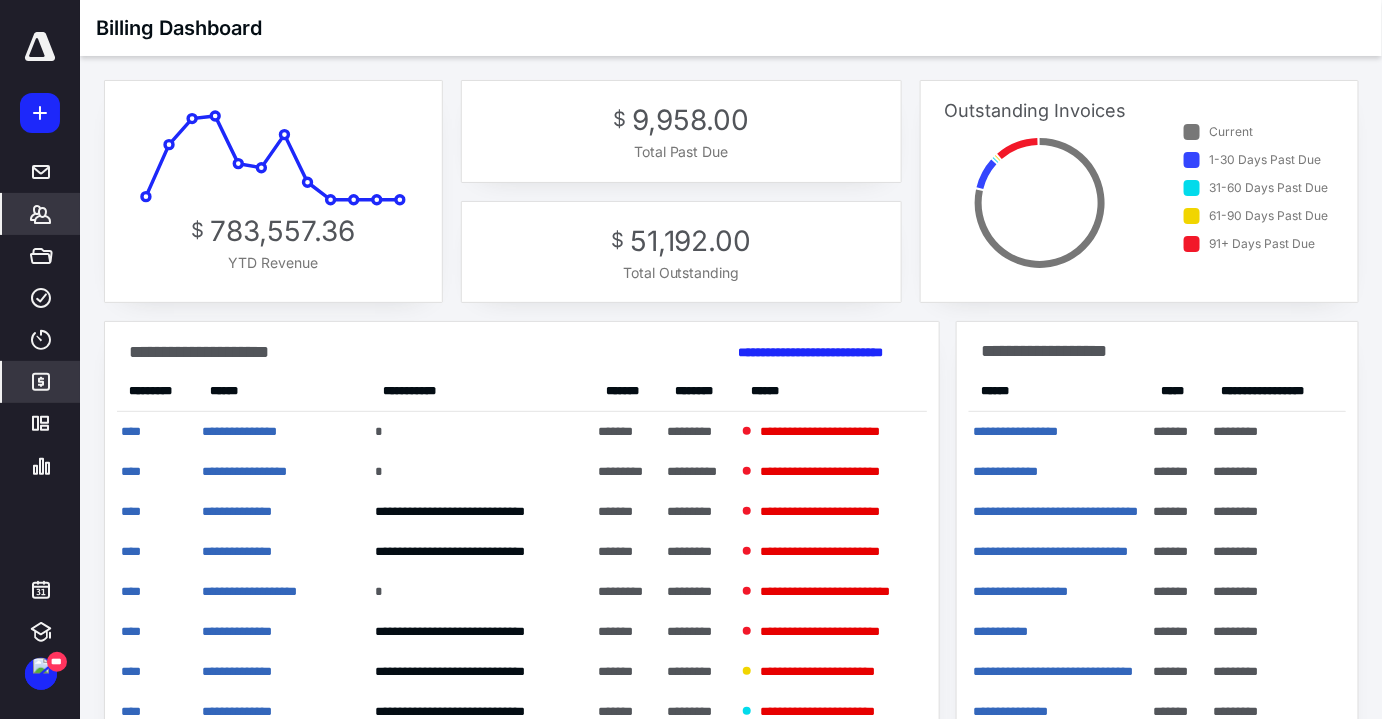 click 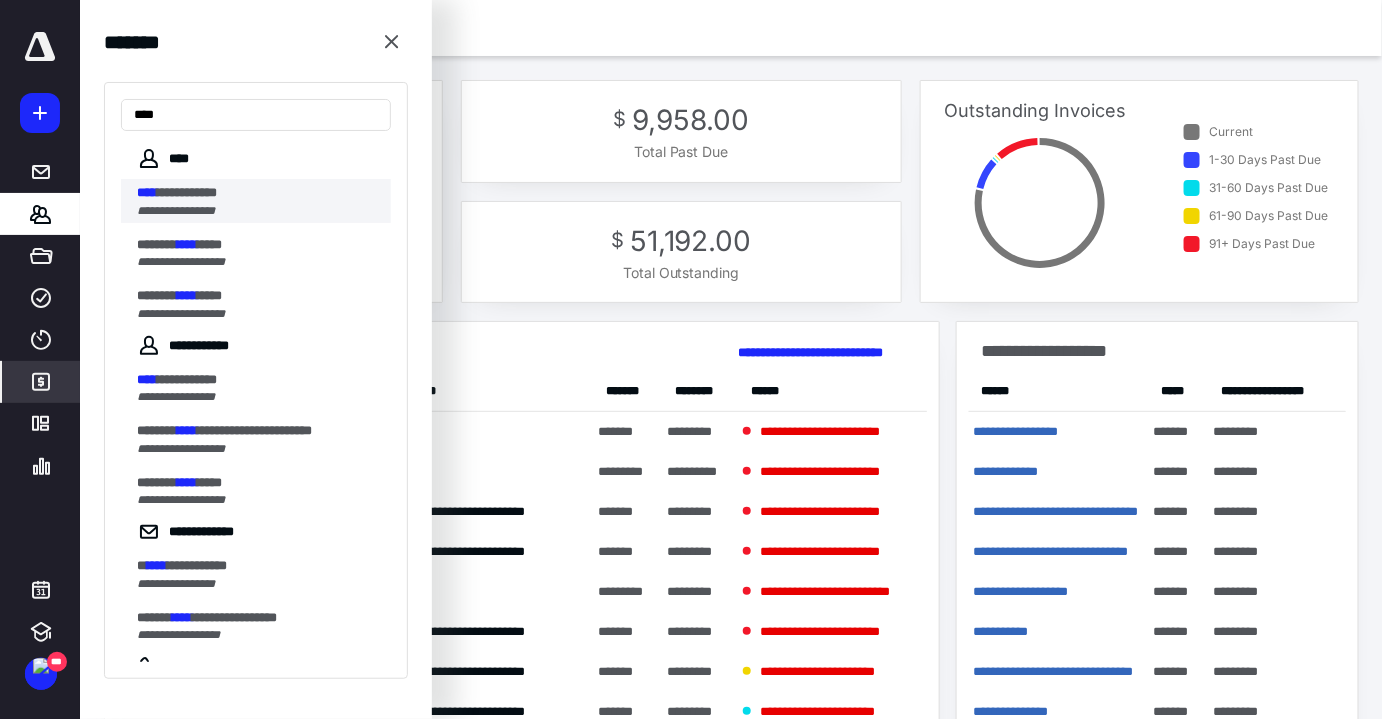 type on "****" 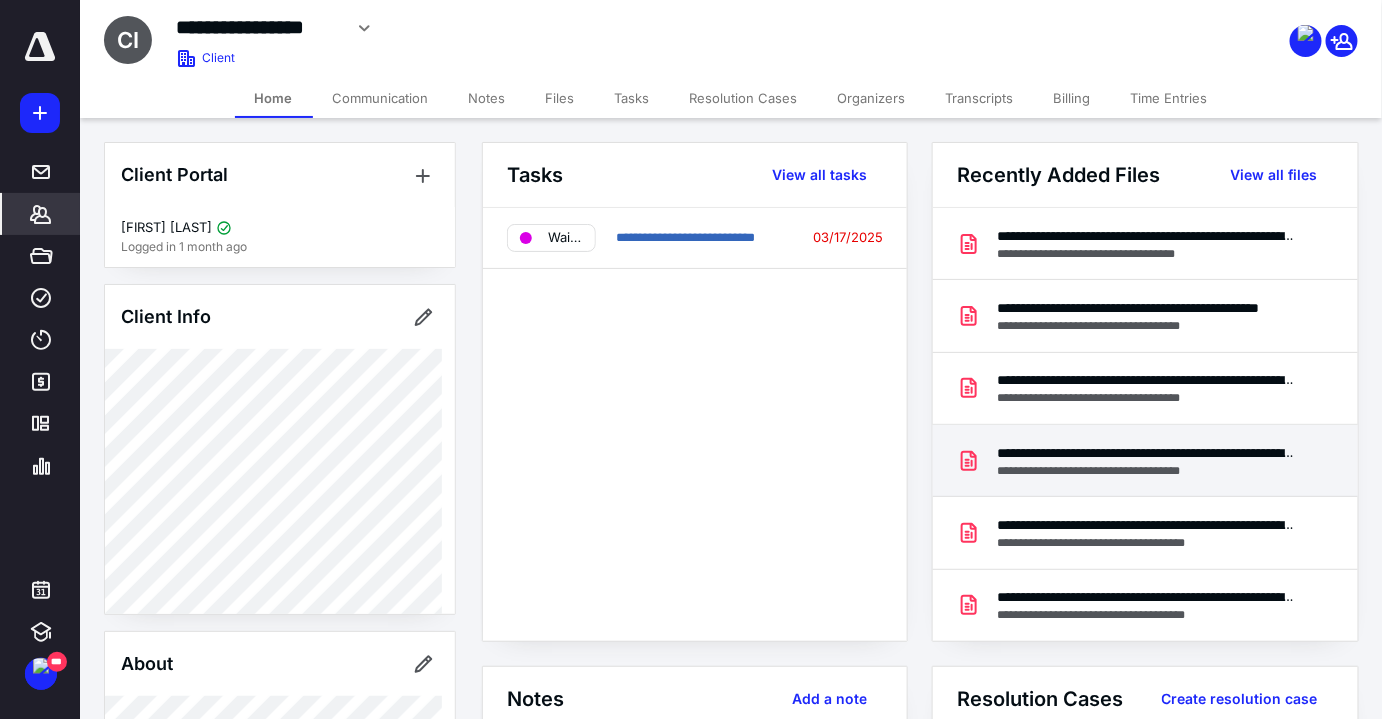click on "**********" at bounding box center (1145, 461) 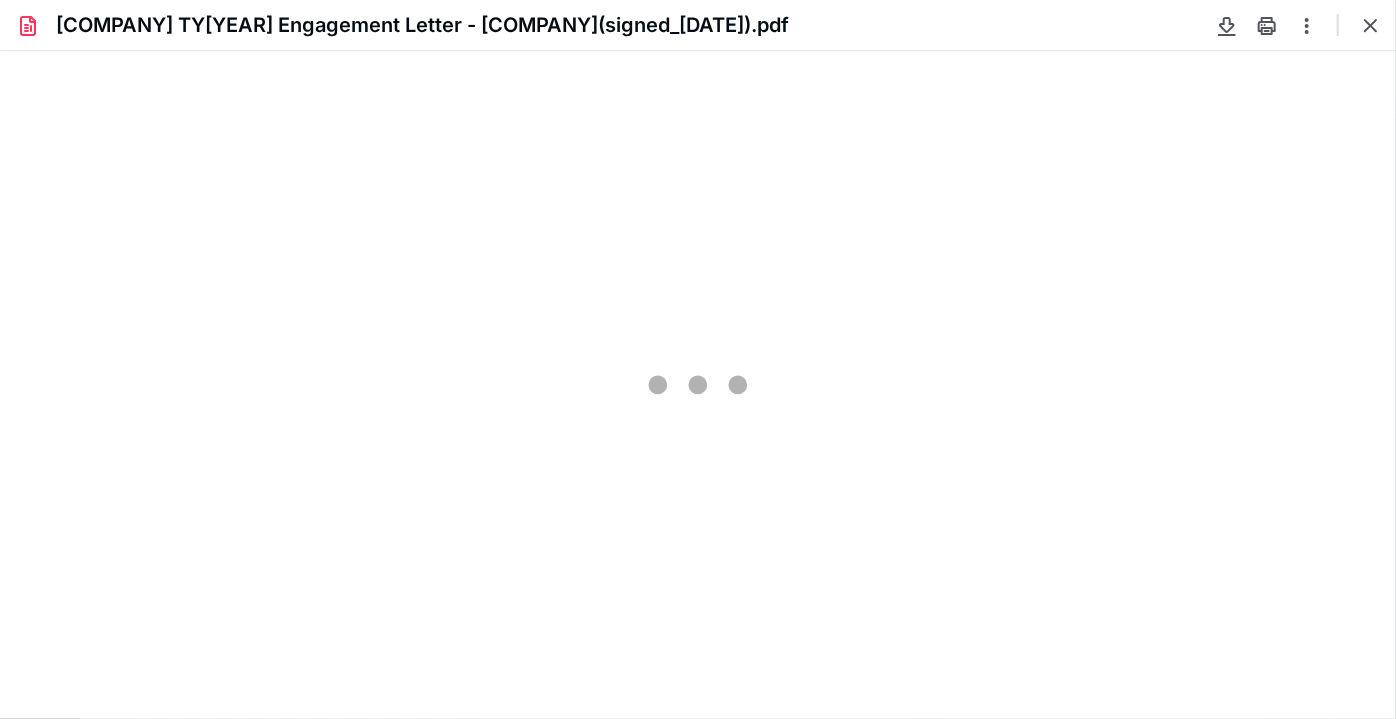 scroll, scrollTop: 0, scrollLeft: 0, axis: both 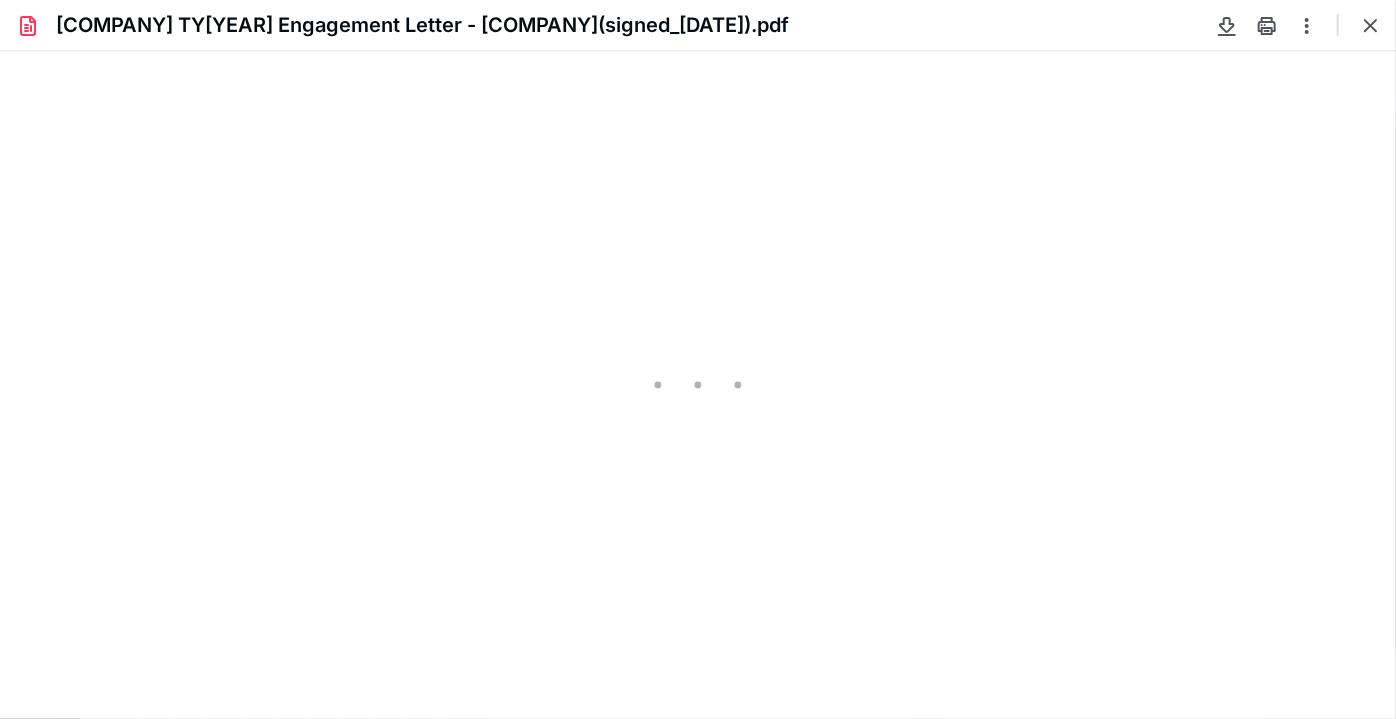 type on "80" 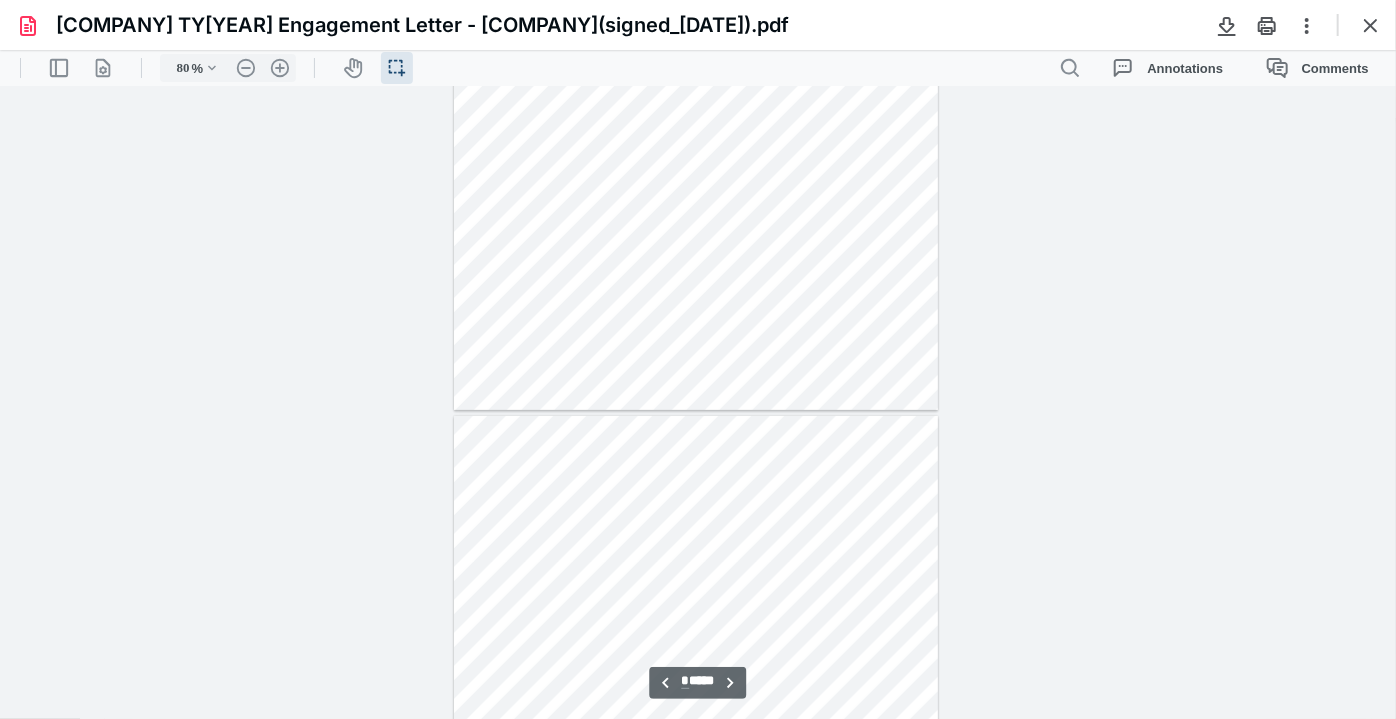 type on "*" 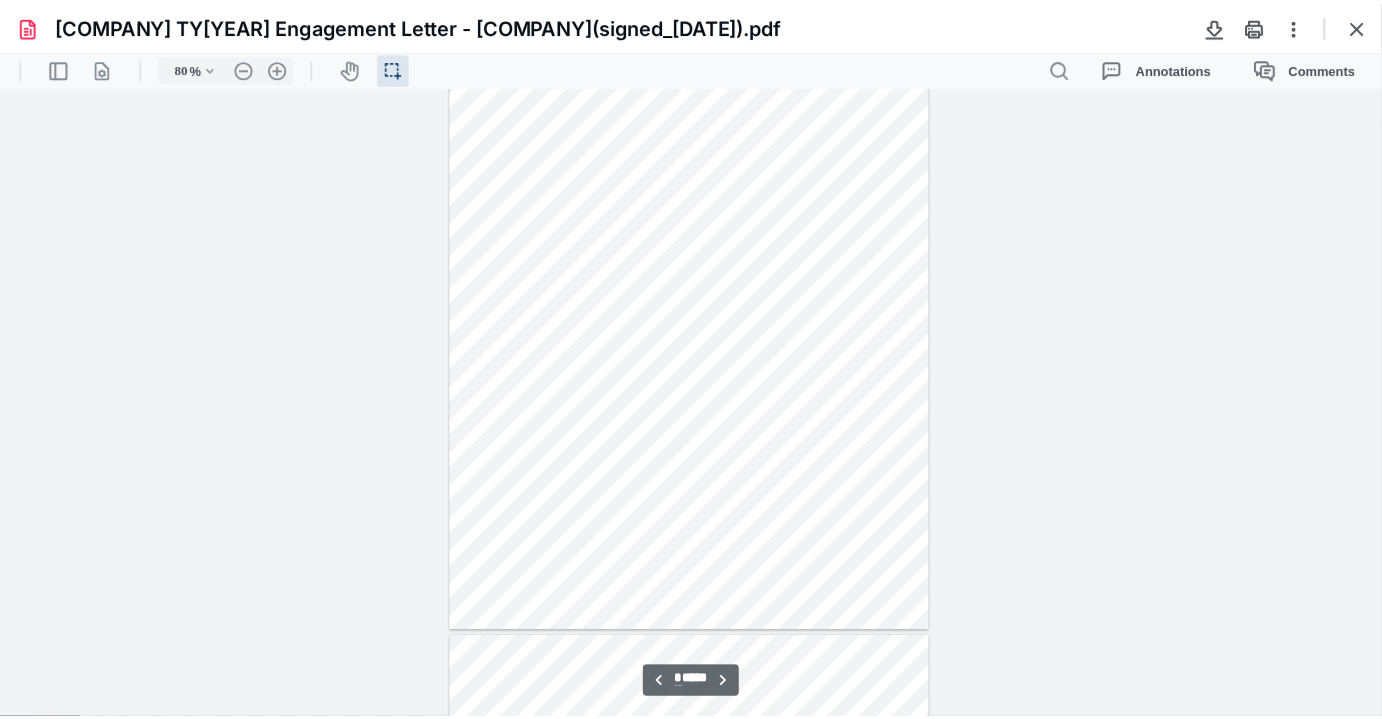 scroll, scrollTop: 4514, scrollLeft: 0, axis: vertical 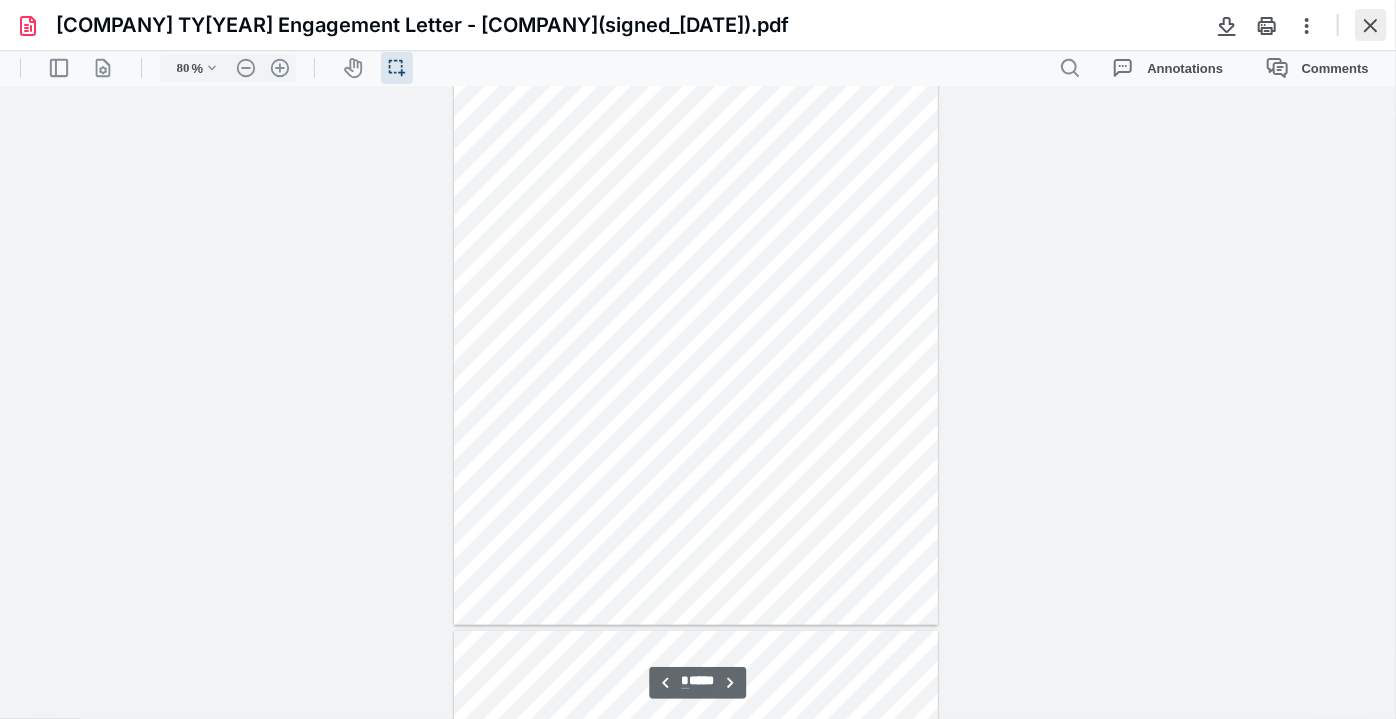 click at bounding box center [1371, 25] 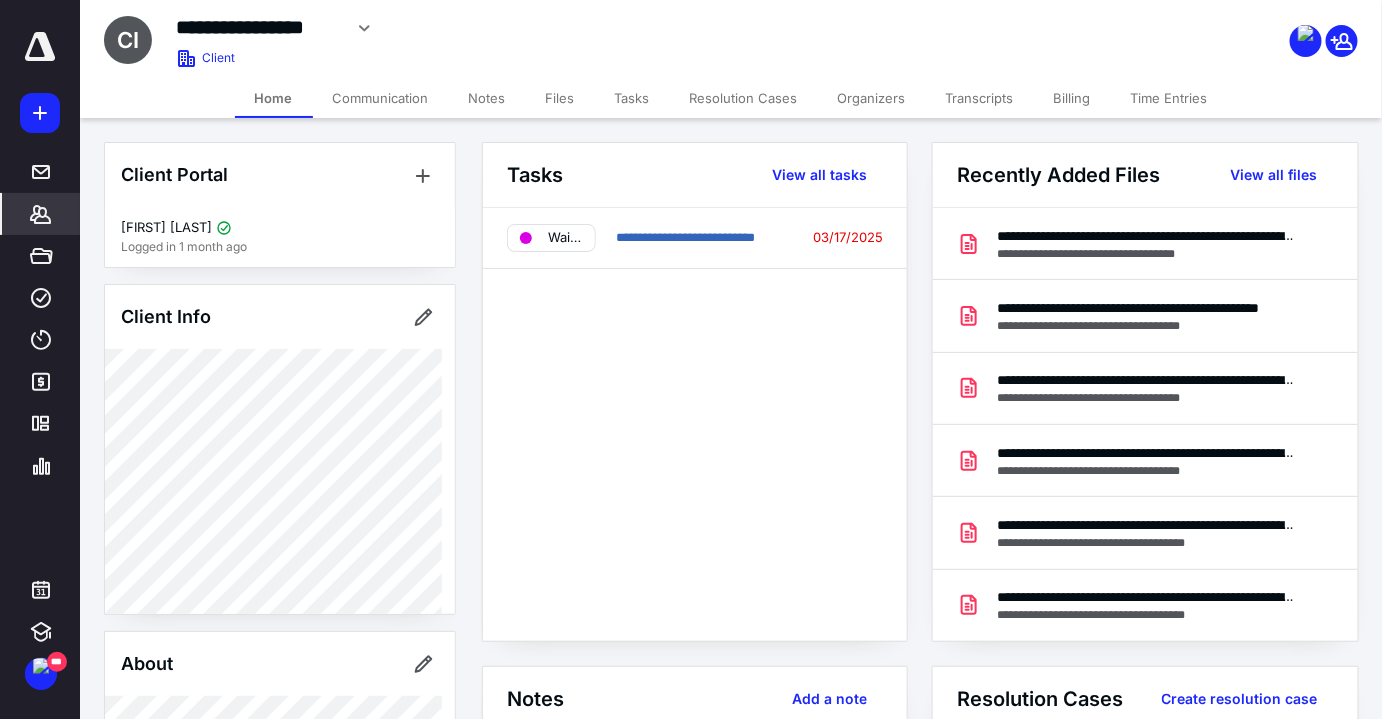 click on "Billing" at bounding box center [1072, 98] 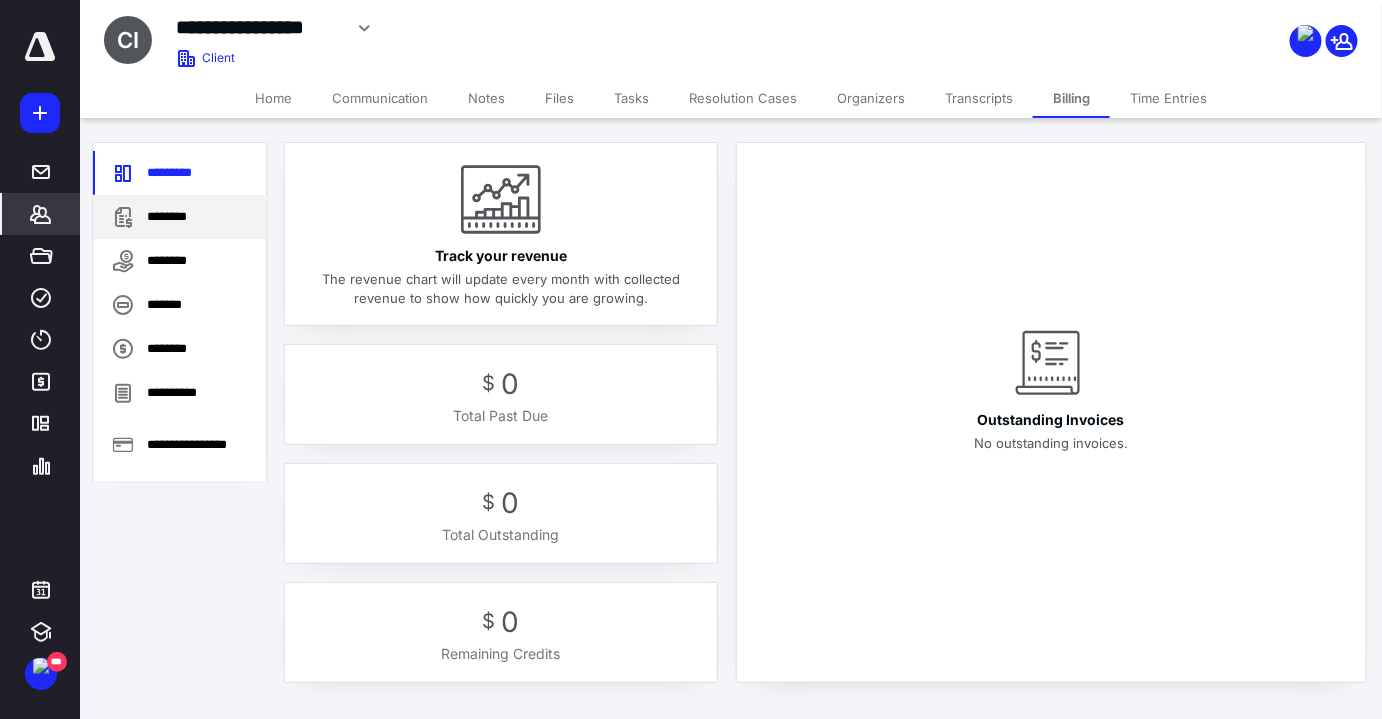 click on "********" at bounding box center [180, 217] 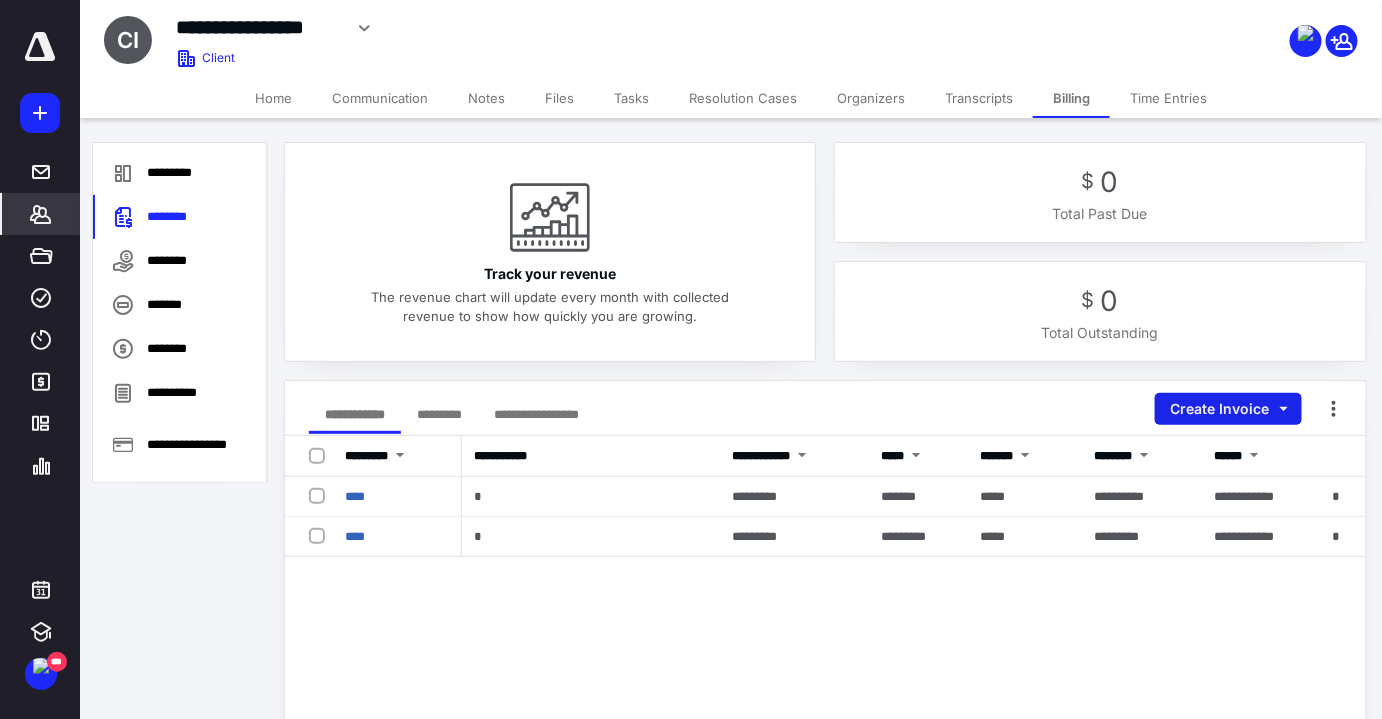 click on "Create Invoice" at bounding box center (1228, 409) 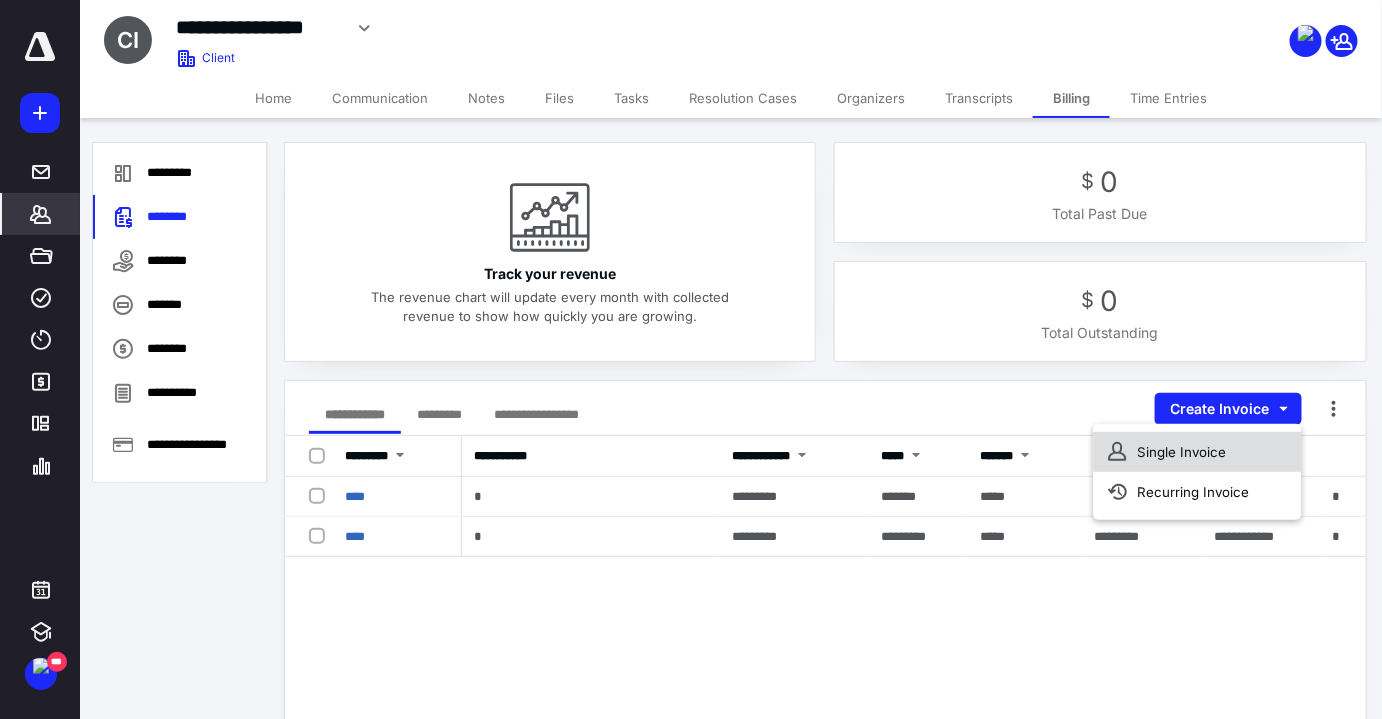 click on "Single Invoice" at bounding box center (1197, 452) 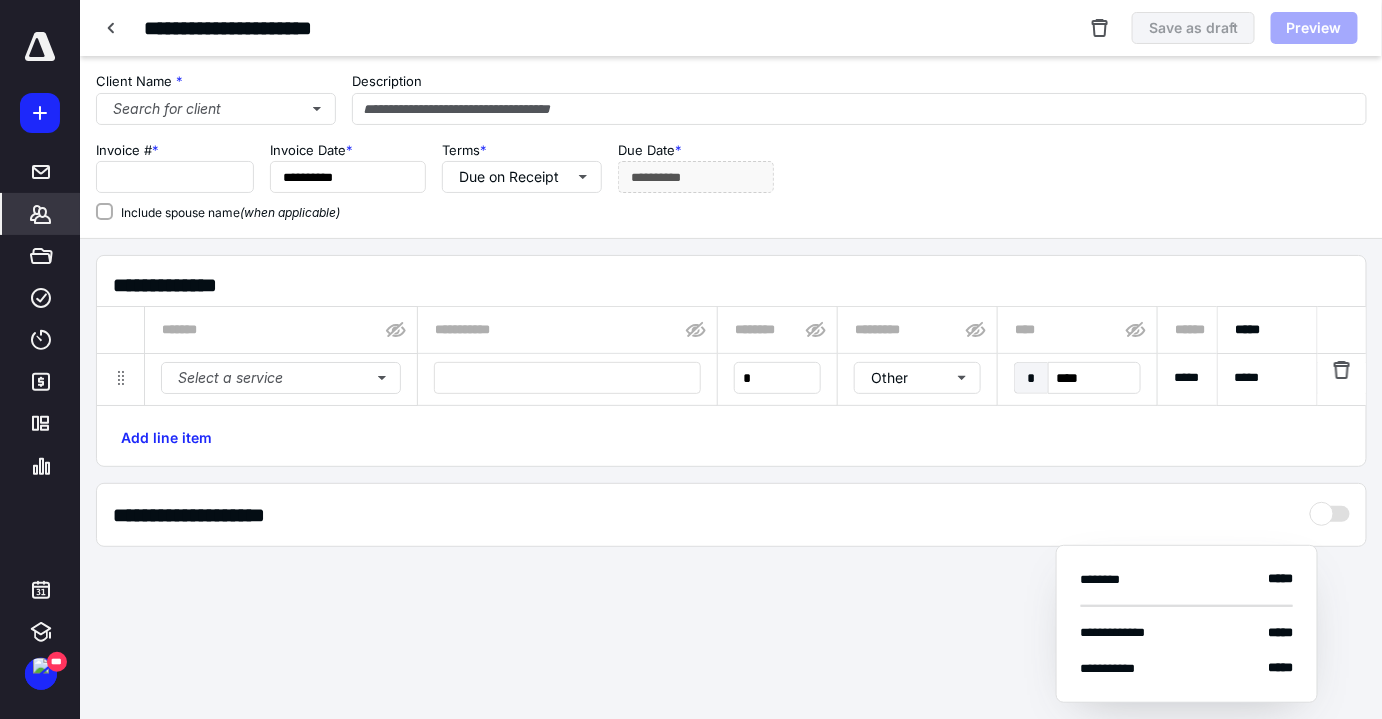 type on "****" 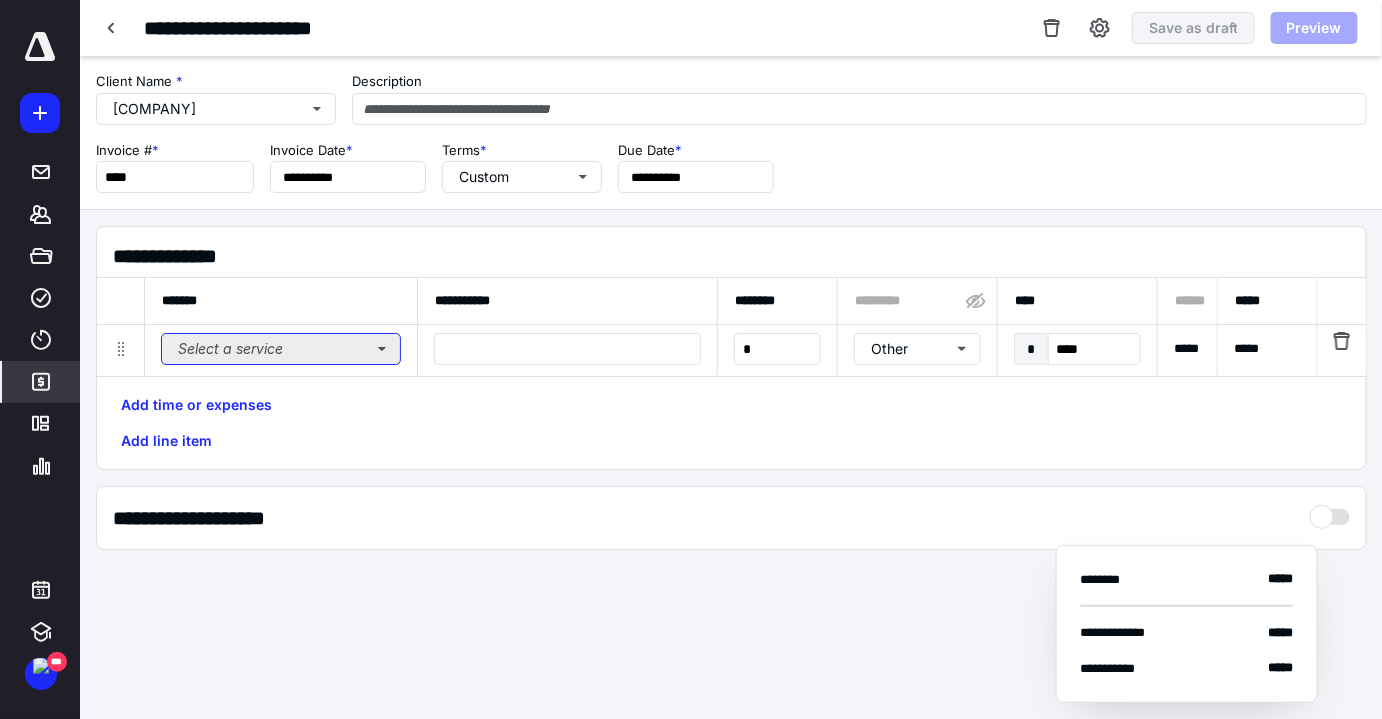 click on "Select a service" at bounding box center (281, 349) 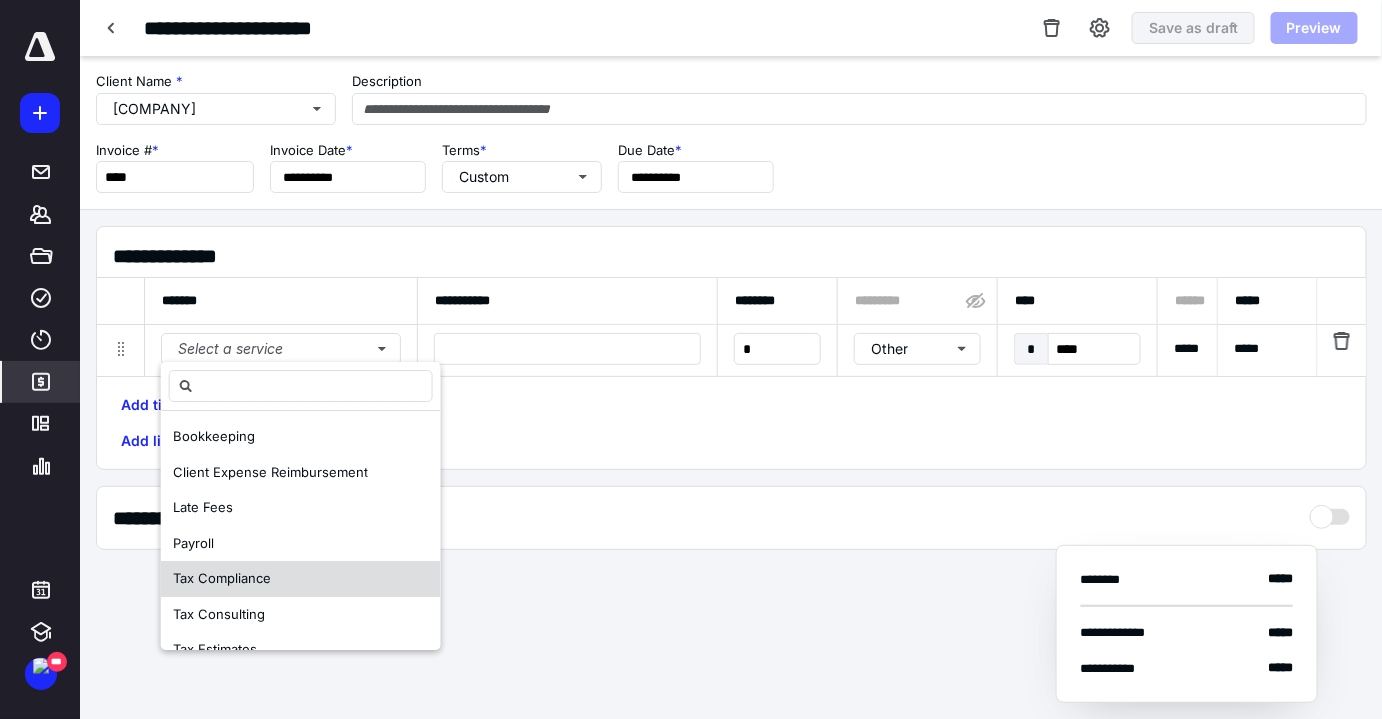 click on "Tax Compliance" at bounding box center (301, 579) 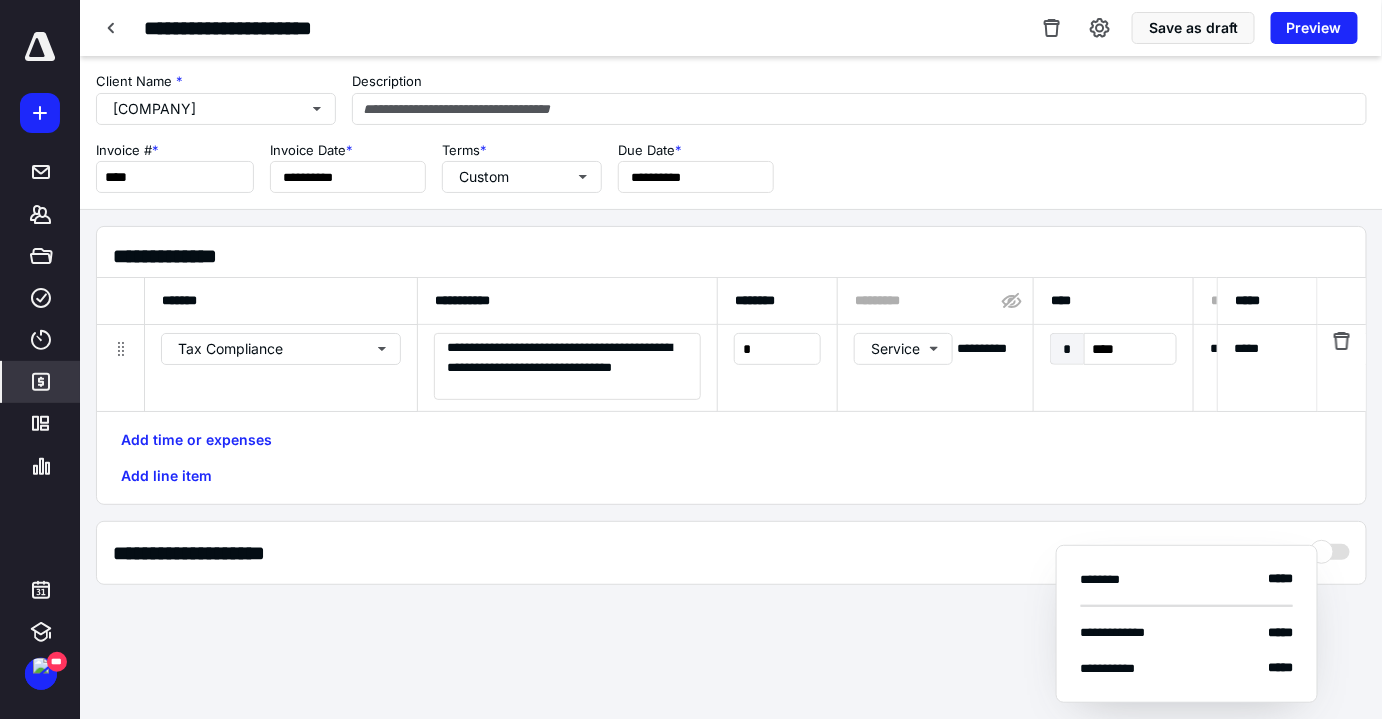 click on "* ****" at bounding box center [1113, 349] 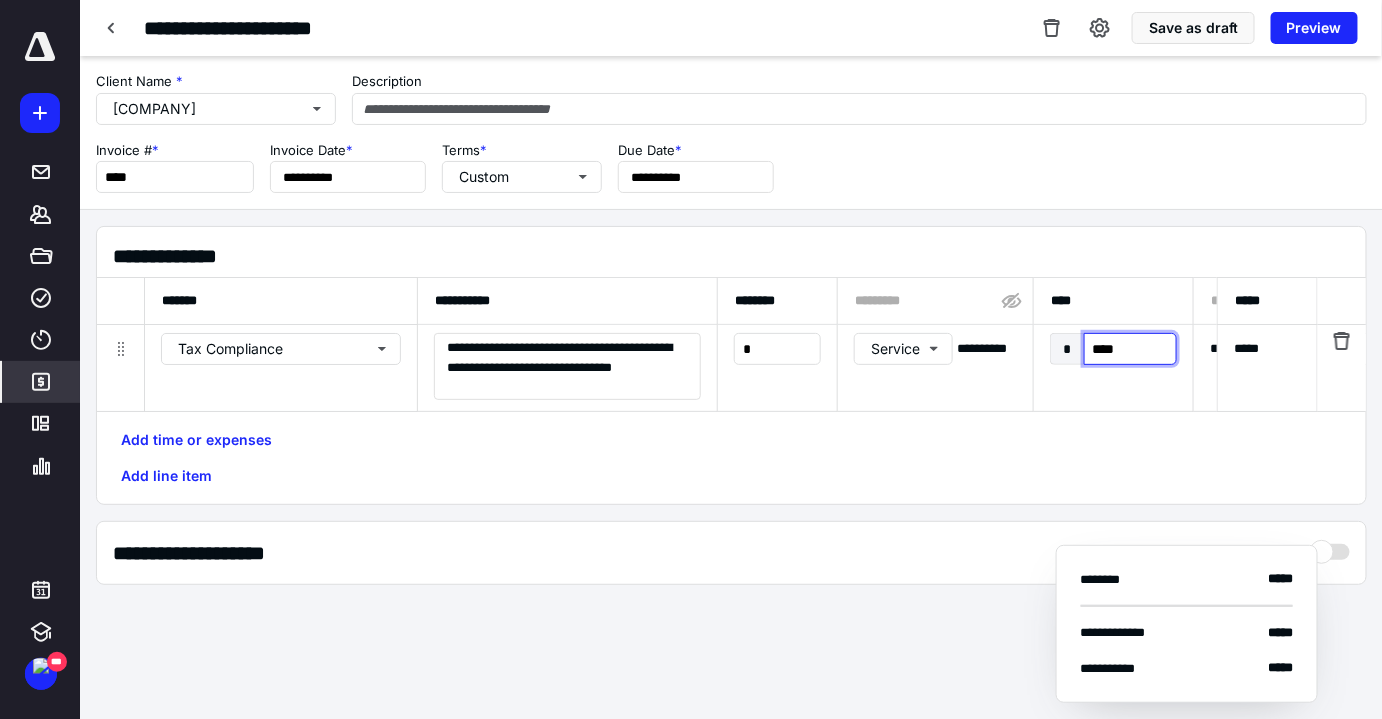 click on "****" at bounding box center [1130, 349] 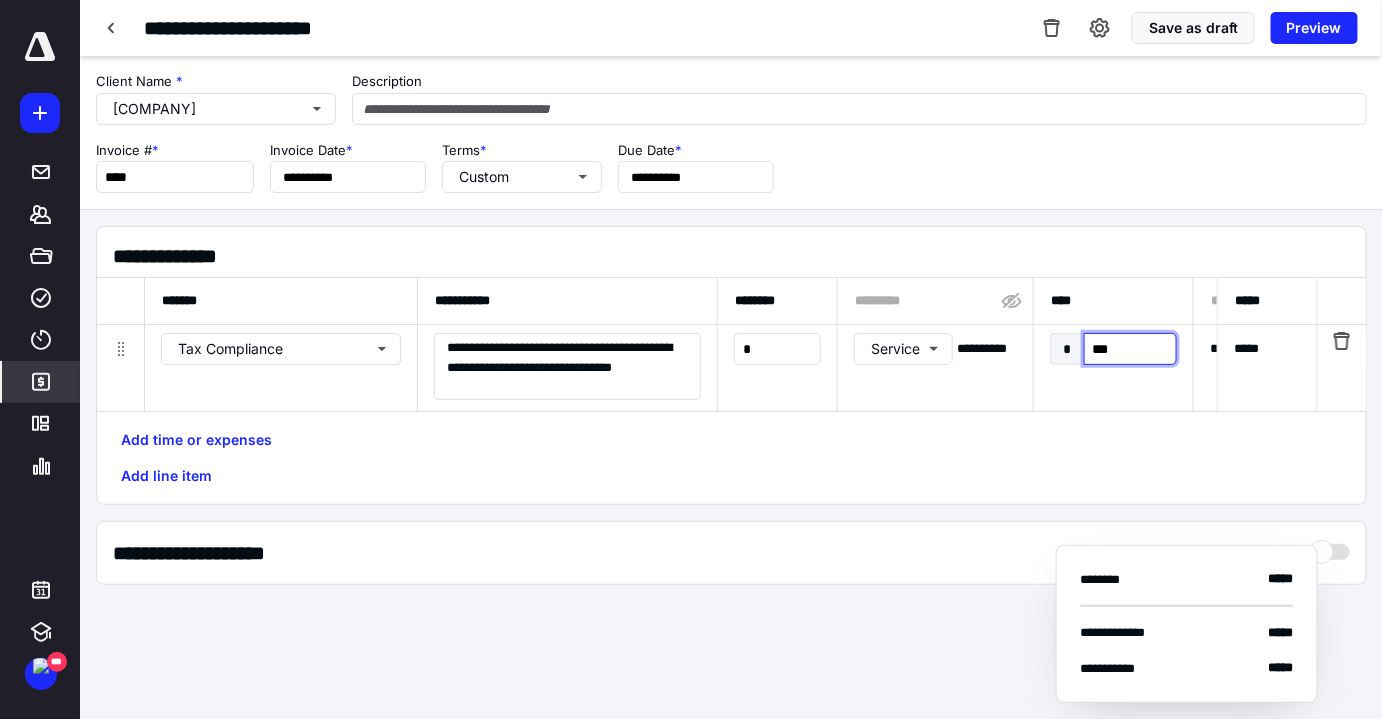 type on "****" 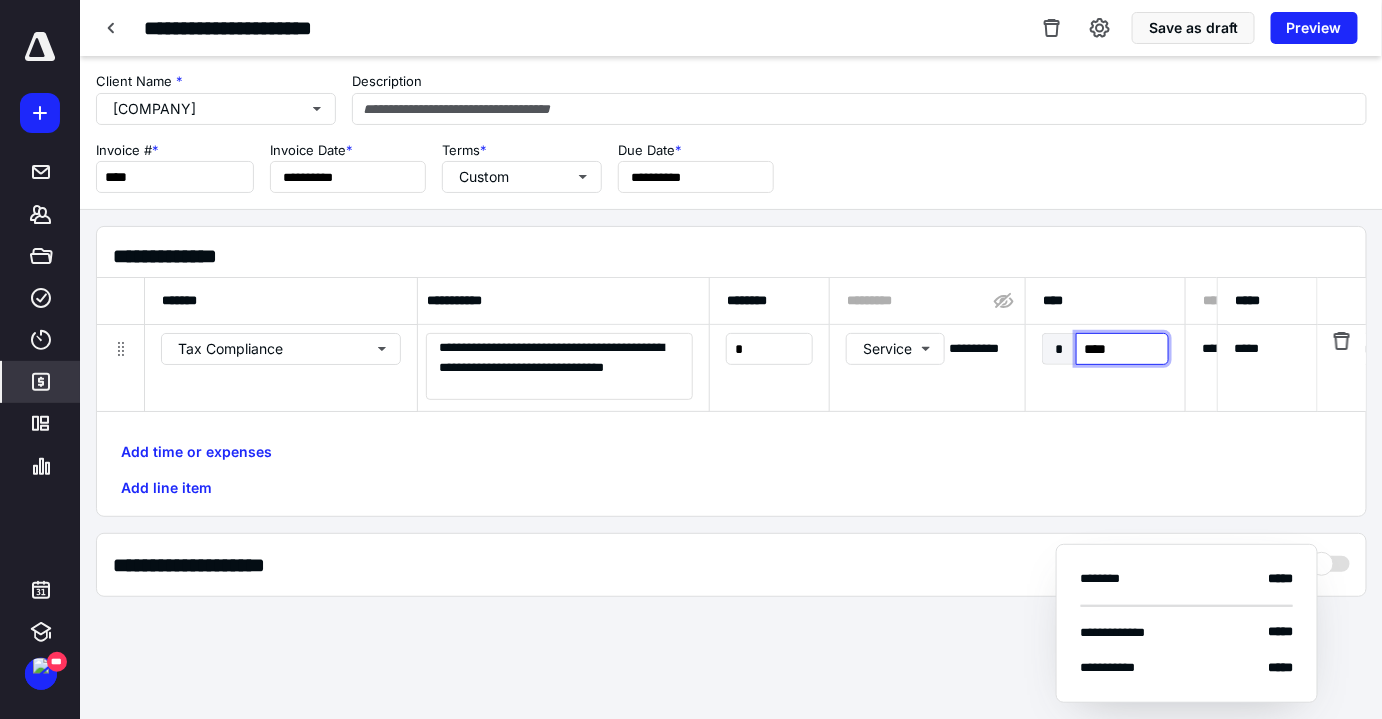 scroll, scrollTop: 0, scrollLeft: 0, axis: both 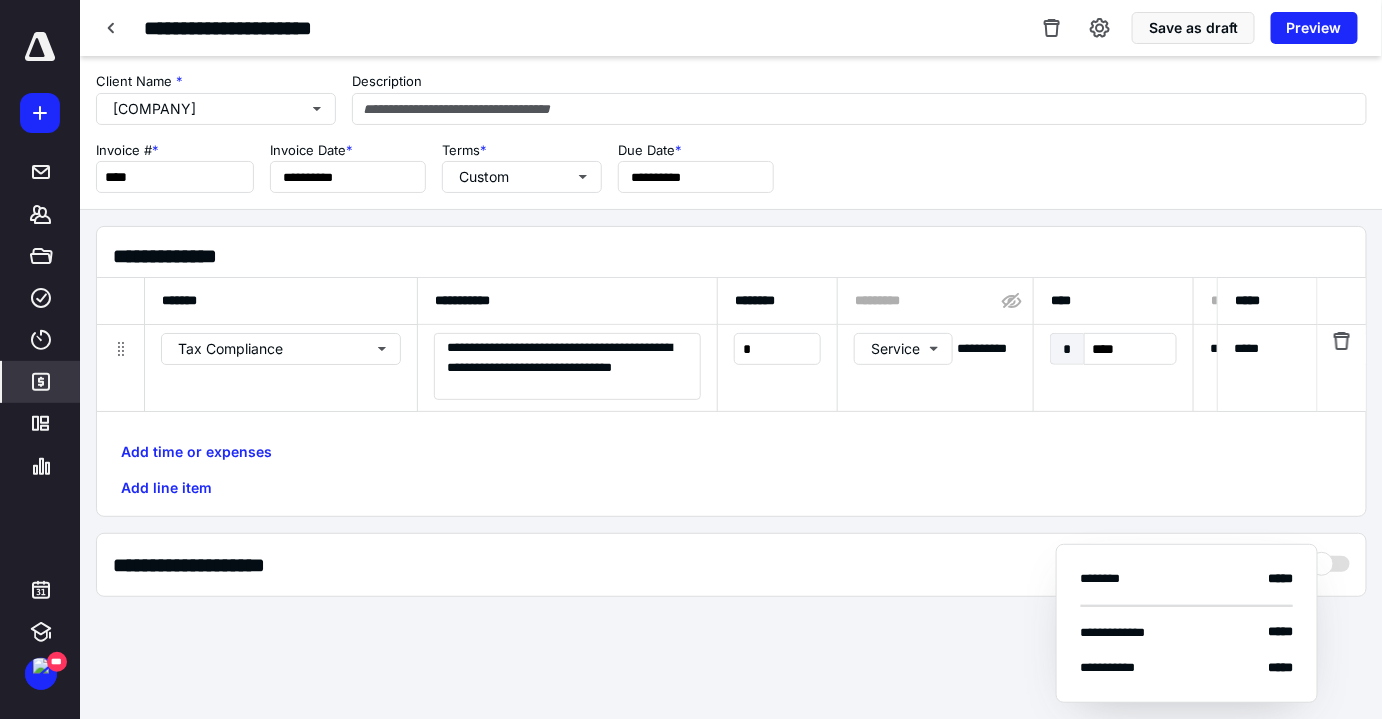 click on "**********" at bounding box center (731, 167) 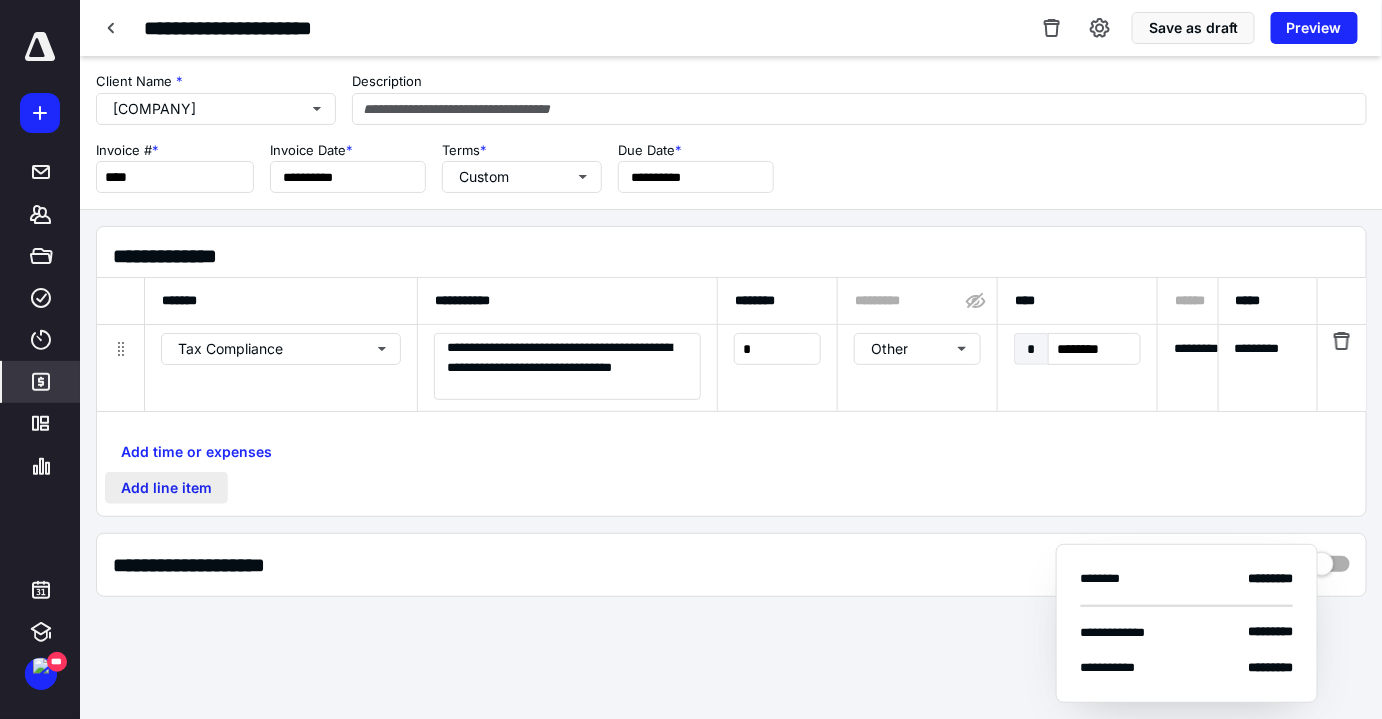 click on "Add line item" at bounding box center [166, 488] 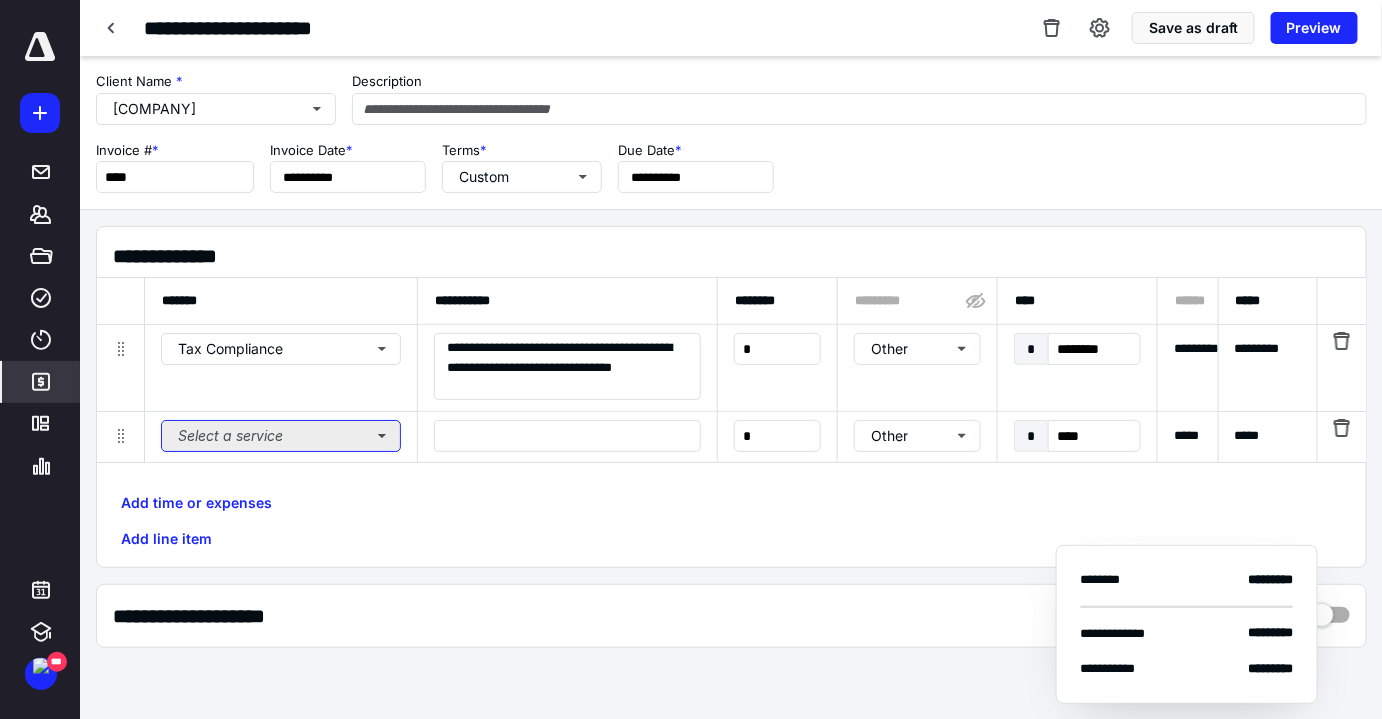 click on "Select a service" at bounding box center (281, 436) 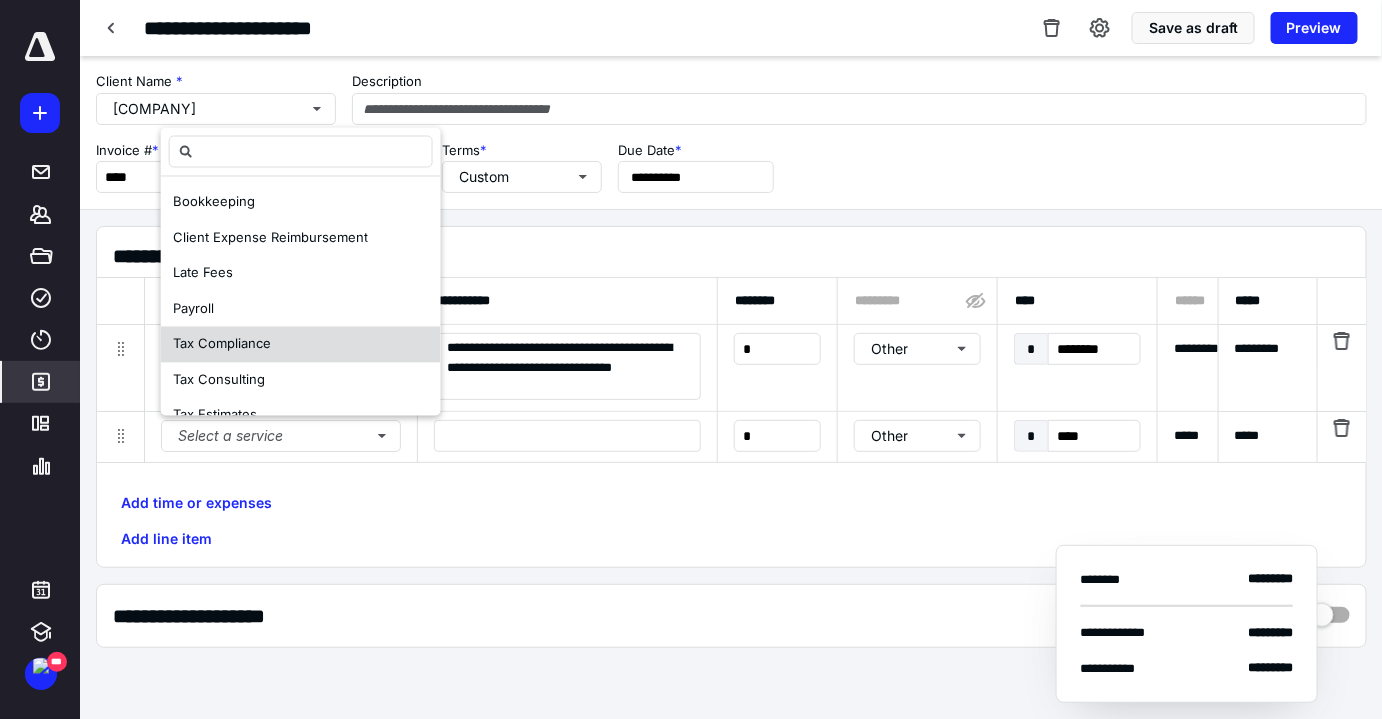 click on "Tax Compliance" at bounding box center (222, 344) 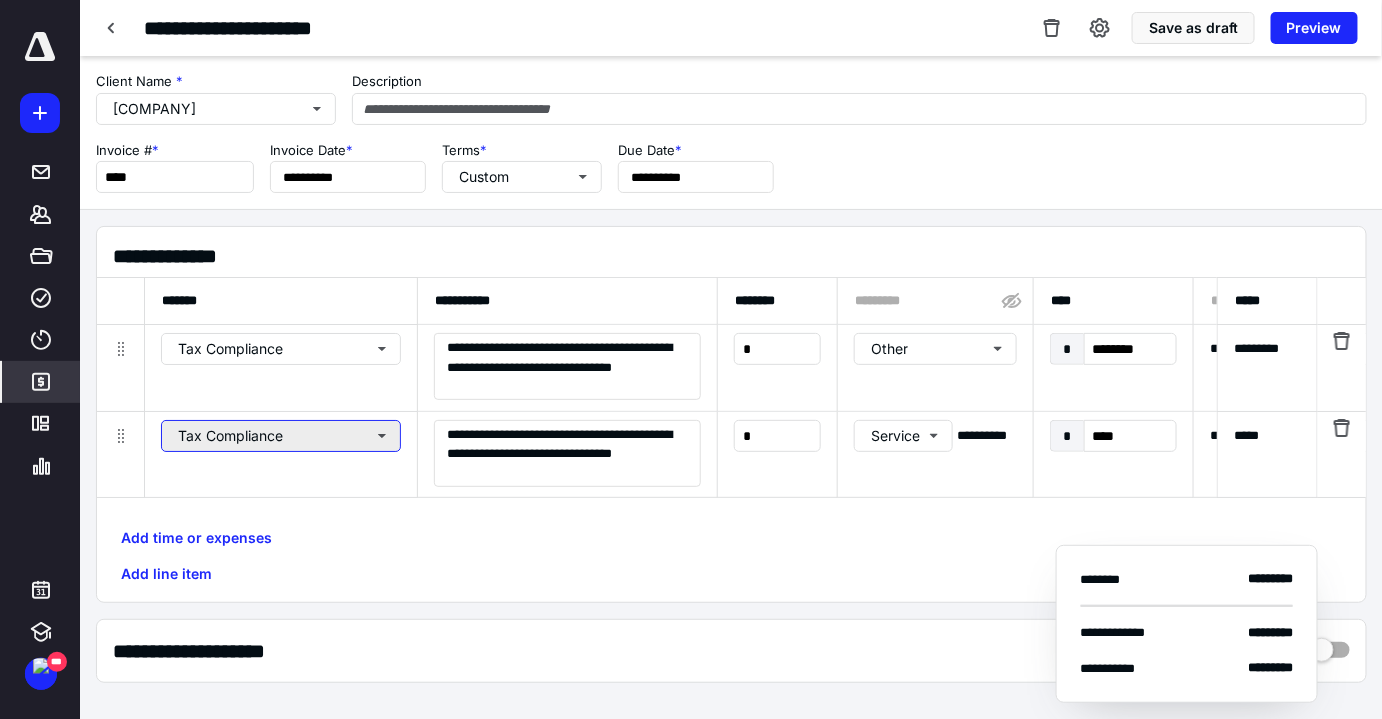 click on "Tax Compliance" at bounding box center [281, 436] 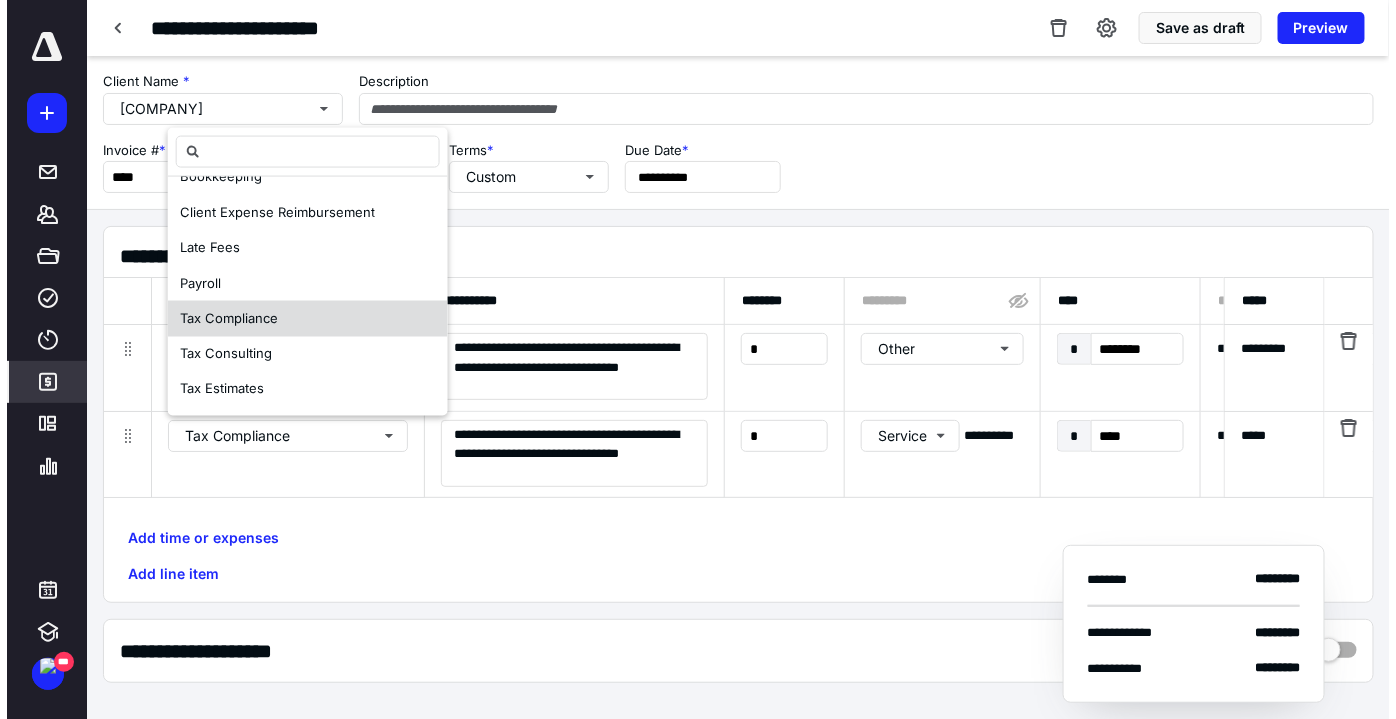 scroll, scrollTop: 60, scrollLeft: 0, axis: vertical 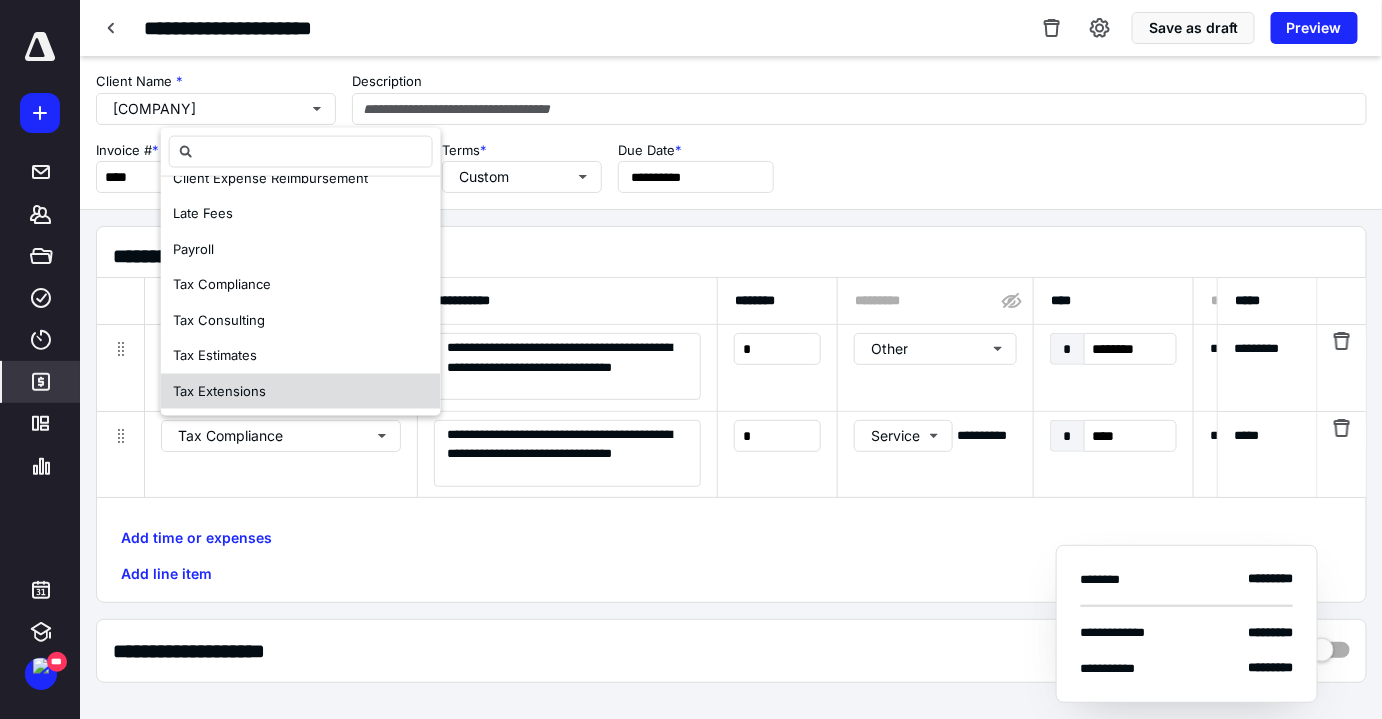 click on "Tax Extensions" at bounding box center [301, 391] 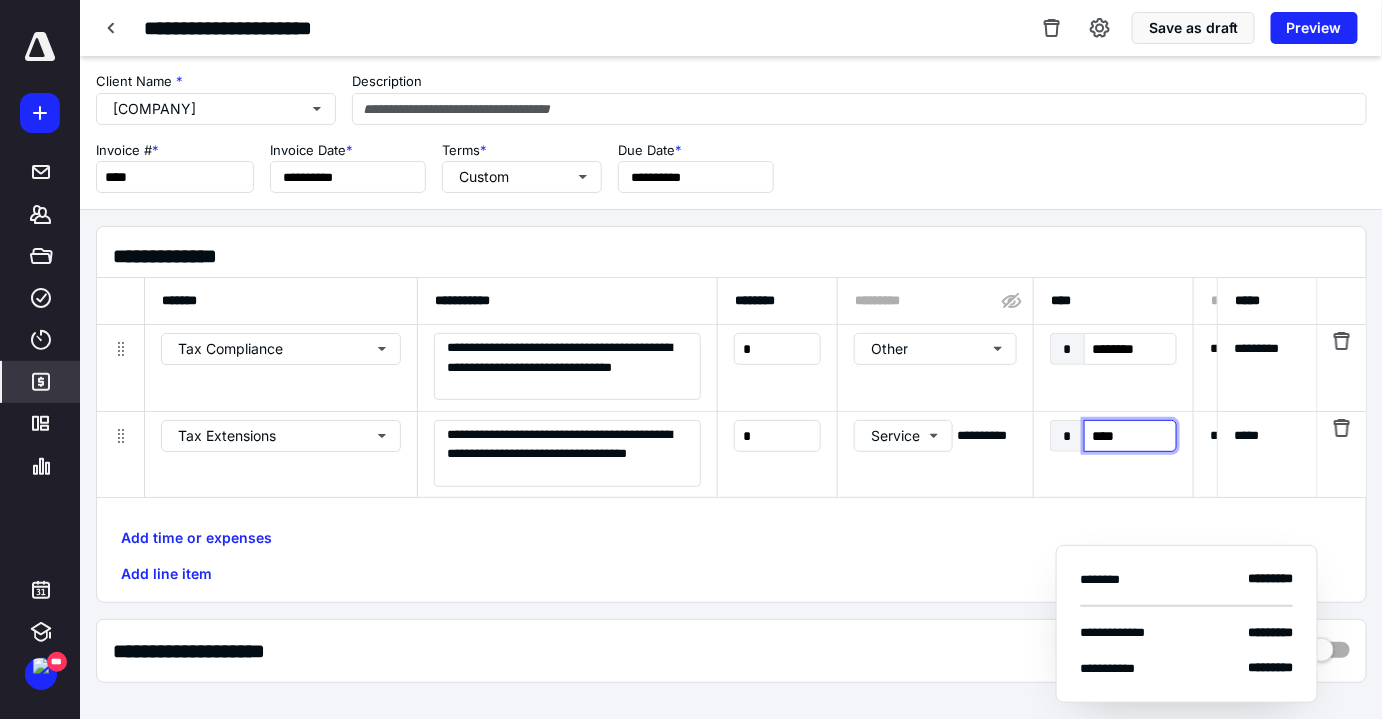 click on "****" at bounding box center [1130, 436] 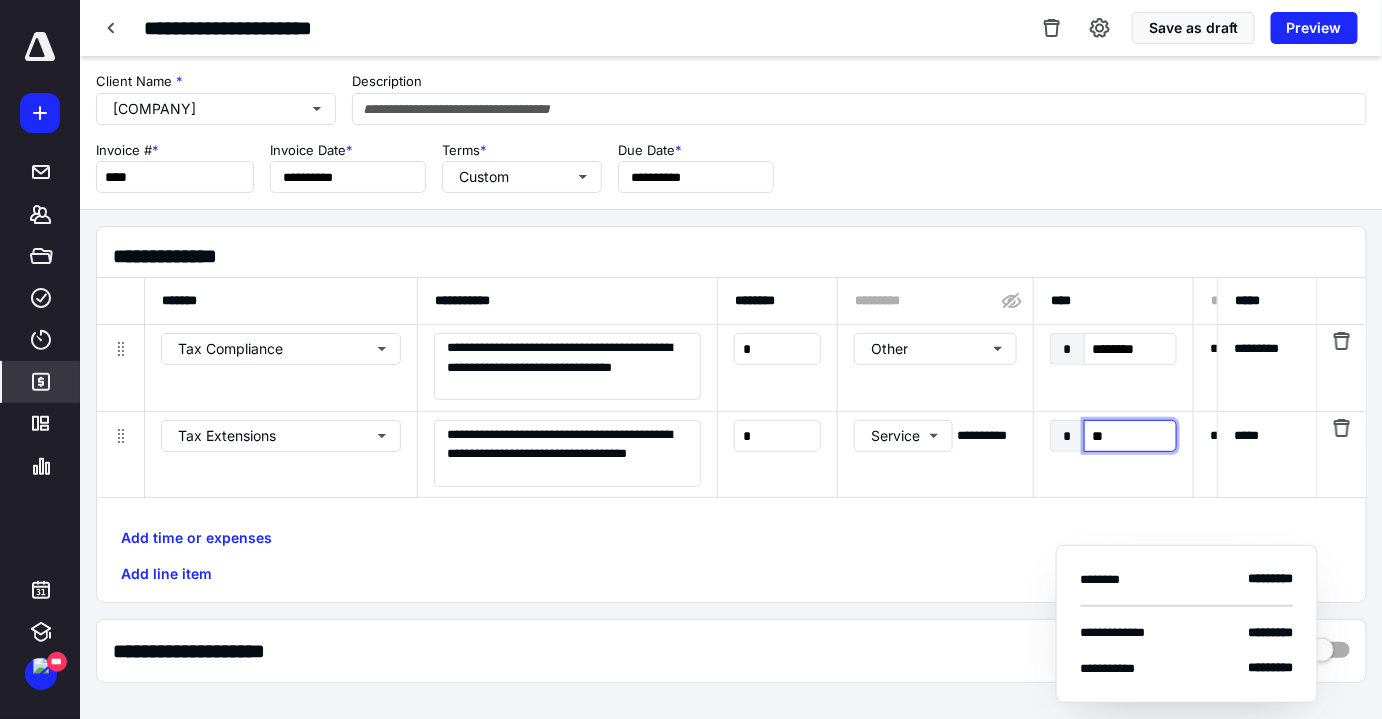 type on "***" 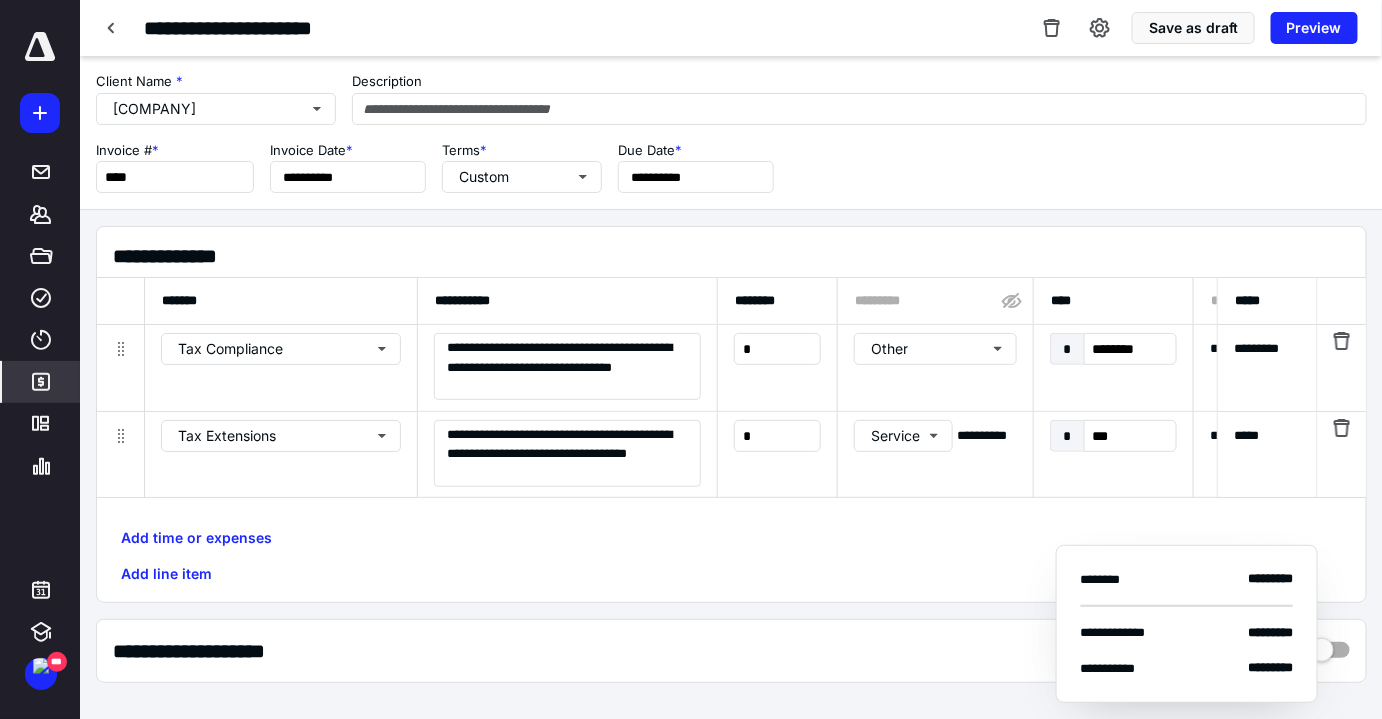 click on "Add time or expenses Add line item" at bounding box center (731, 556) 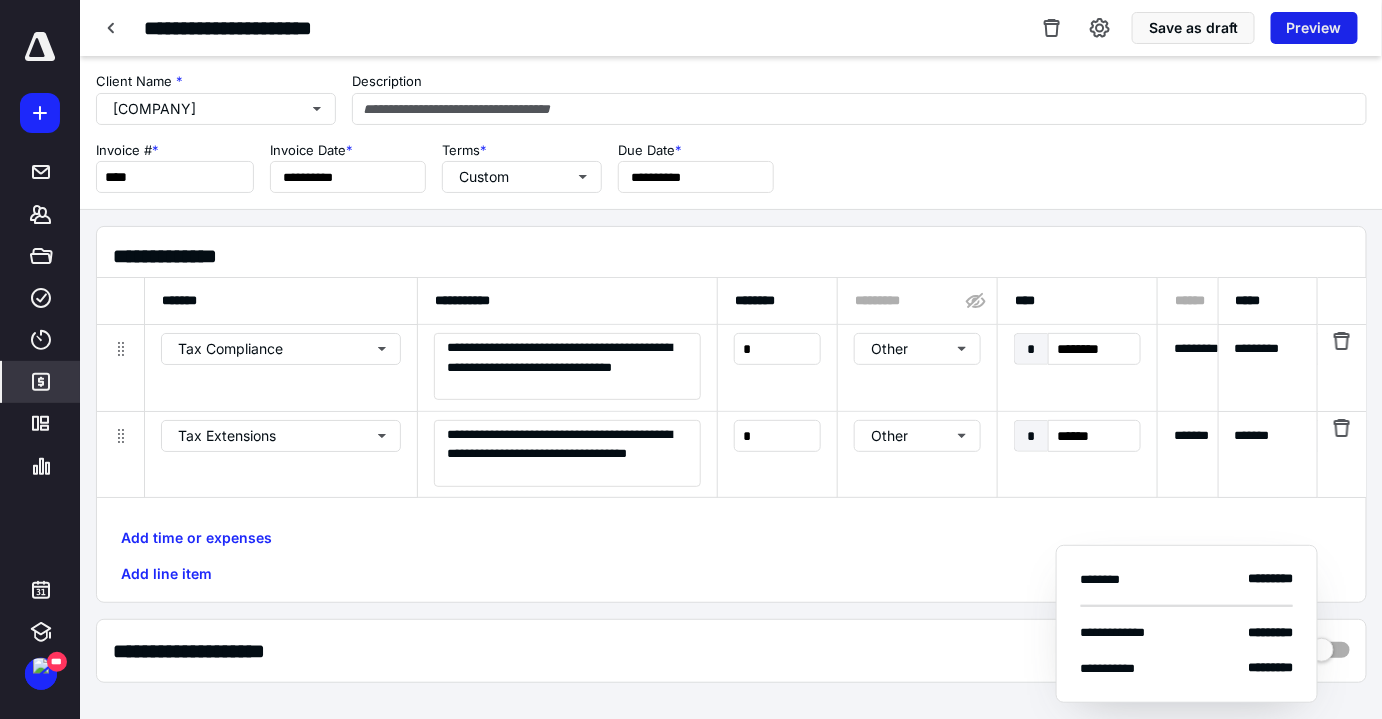 click on "Preview" at bounding box center (1314, 28) 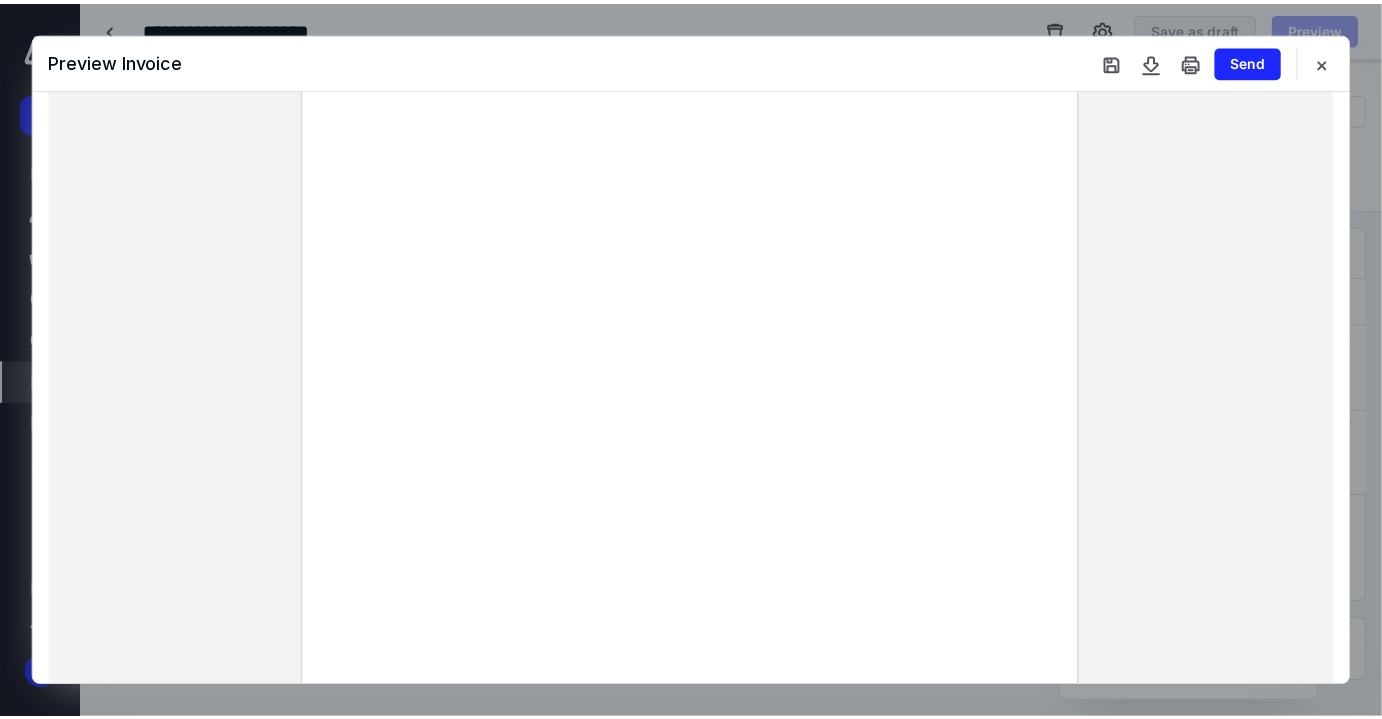 scroll, scrollTop: 91, scrollLeft: 0, axis: vertical 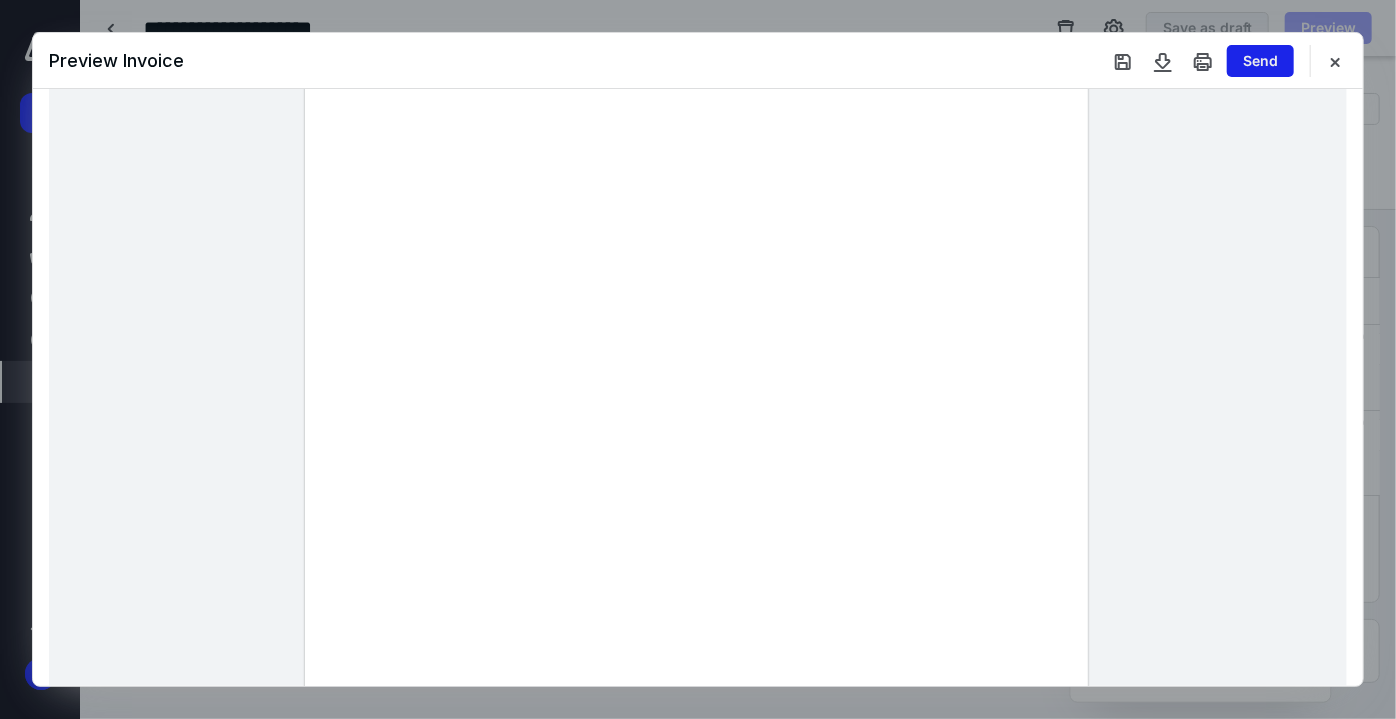 click on "Send" at bounding box center (1260, 61) 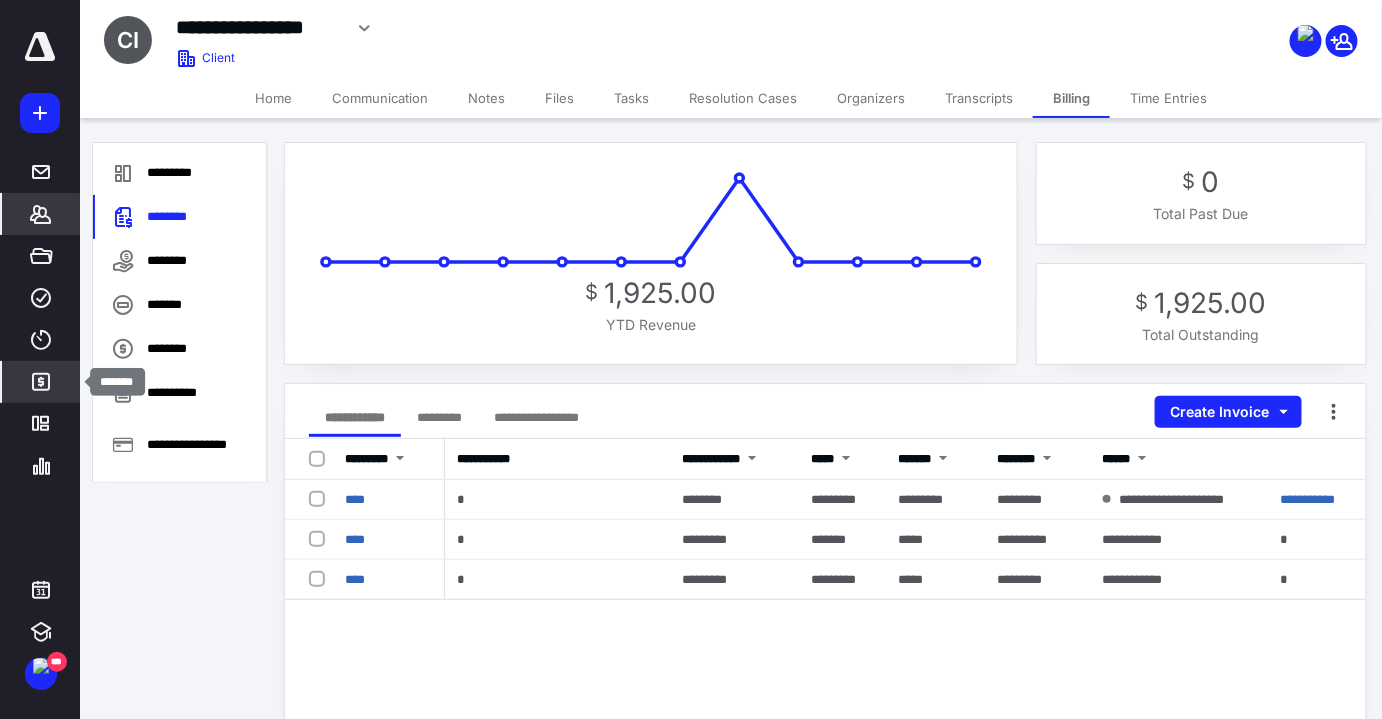 click 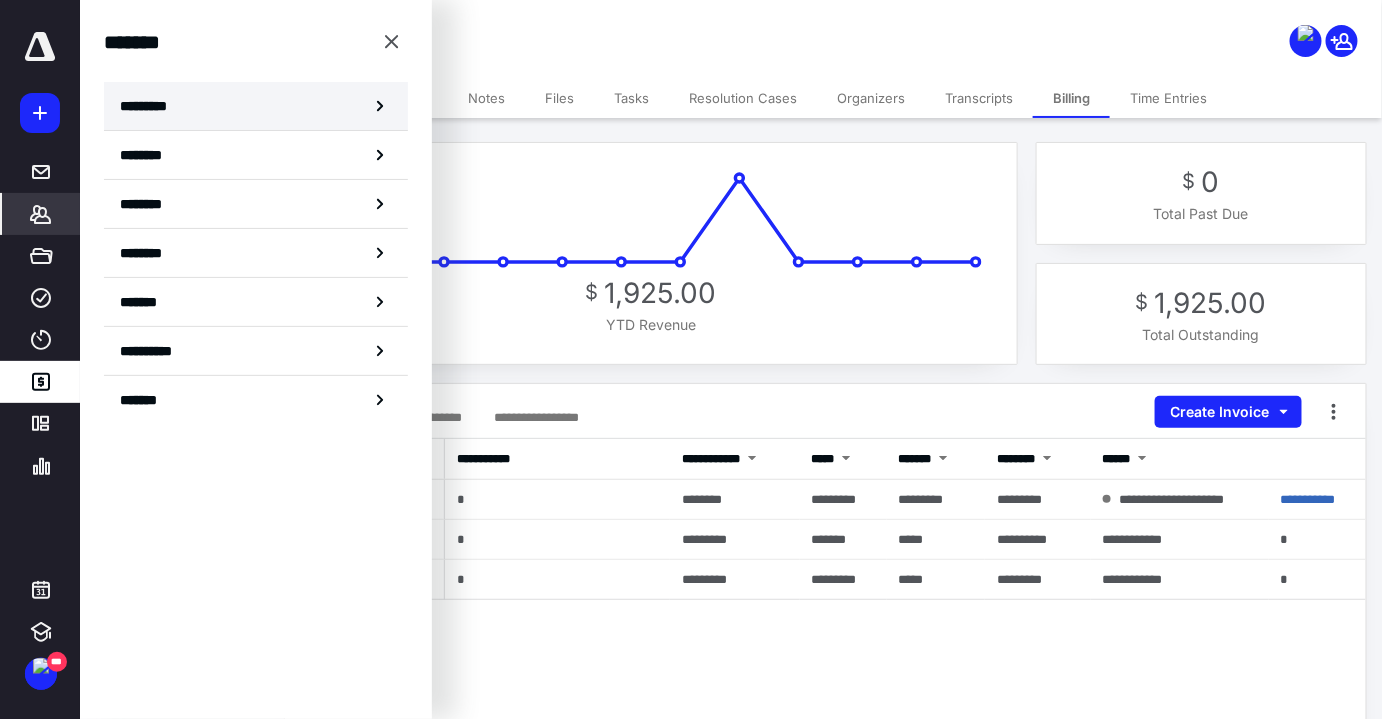 click on "*********" at bounding box center (256, 106) 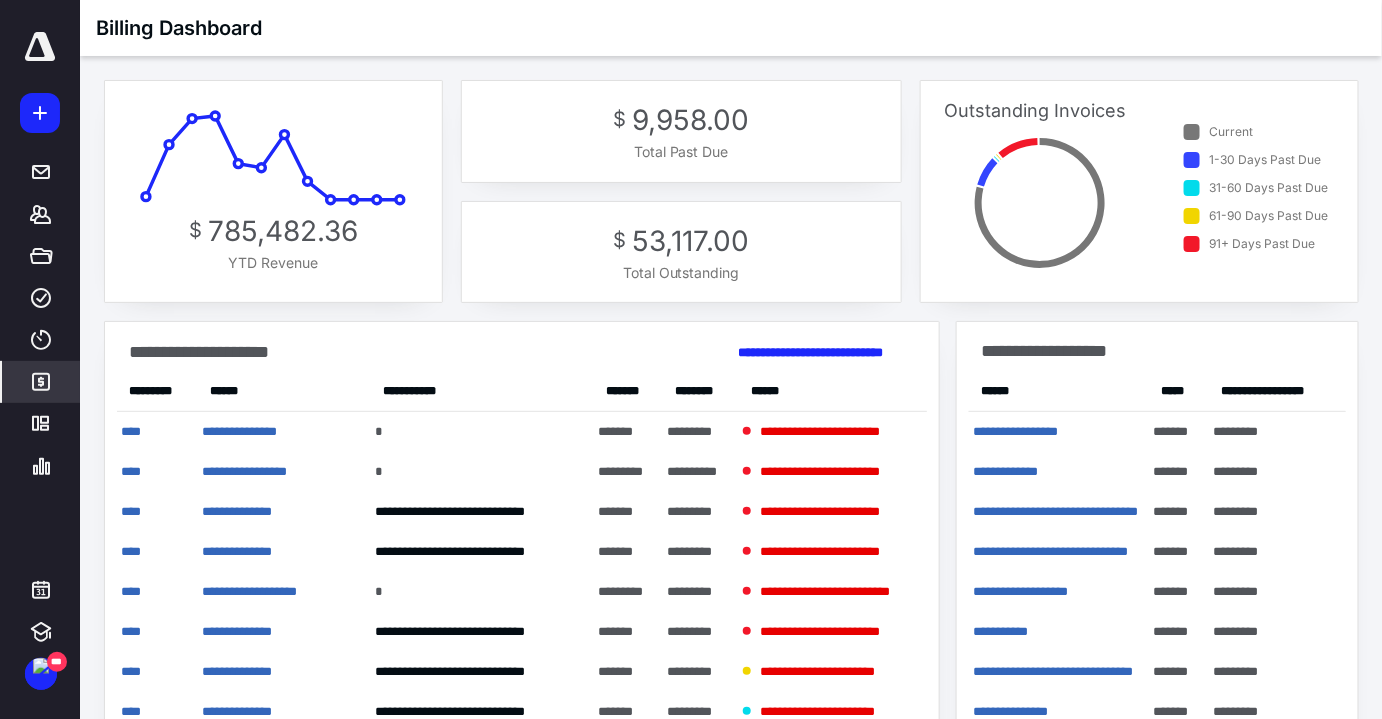 scroll, scrollTop: 15, scrollLeft: 0, axis: vertical 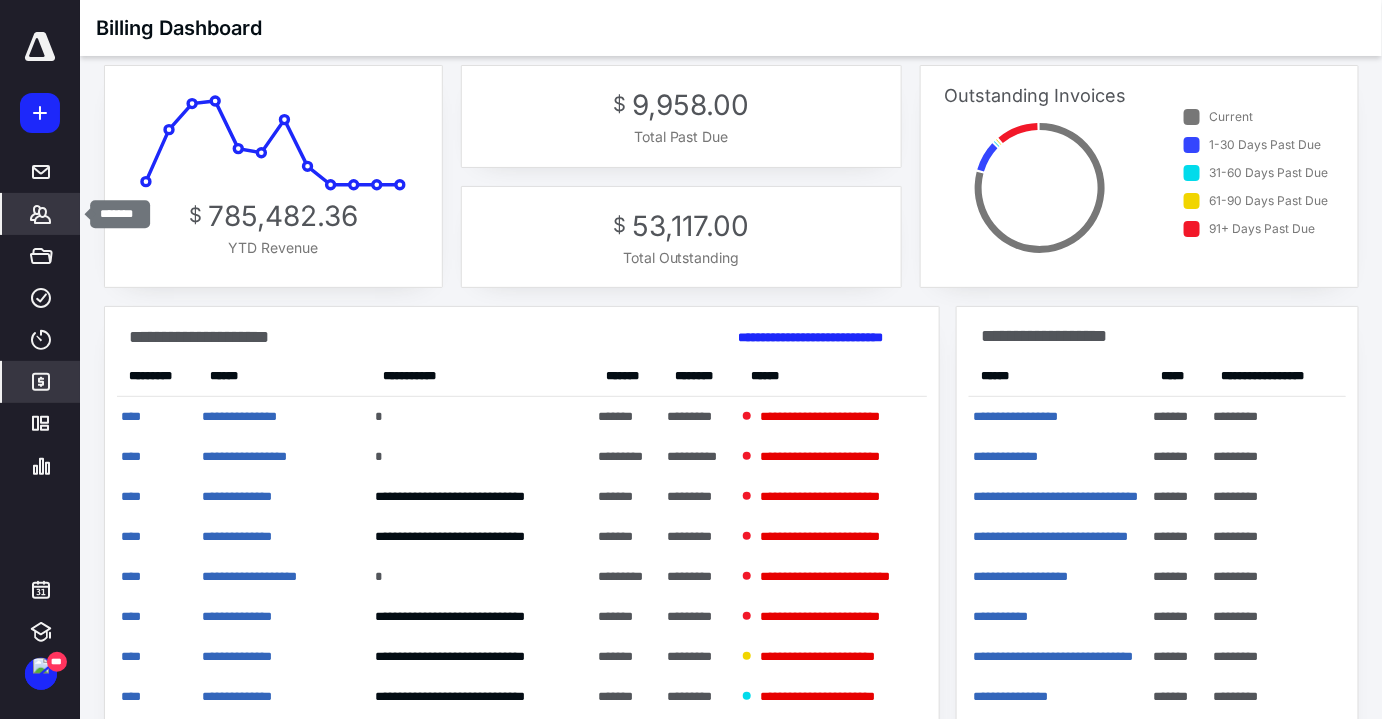 click 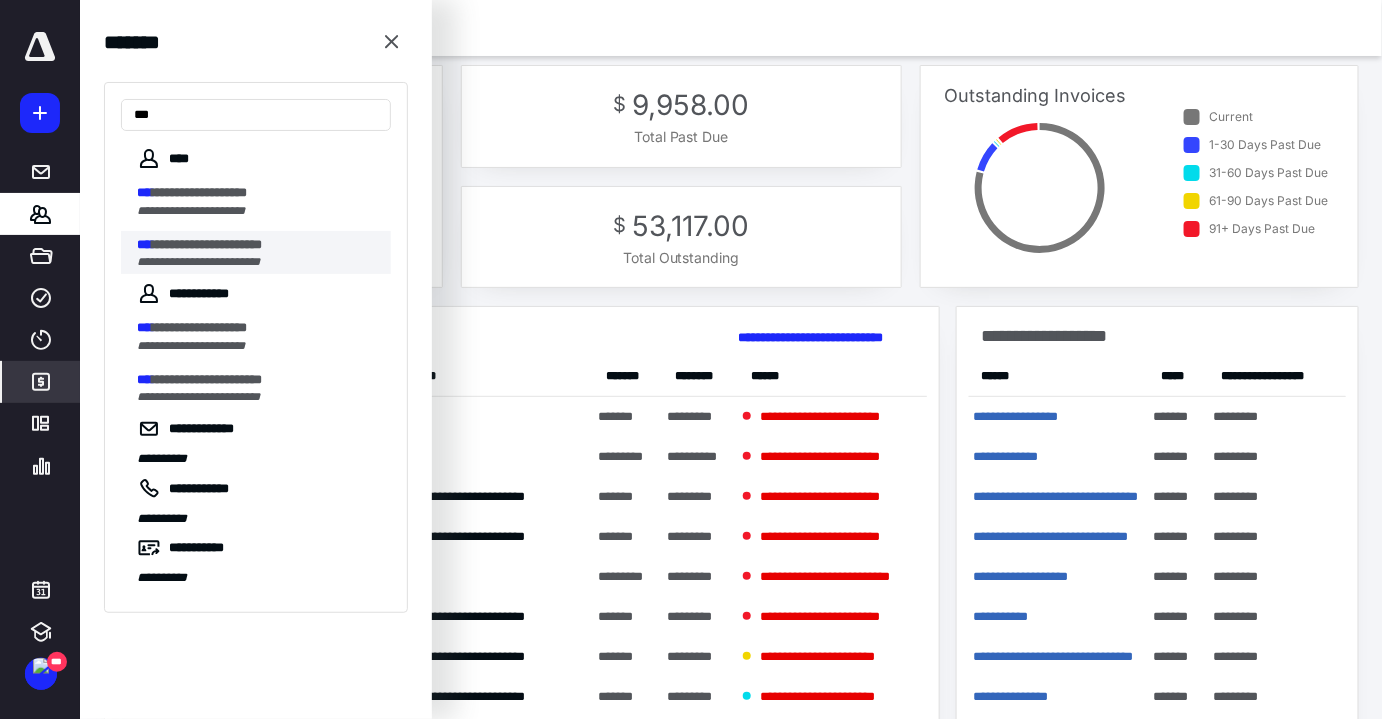 type on "***" 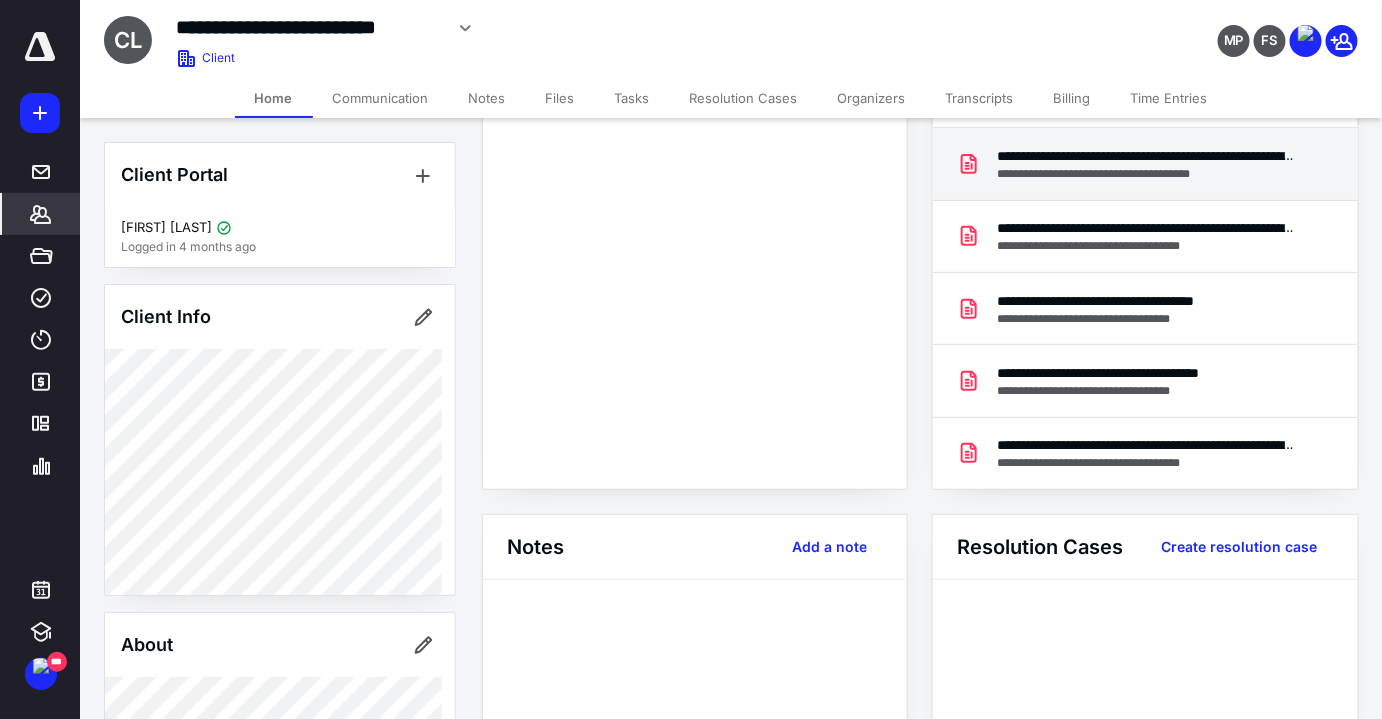 scroll, scrollTop: 0, scrollLeft: 0, axis: both 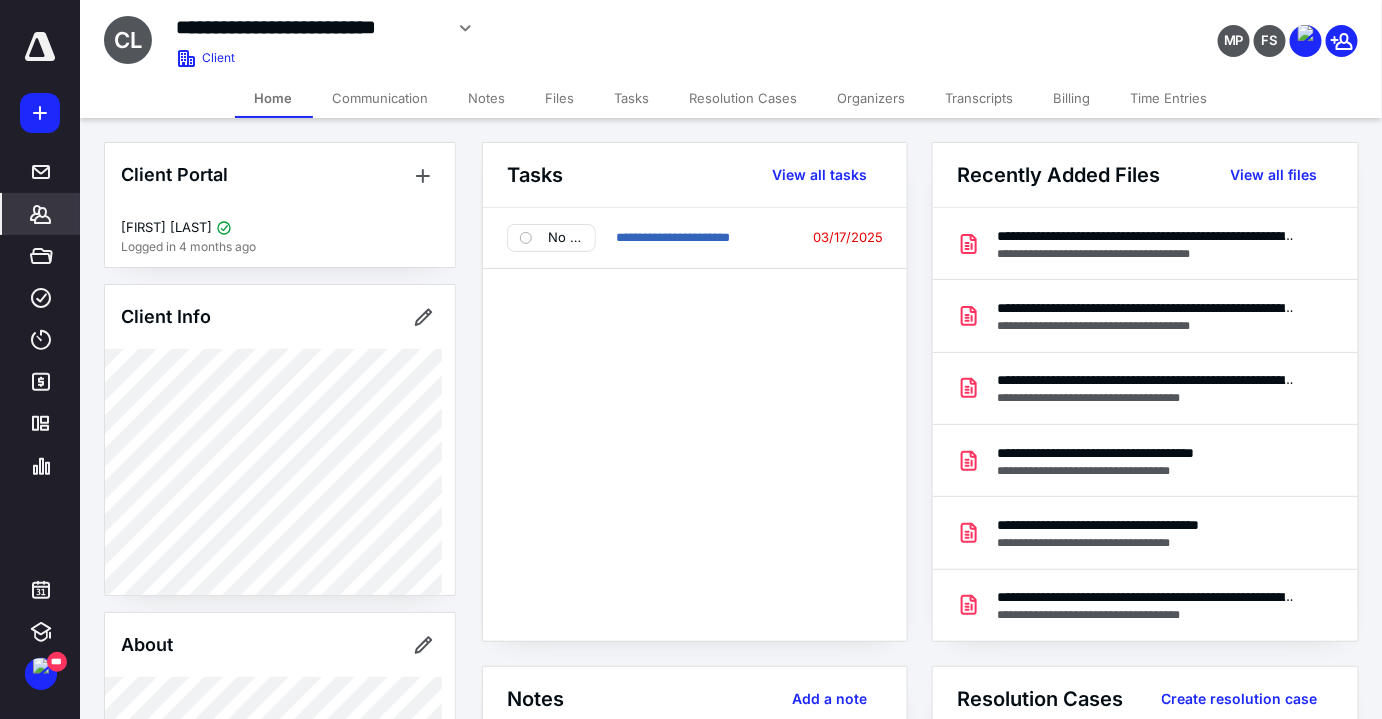 click on "Billing" at bounding box center [1072, 98] 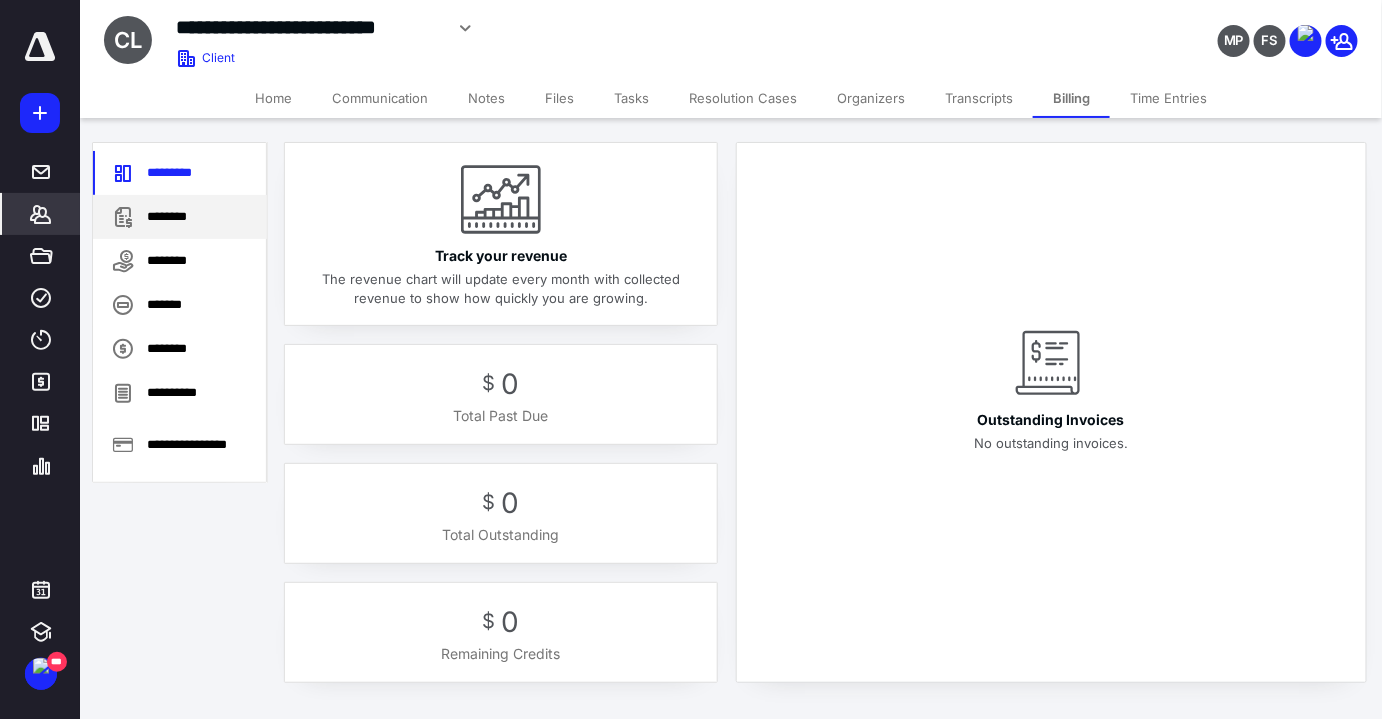 click on "********" at bounding box center (180, 217) 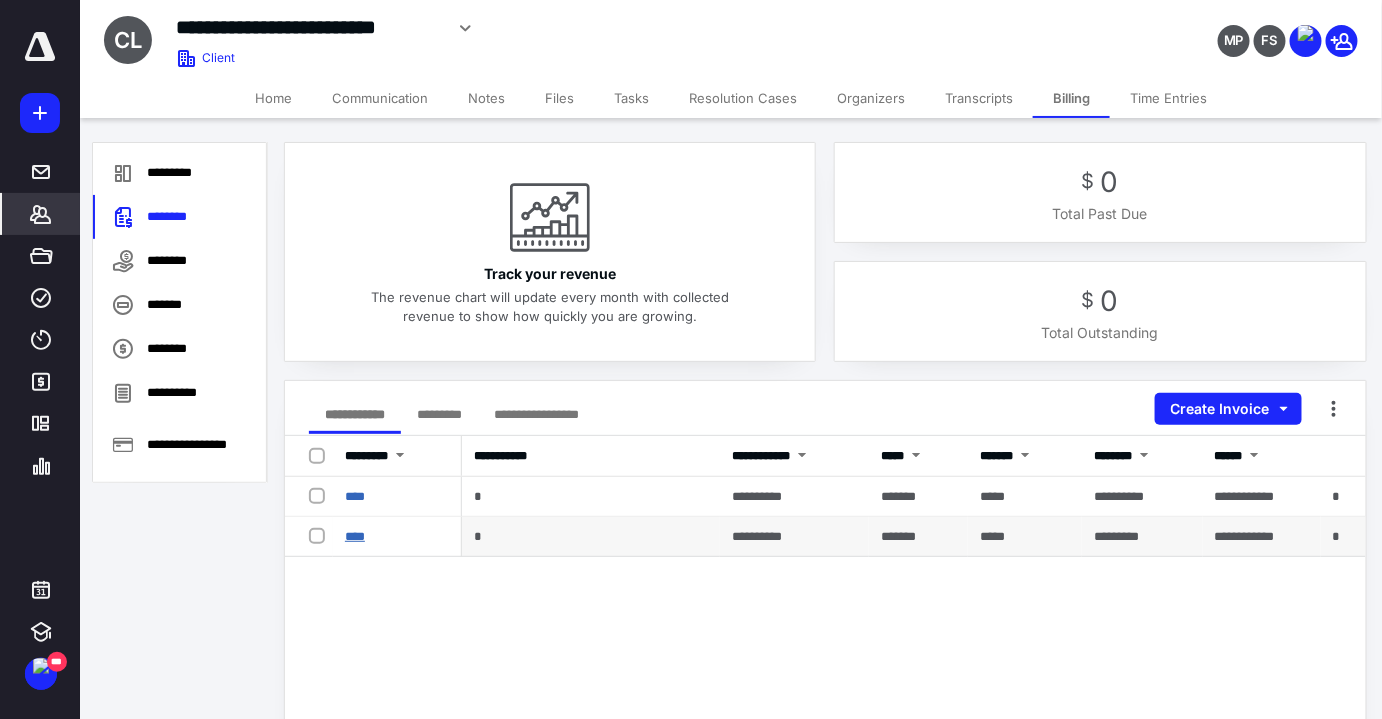 click on "****" at bounding box center (355, 536) 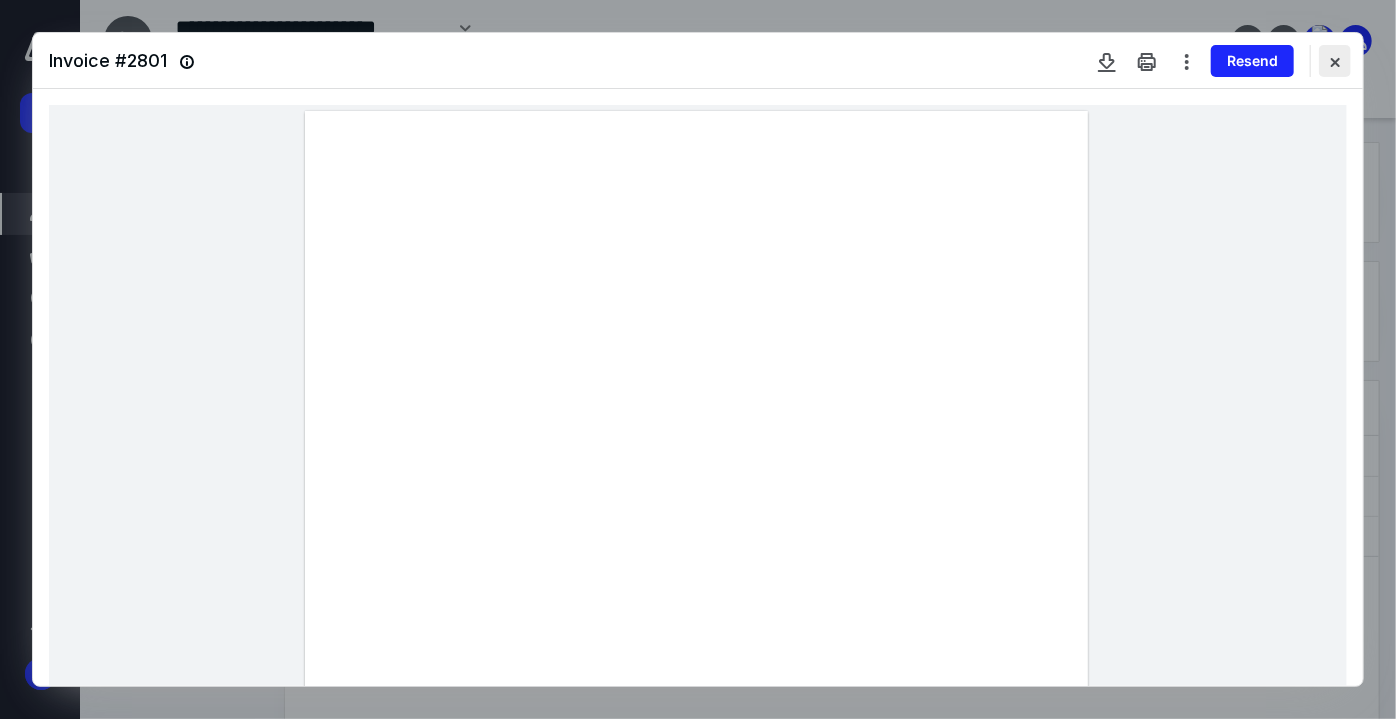 click at bounding box center (1335, 61) 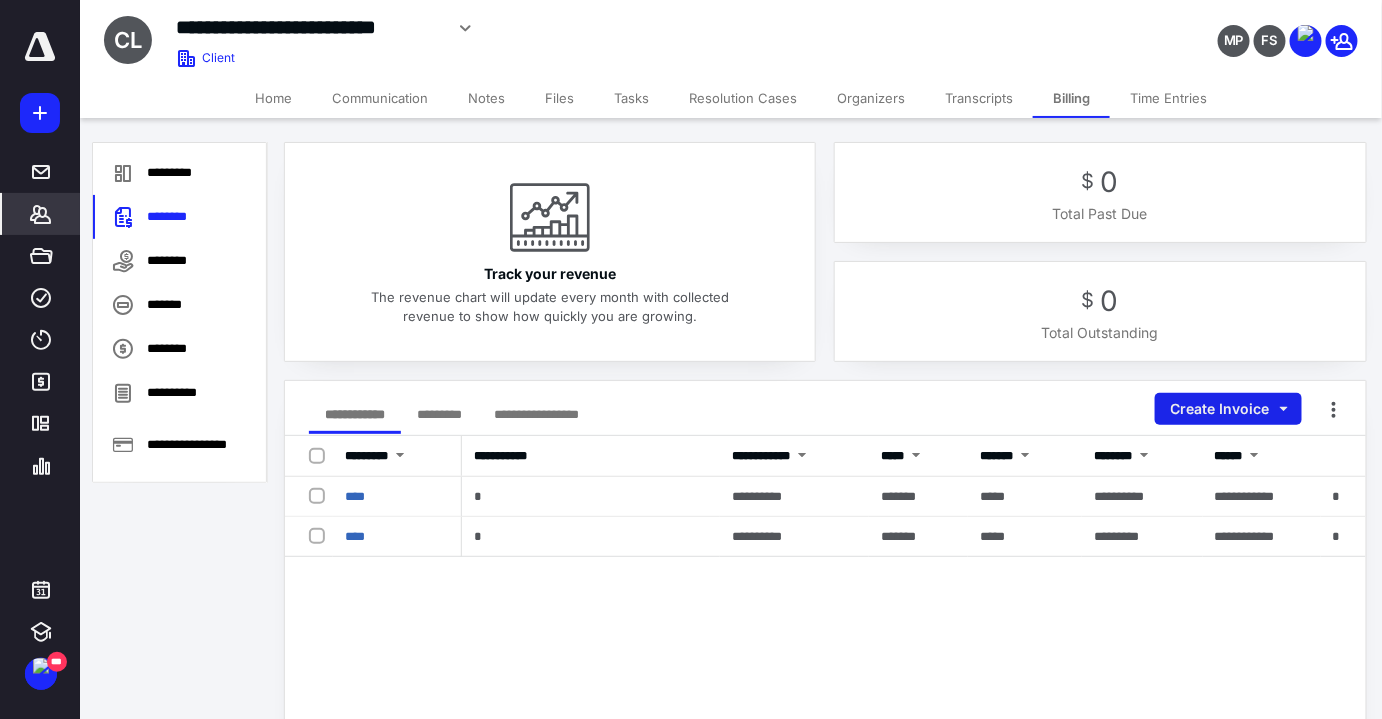 click on "Create Invoice" at bounding box center [1228, 409] 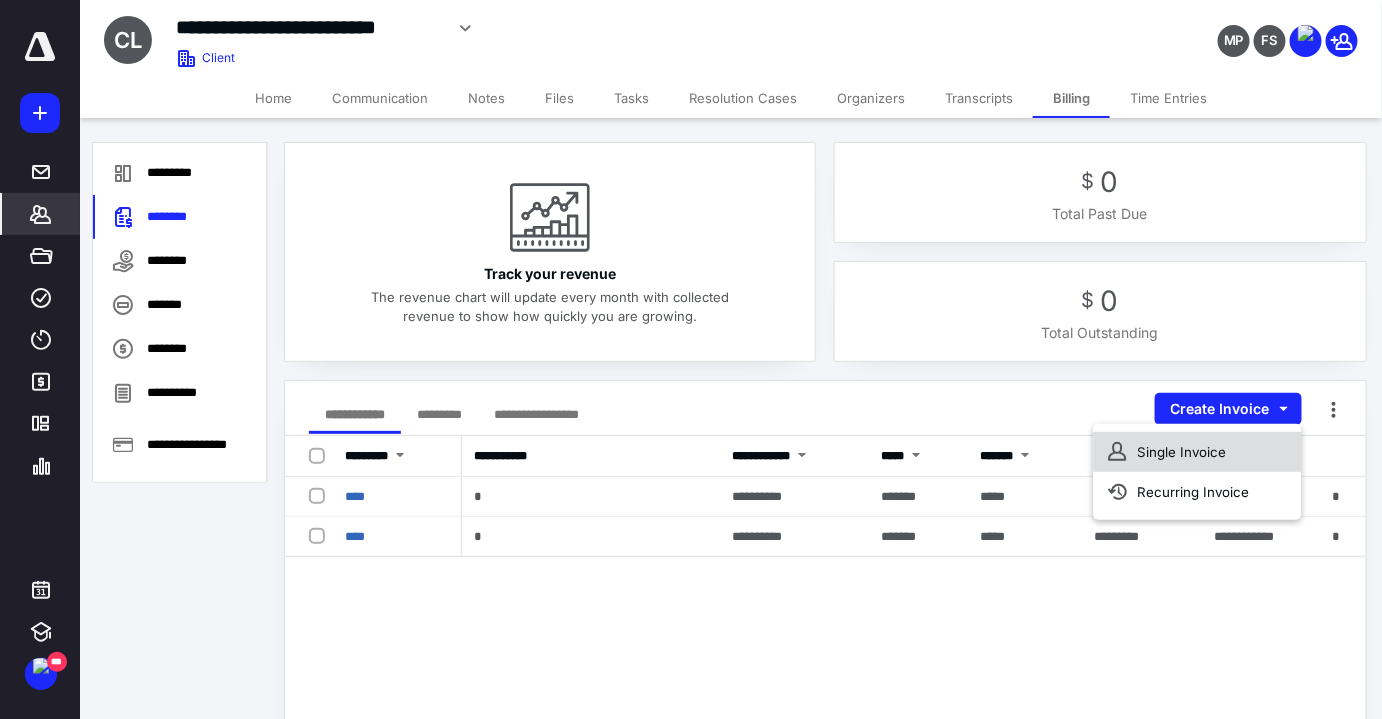 click on "Single Invoice" at bounding box center (1197, 452) 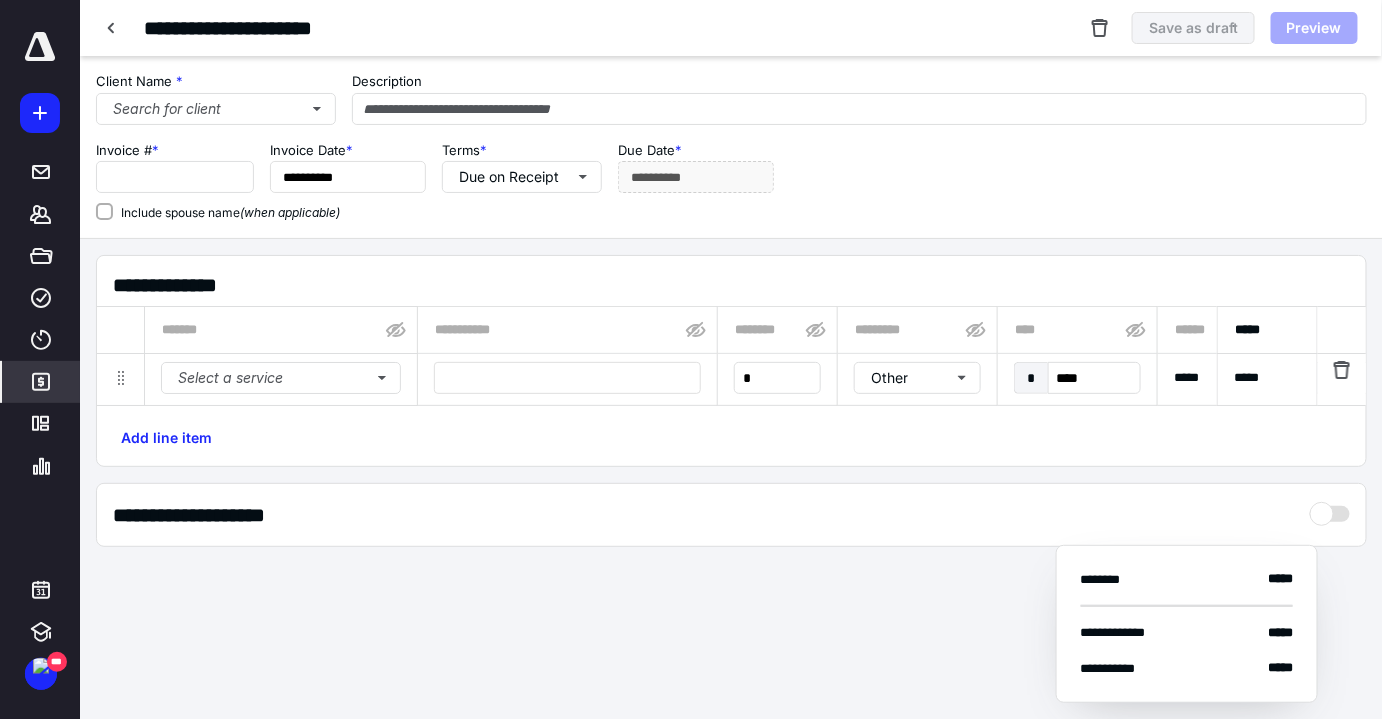 type on "****" 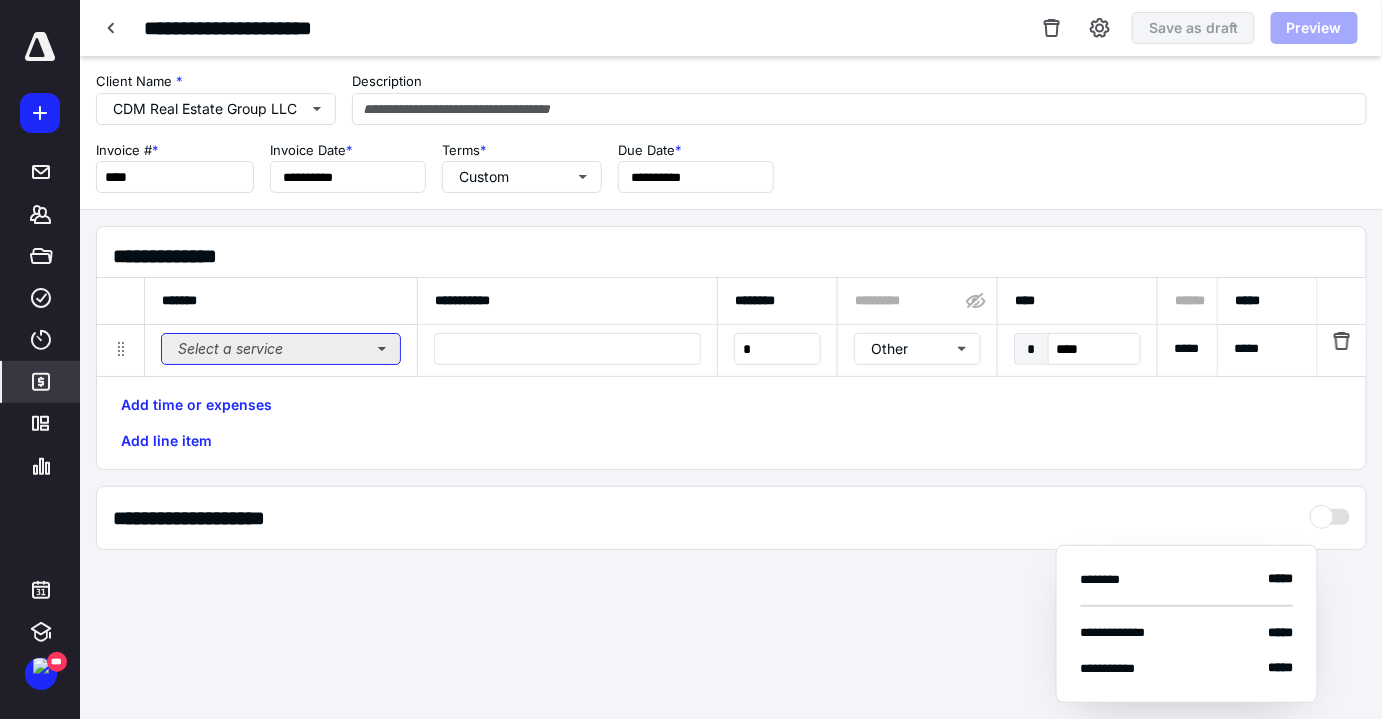 click on "Select a service" at bounding box center [281, 349] 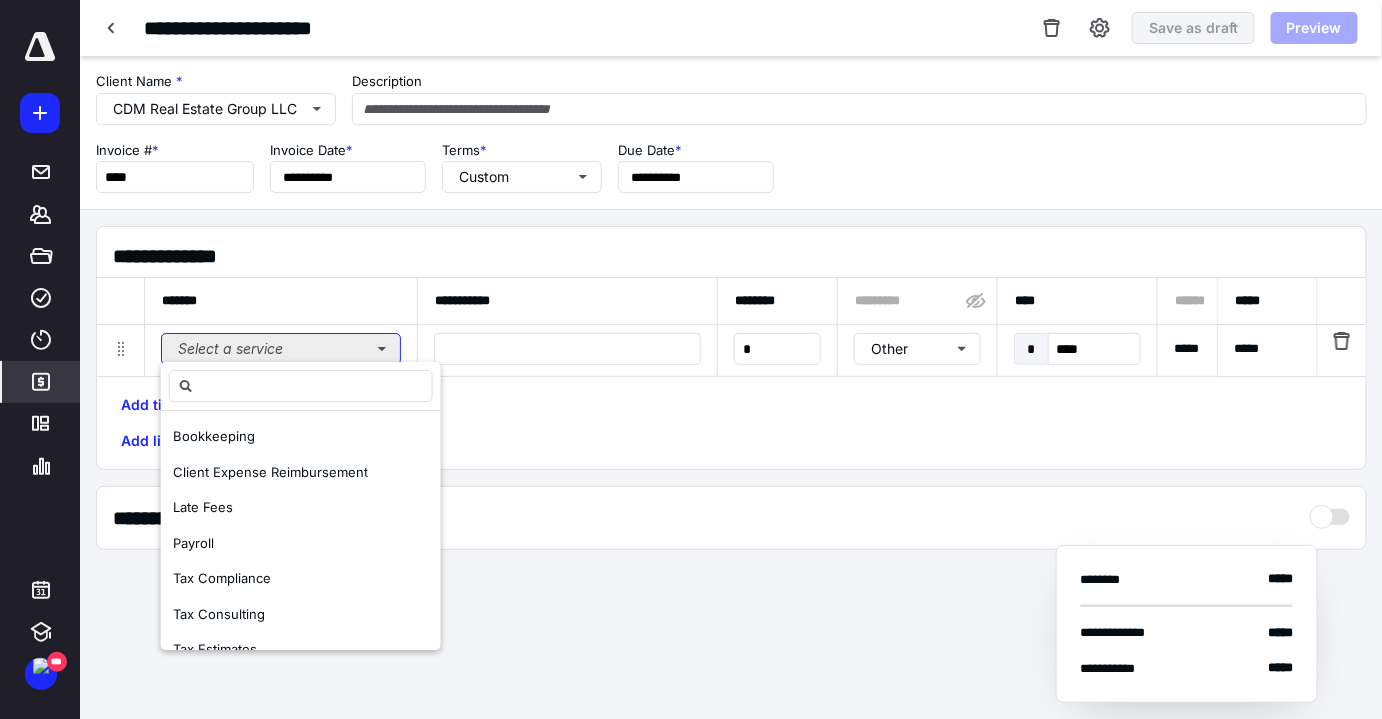 click on "Select a service" at bounding box center [281, 349] 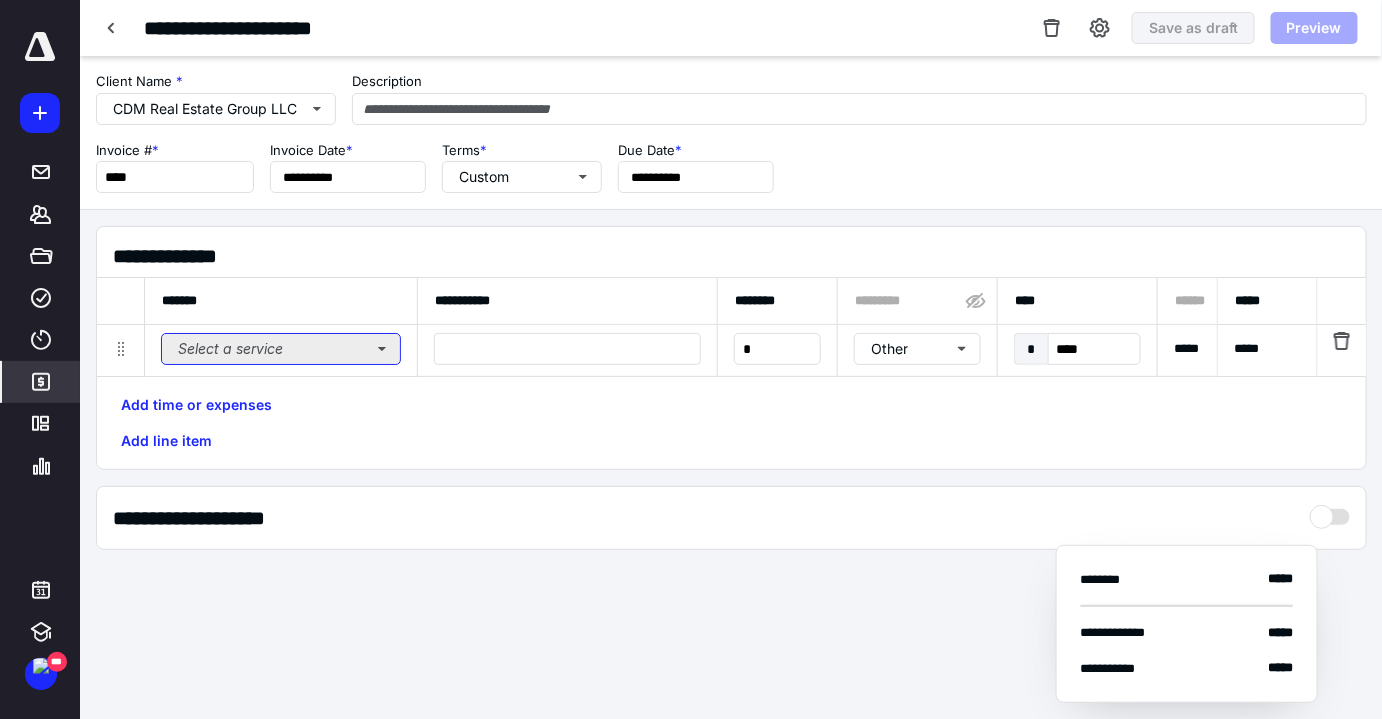 click on "Select a service" at bounding box center [281, 349] 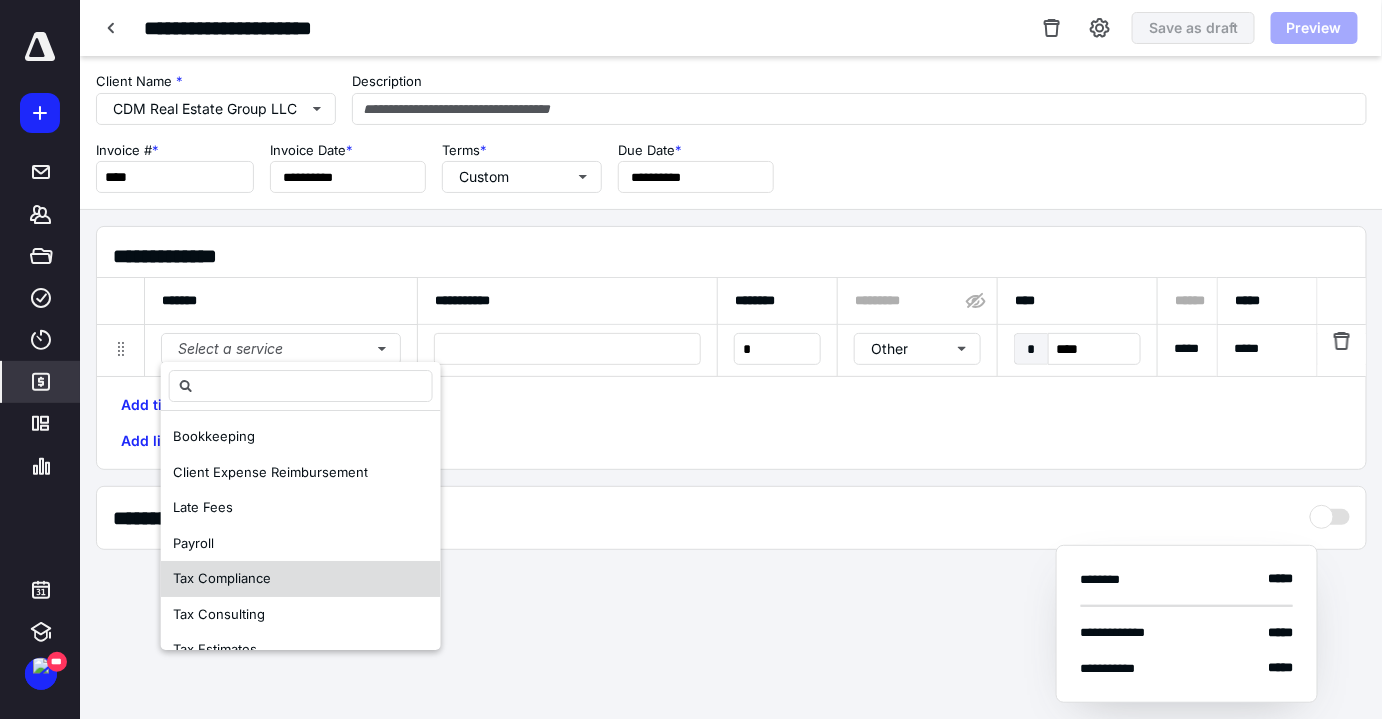 click on "Tax Compliance" at bounding box center [301, 579] 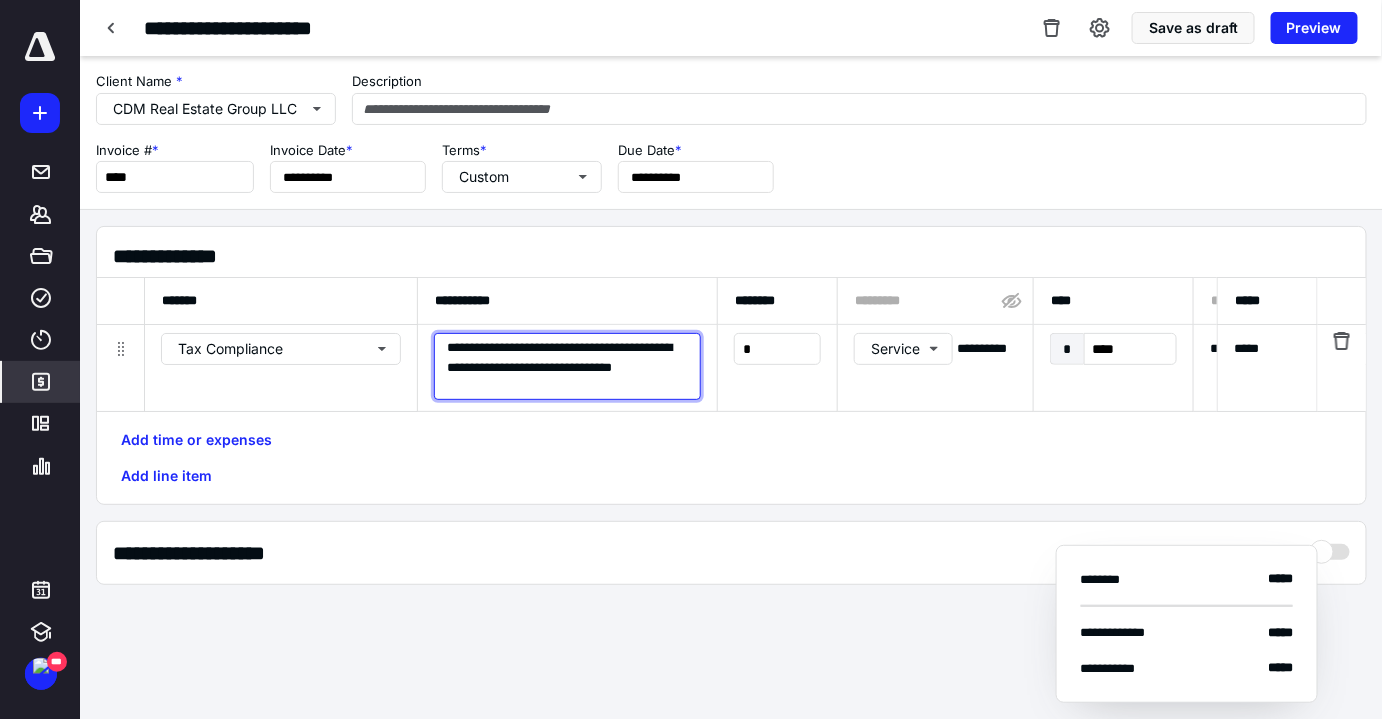 drag, startPoint x: 517, startPoint y: 392, endPoint x: 418, endPoint y: 323, distance: 120.67311 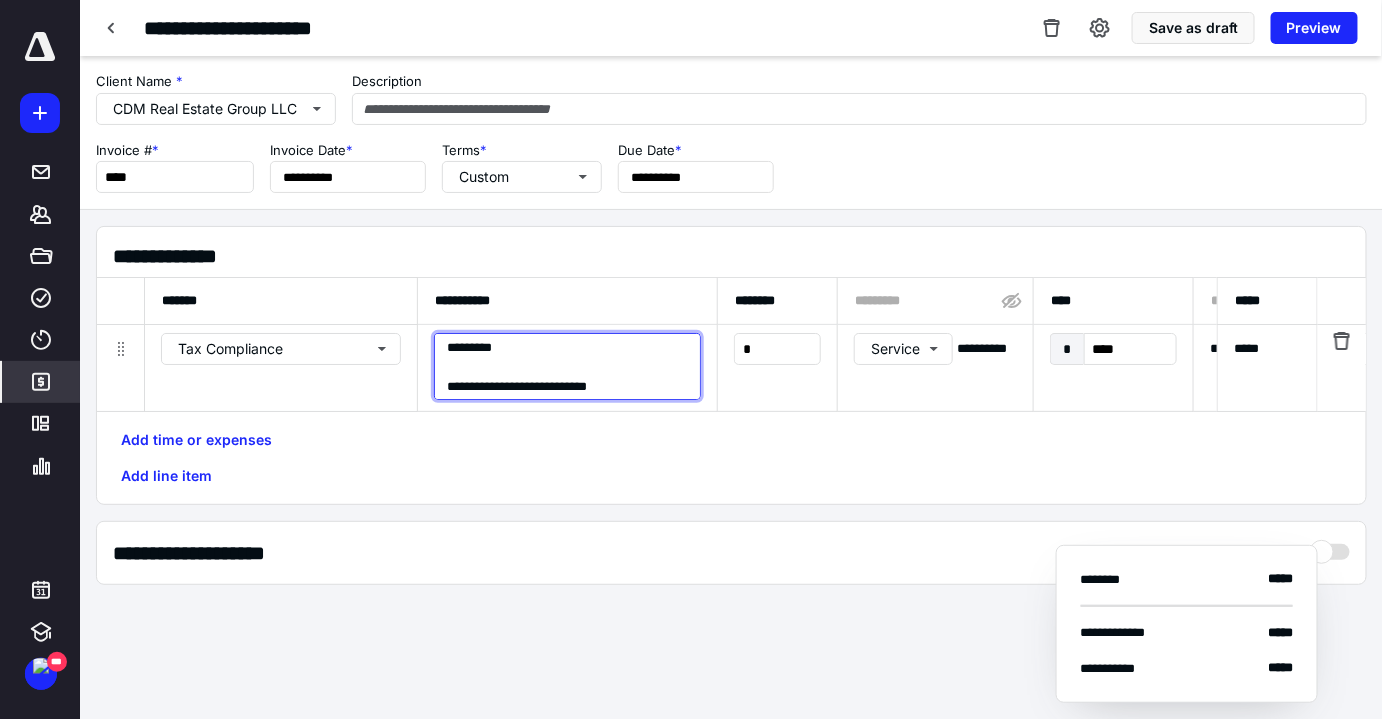 paste on "*********" 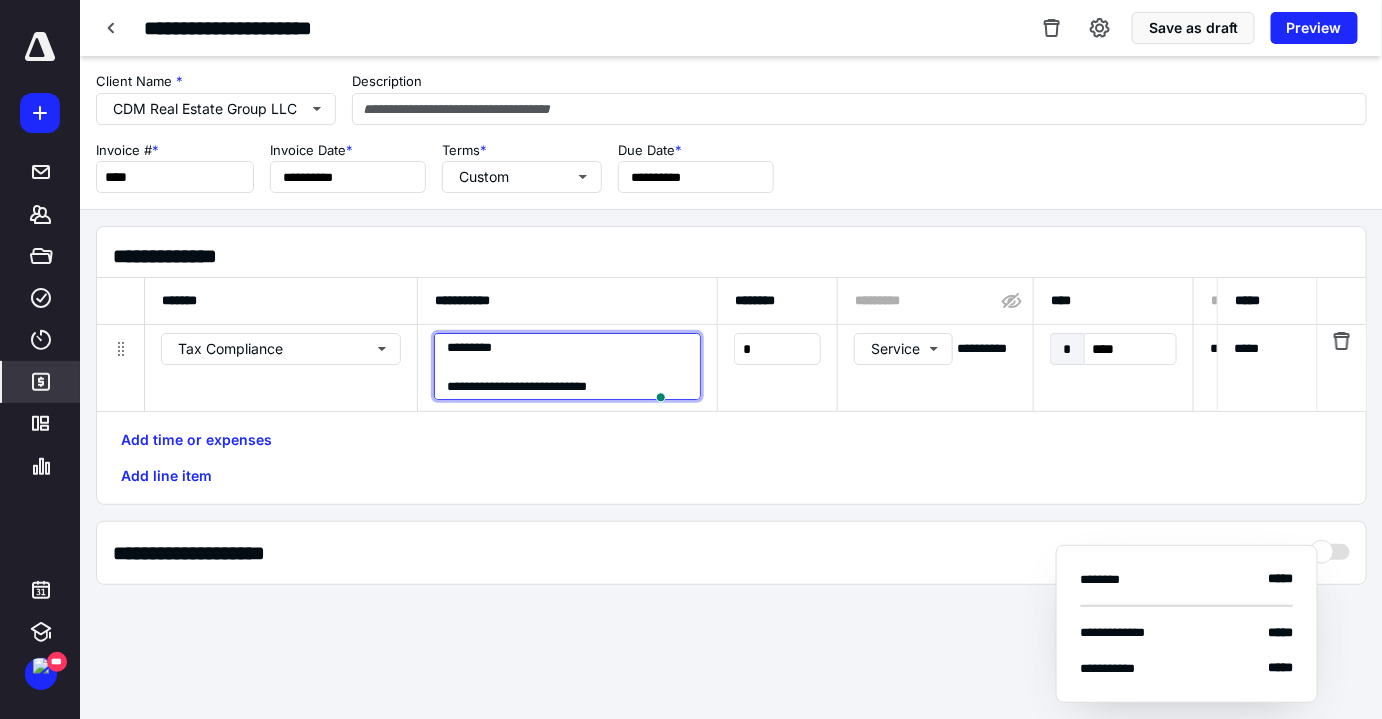 scroll, scrollTop: 422, scrollLeft: 0, axis: vertical 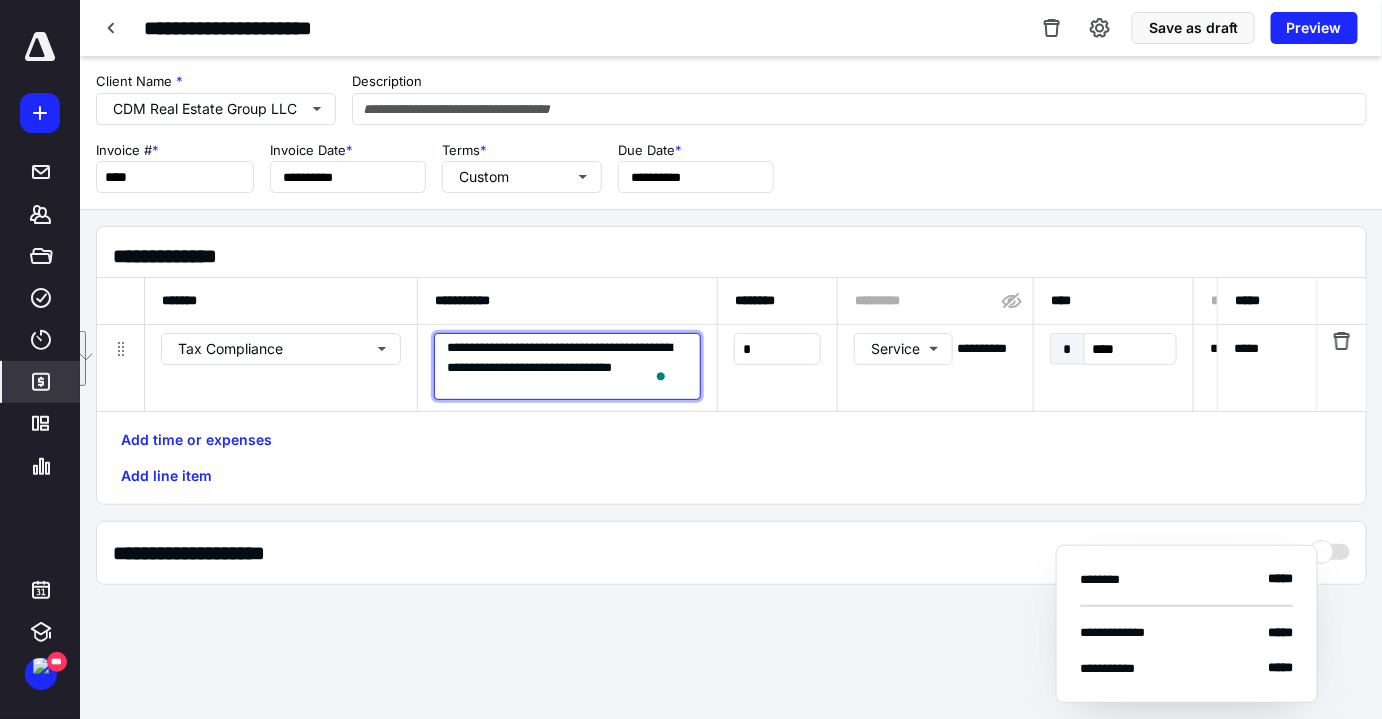 paste 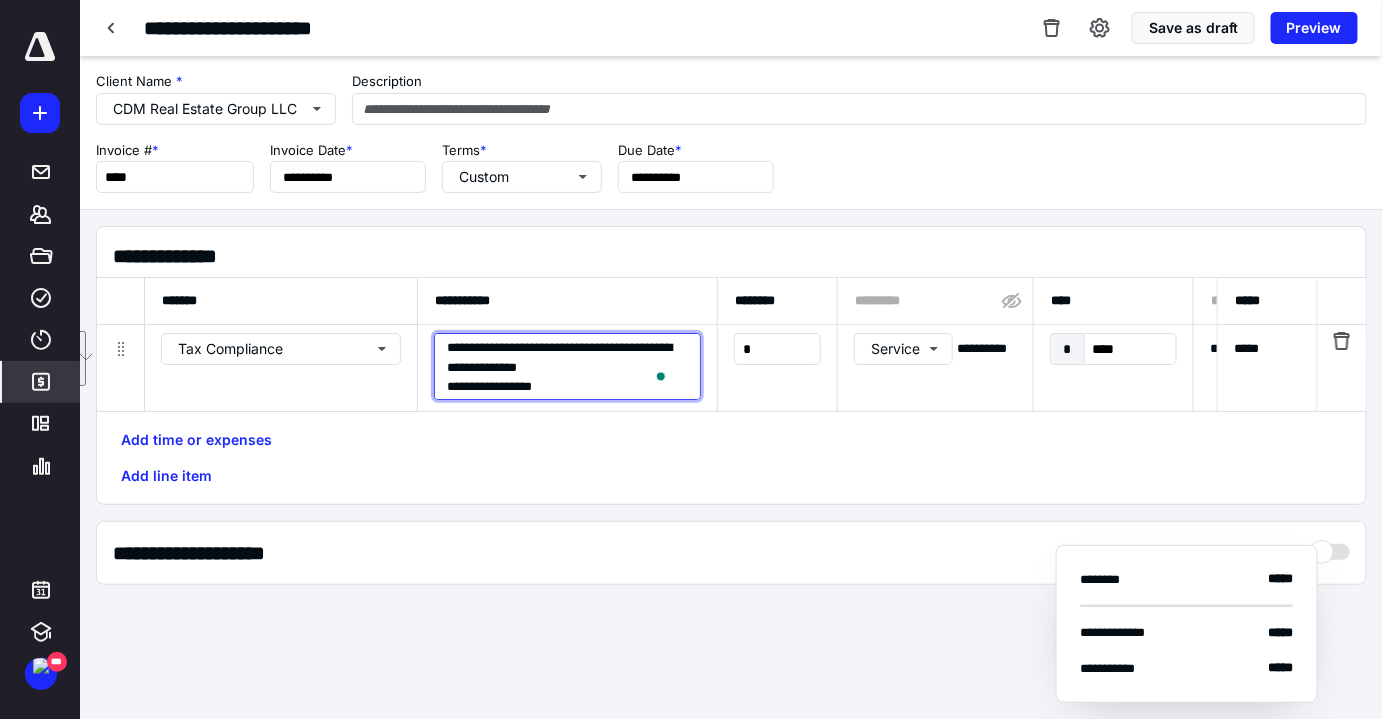 paste on "**********" 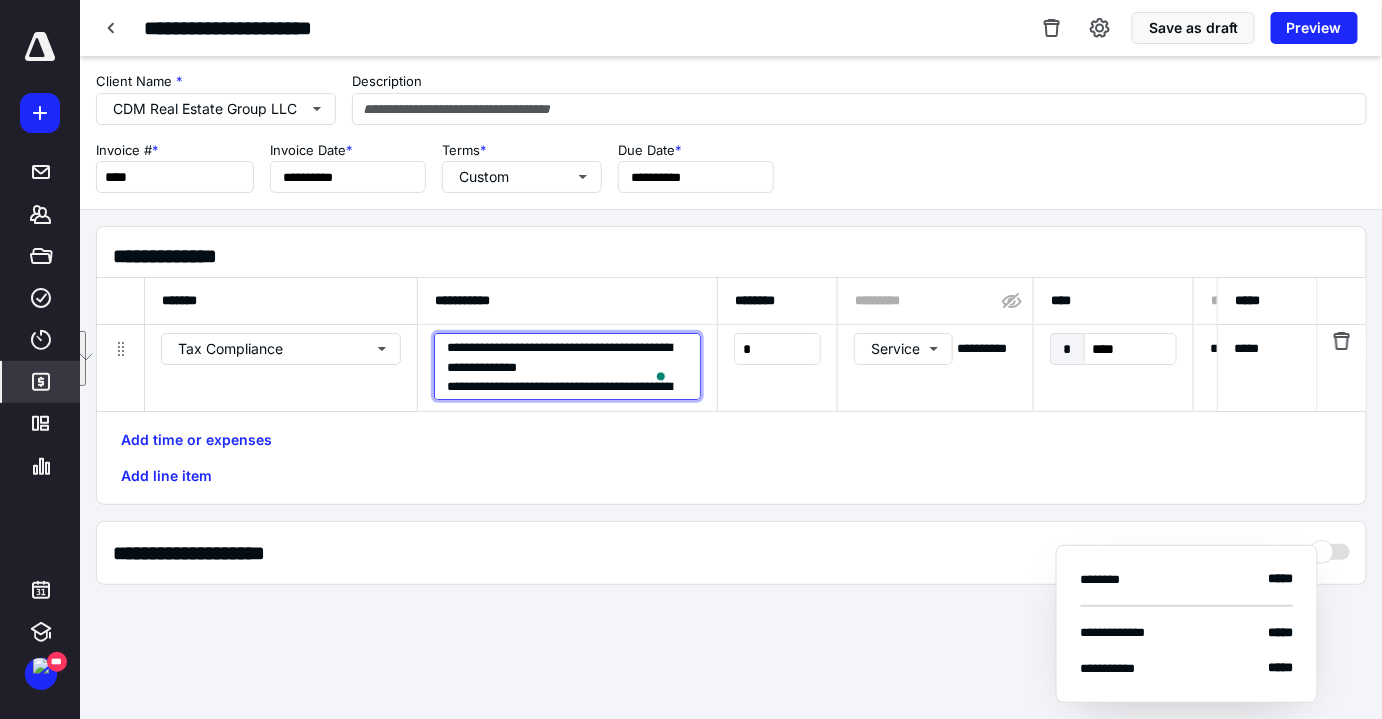 scroll, scrollTop: 32, scrollLeft: 0, axis: vertical 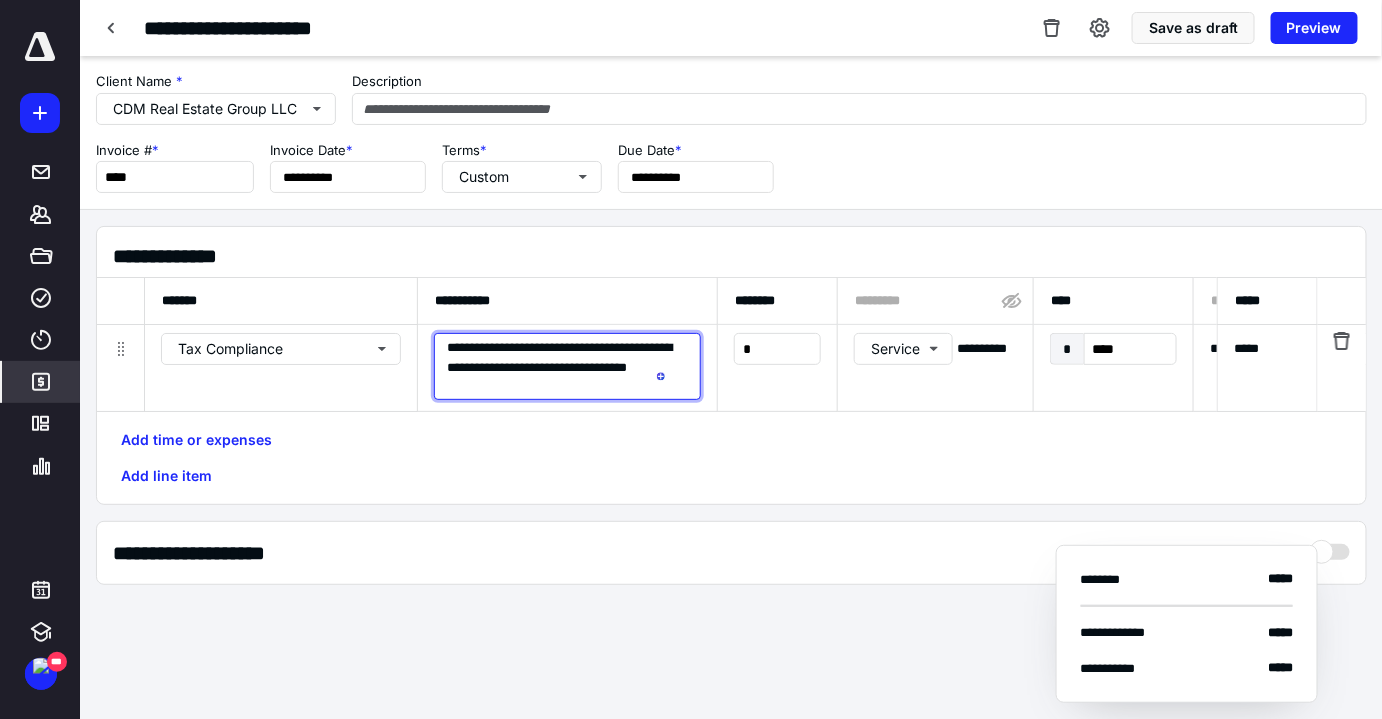 click on "**********" at bounding box center [567, 366] 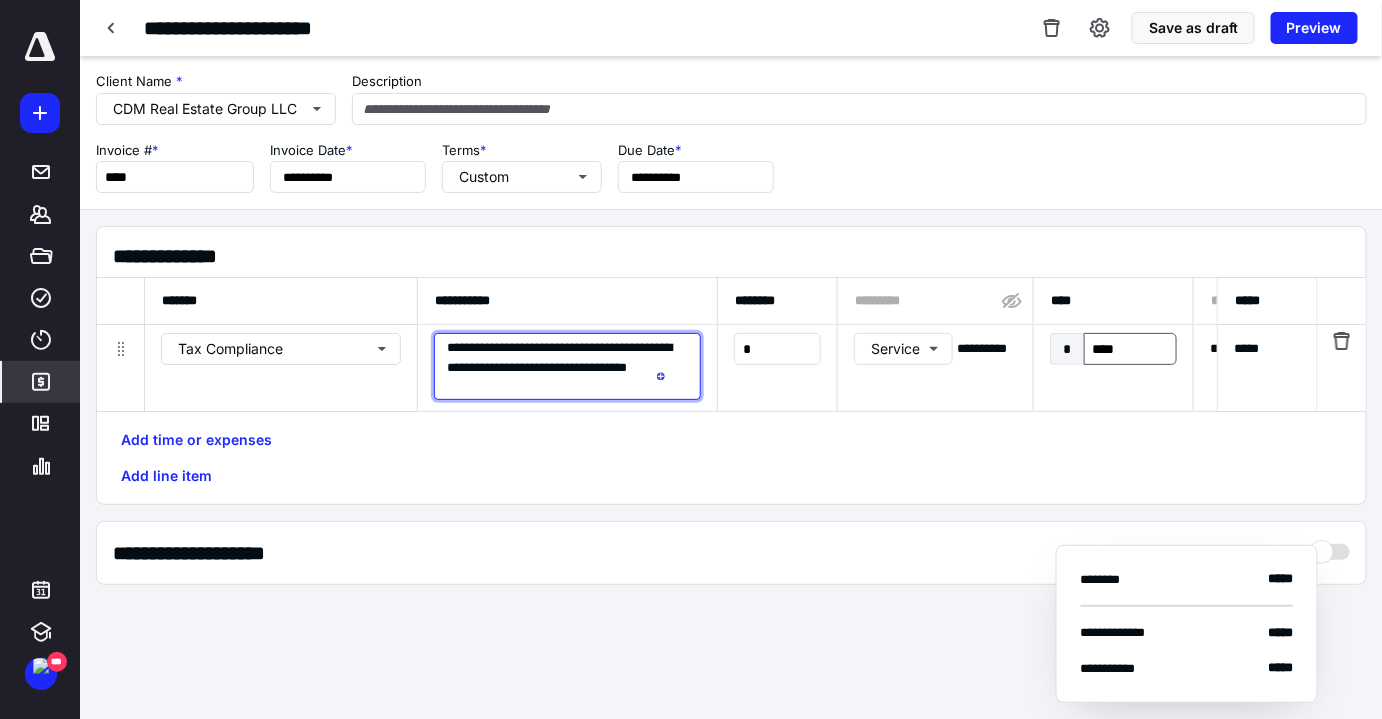type on "**********" 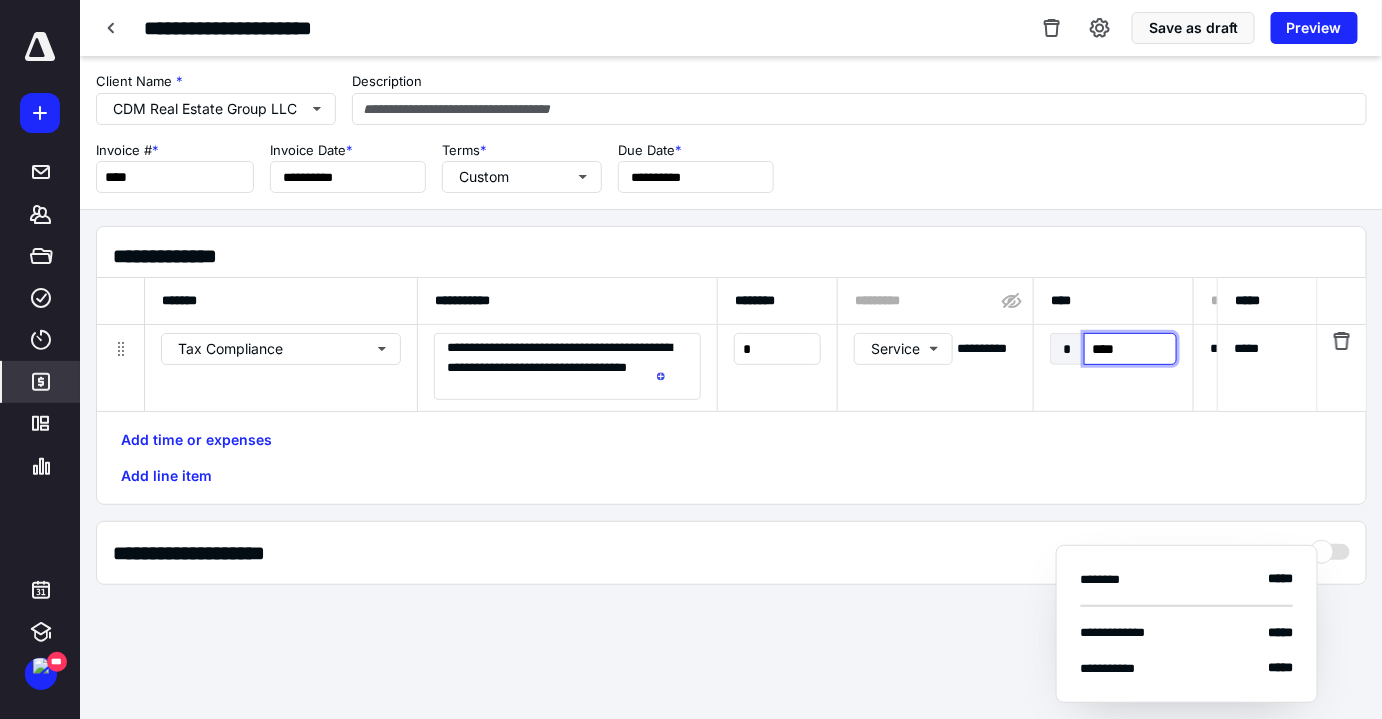 click on "****" at bounding box center [1130, 349] 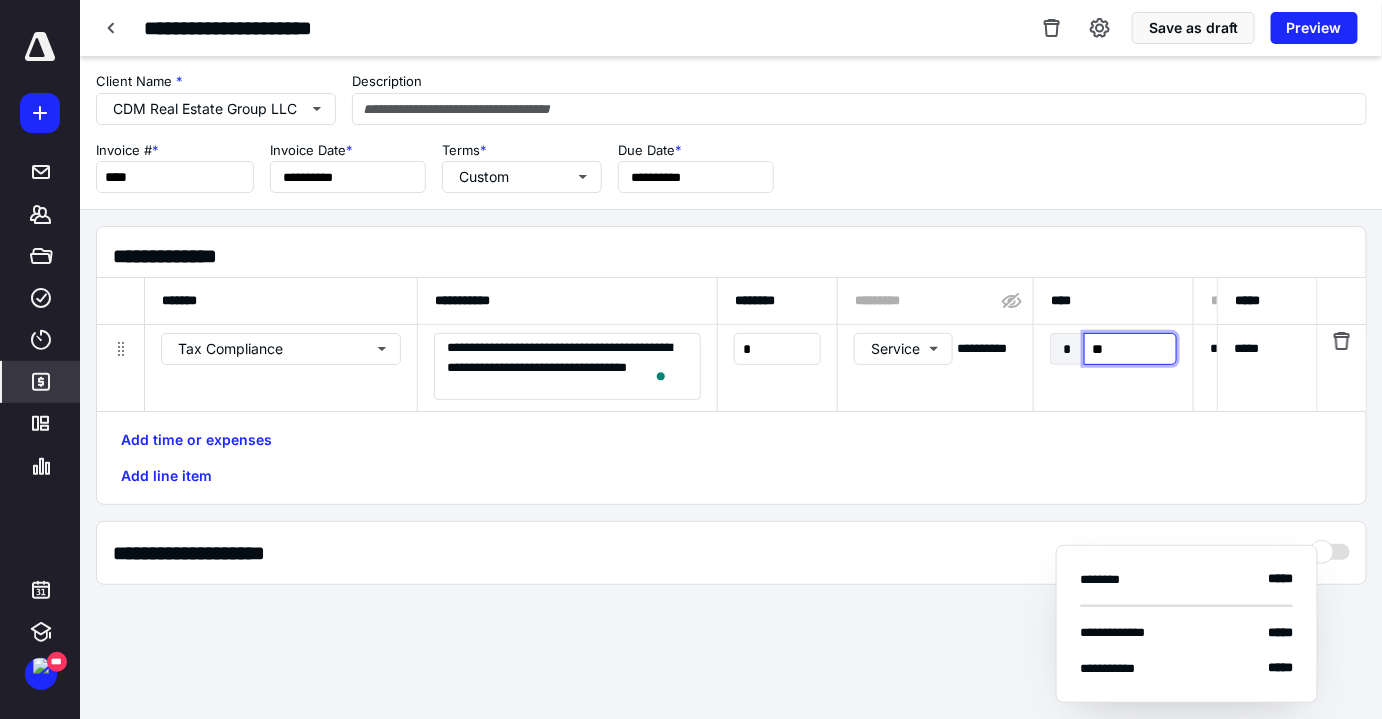 type on "***" 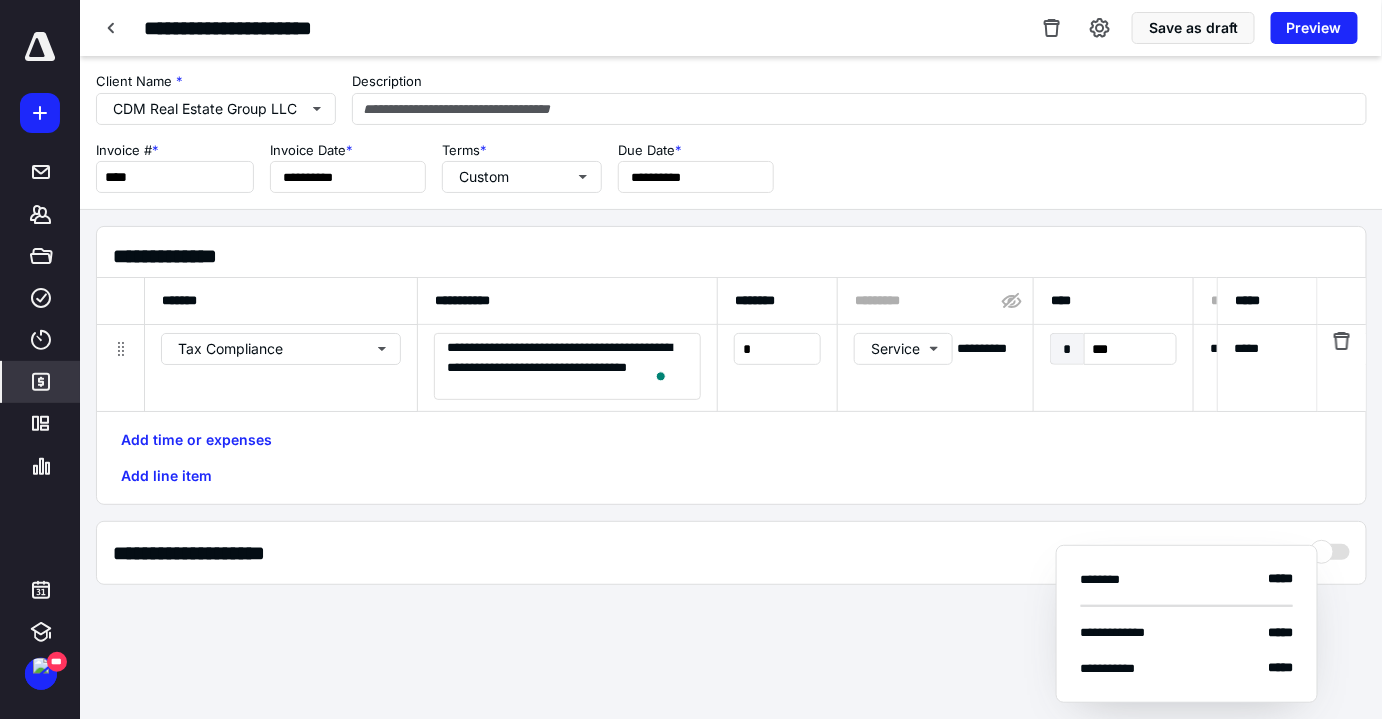 click on "**********" at bounding box center [936, 368] 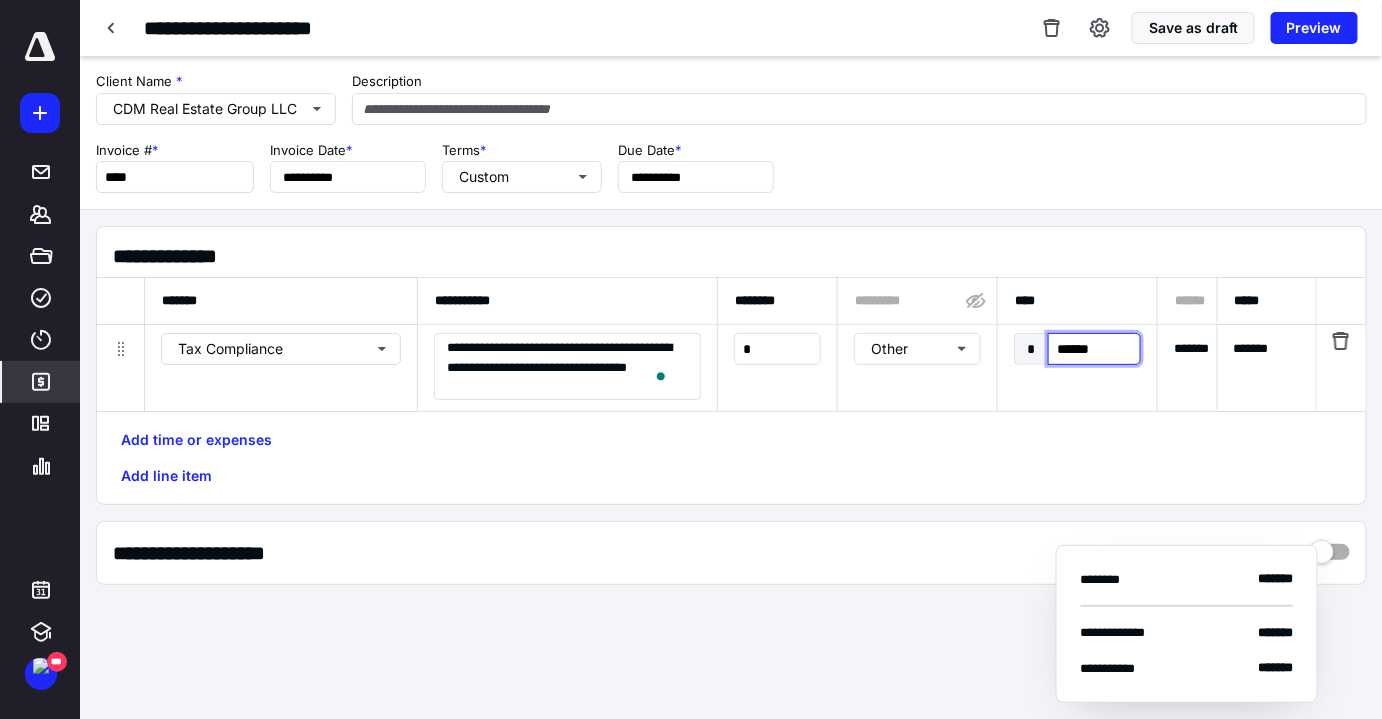 click on "******" at bounding box center [1094, 349] 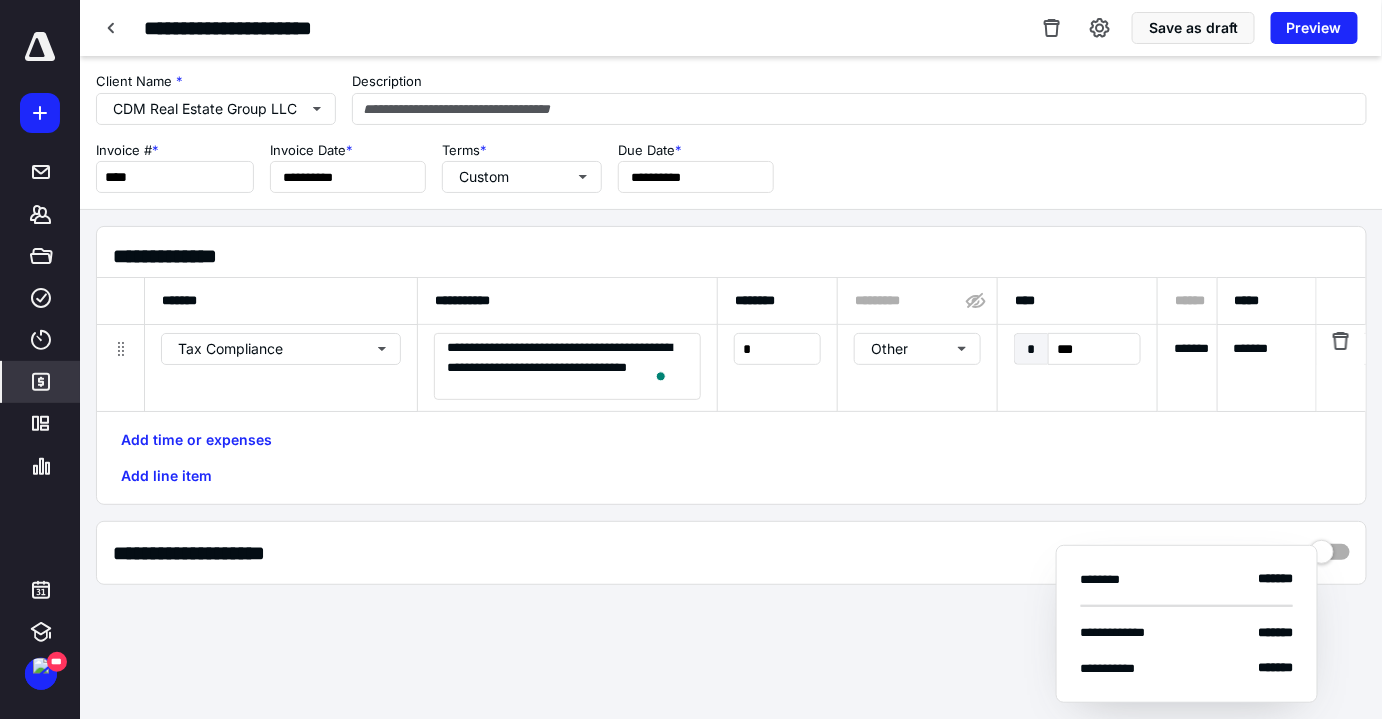type on "******" 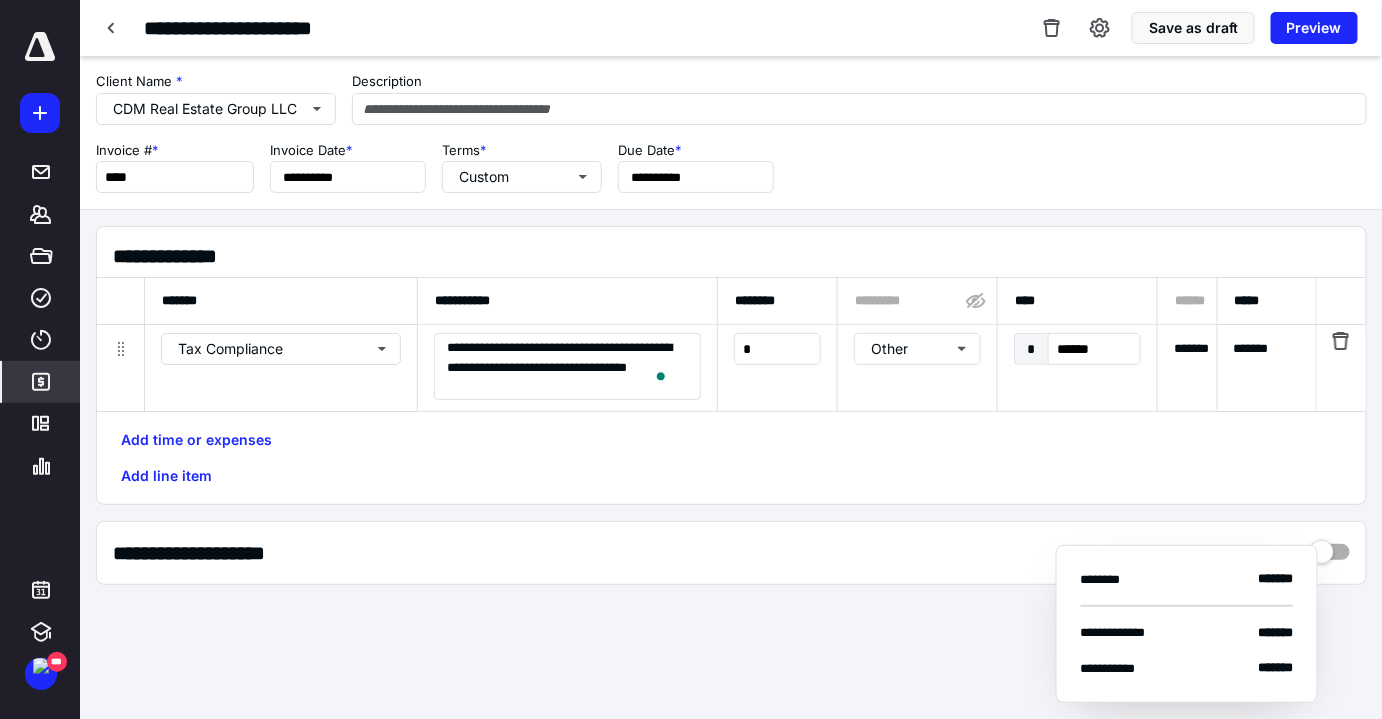 click on "Tax Compliance" at bounding box center (731, 365) 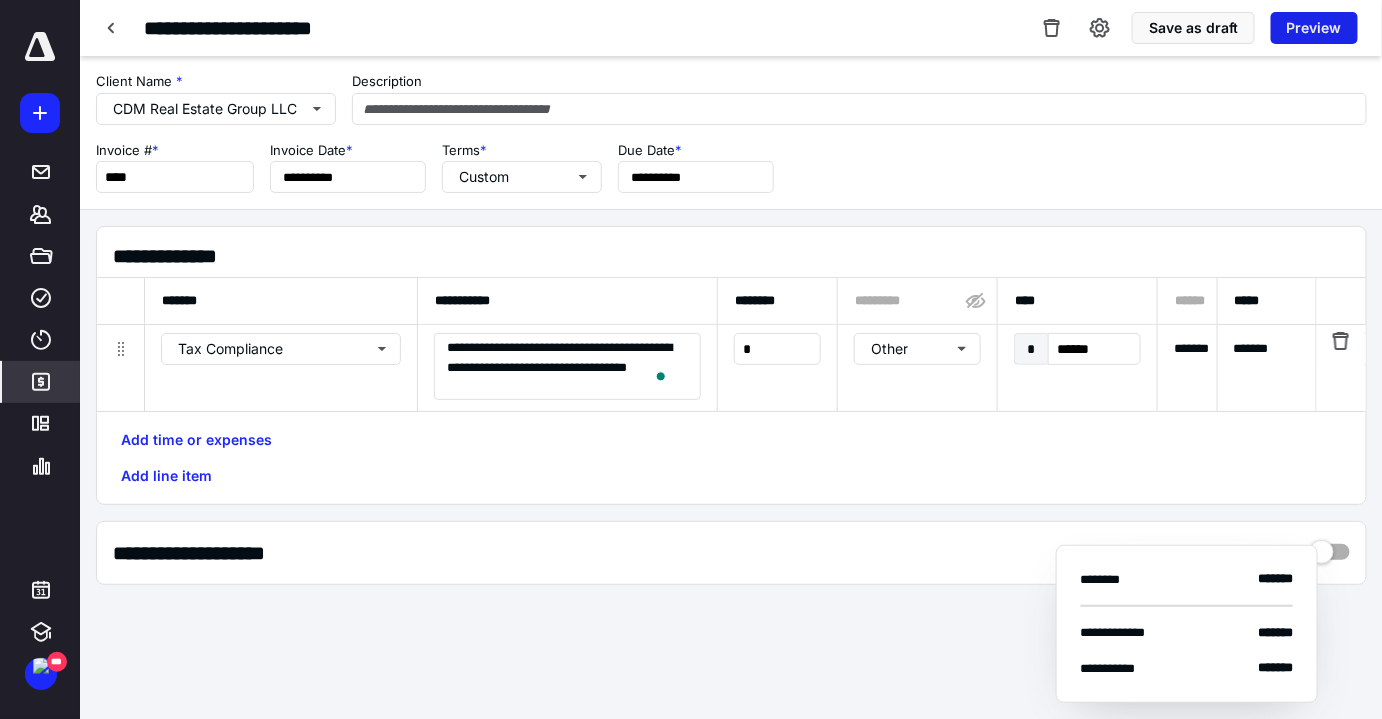 click on "Preview" at bounding box center (1314, 28) 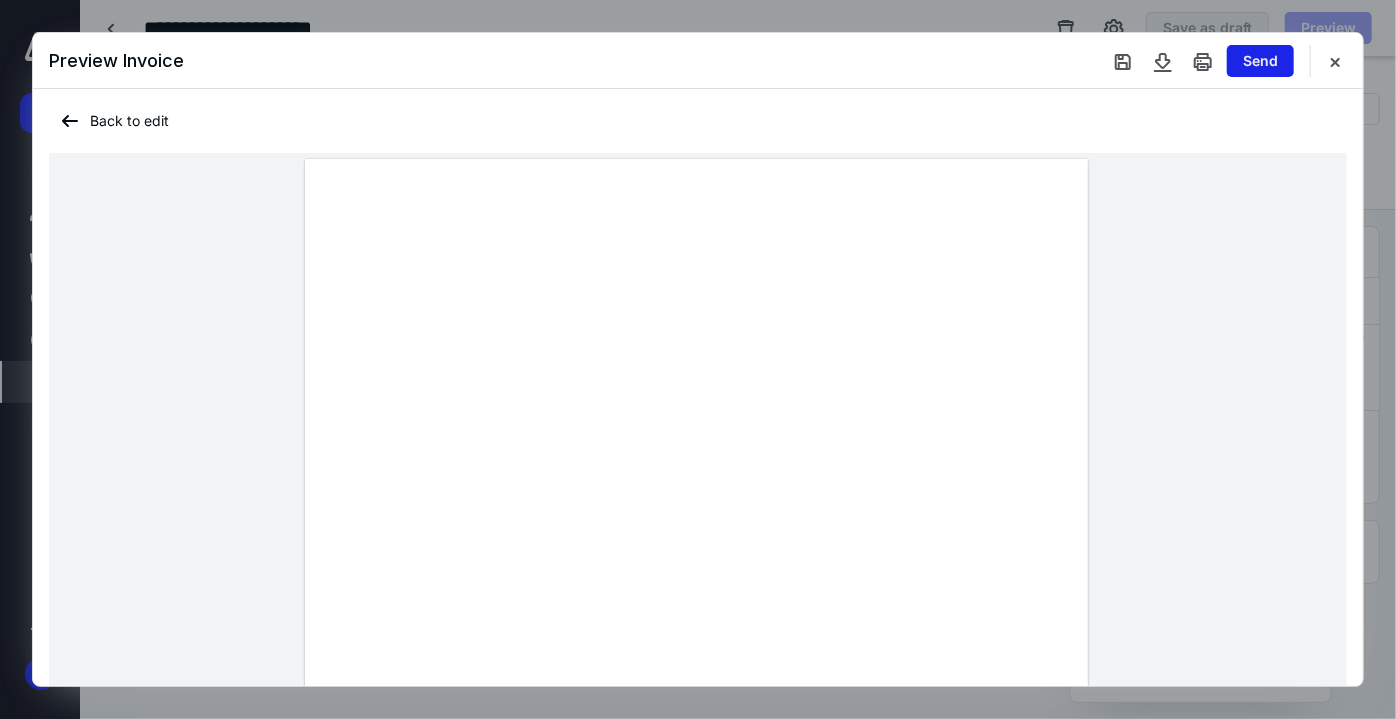 click on "Send" at bounding box center (1260, 61) 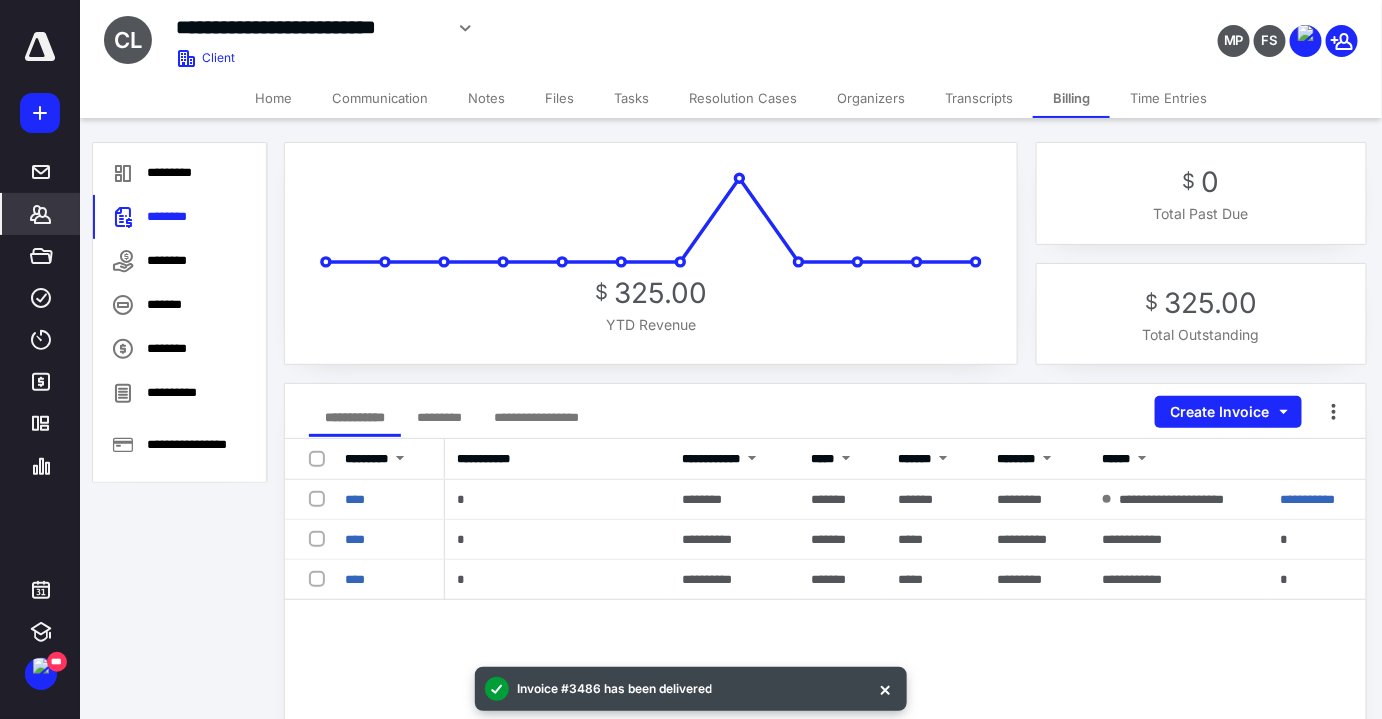 click on "*******" at bounding box center (41, 214) 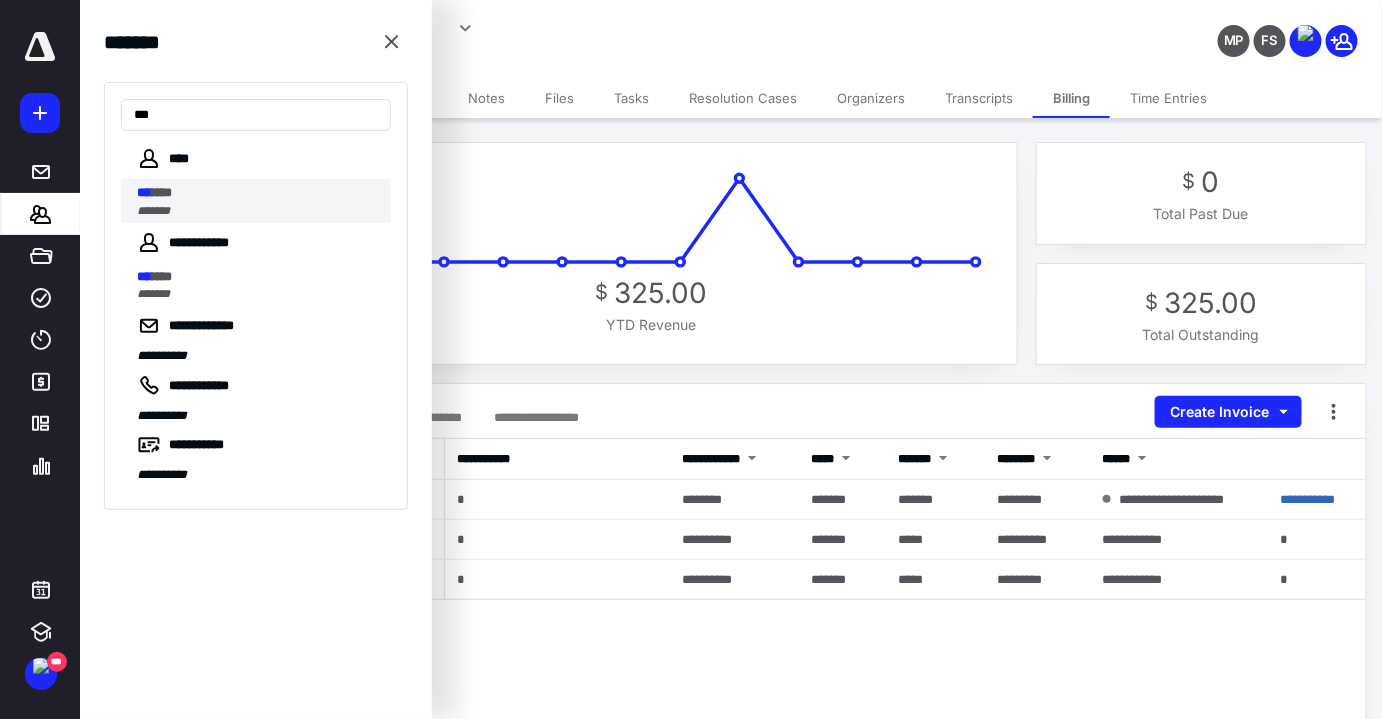 type on "***" 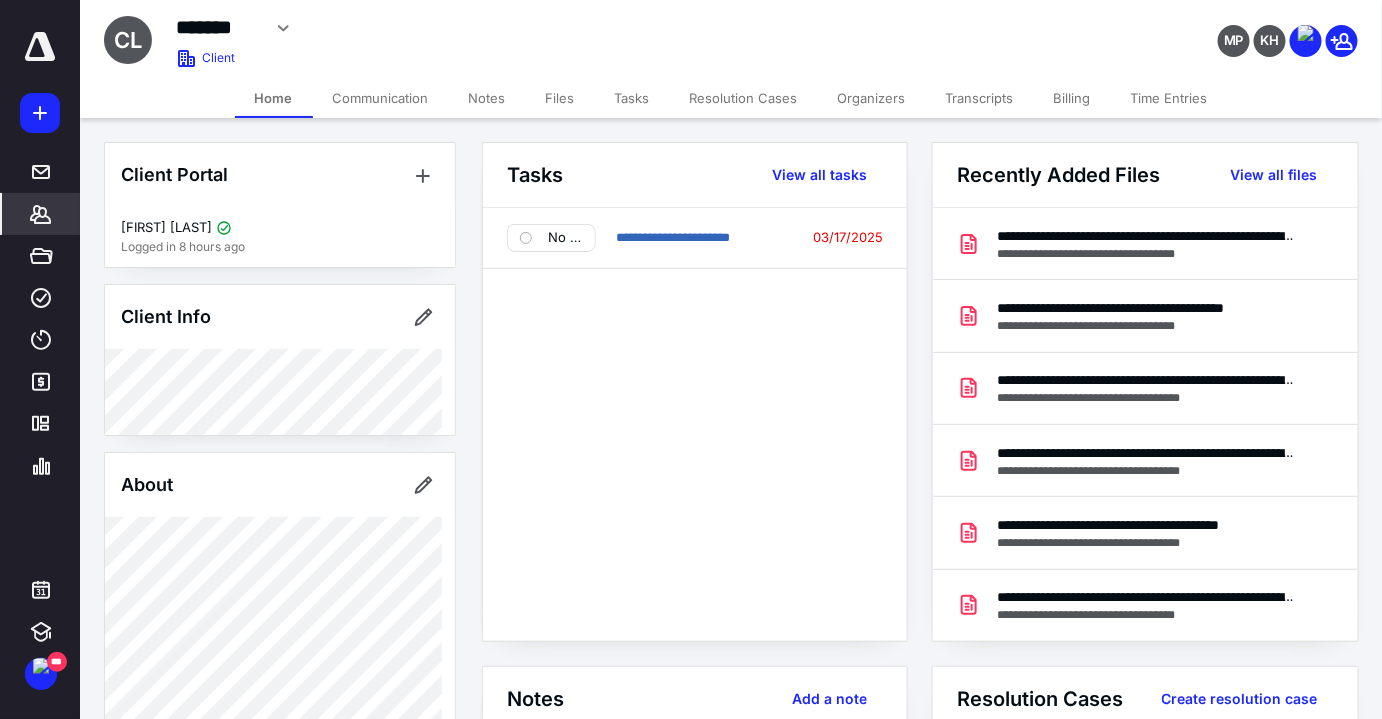 click on "Billing" at bounding box center [1072, 98] 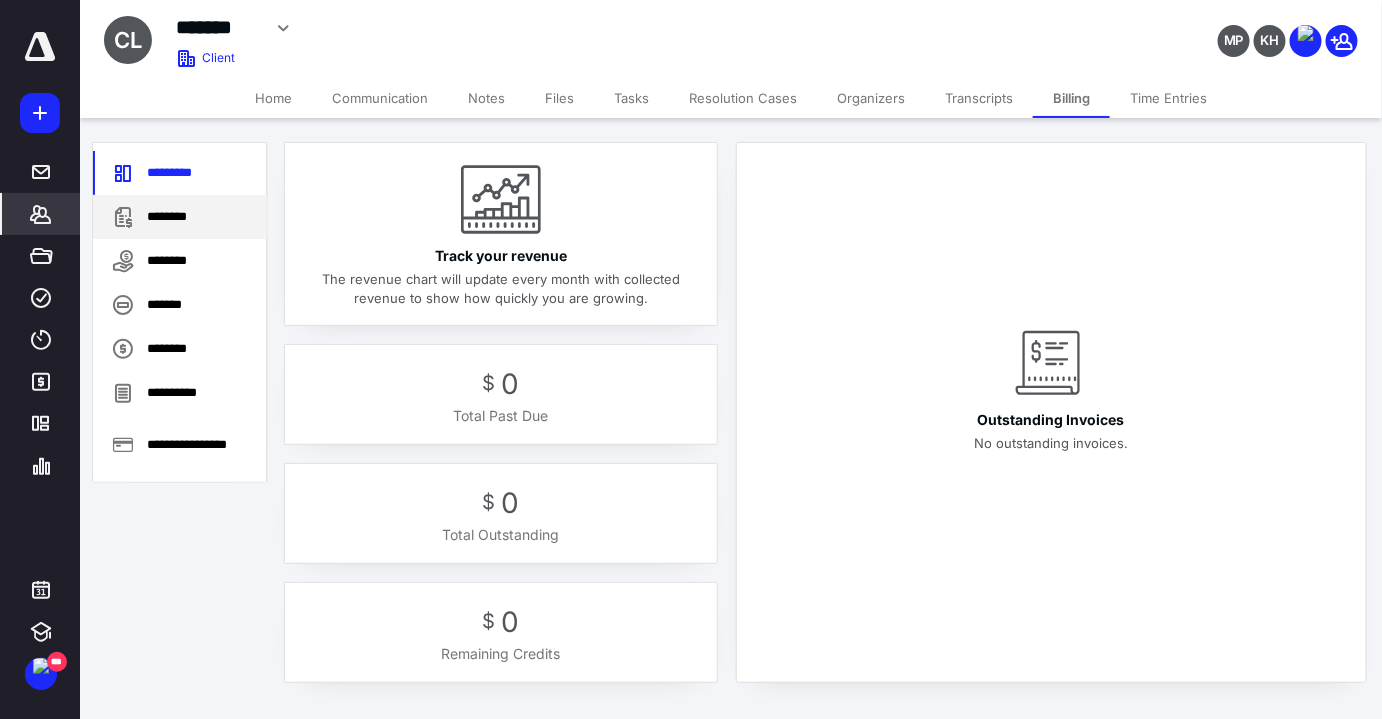 click on "********" at bounding box center (180, 217) 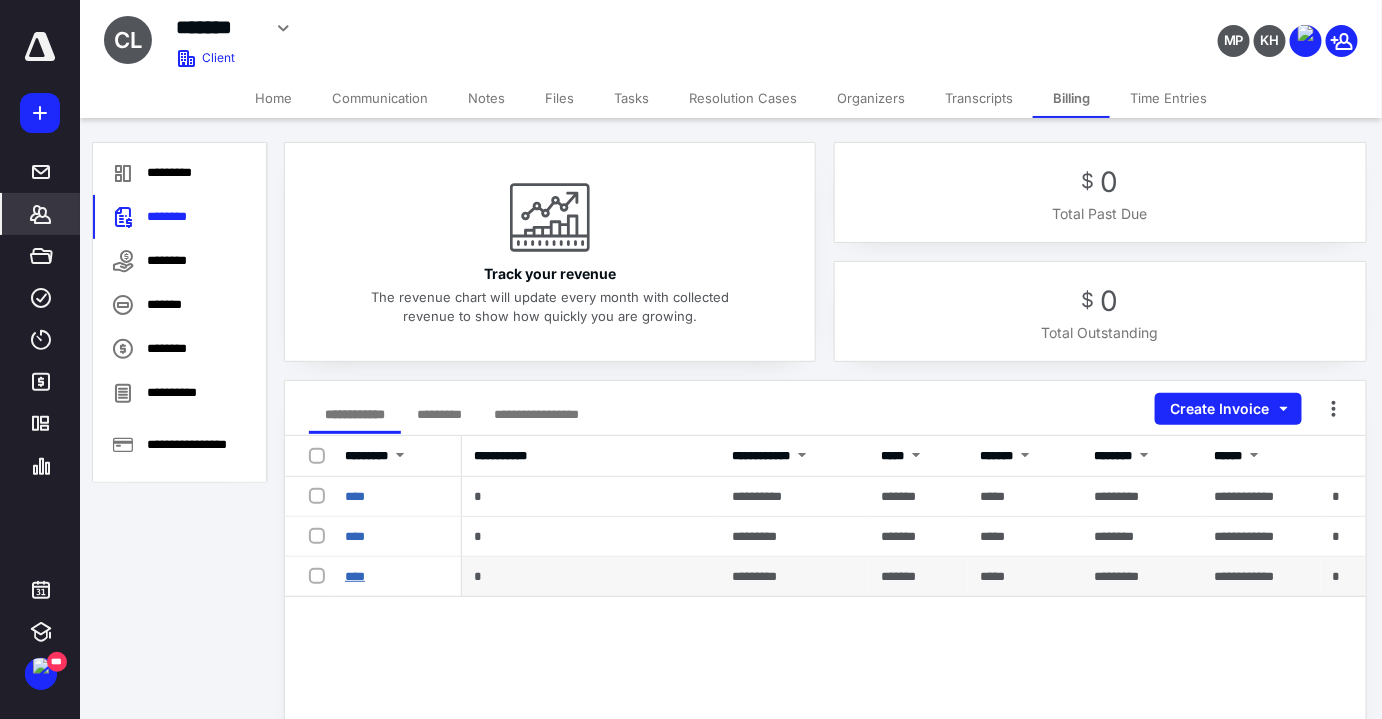 click on "****" at bounding box center (355, 576) 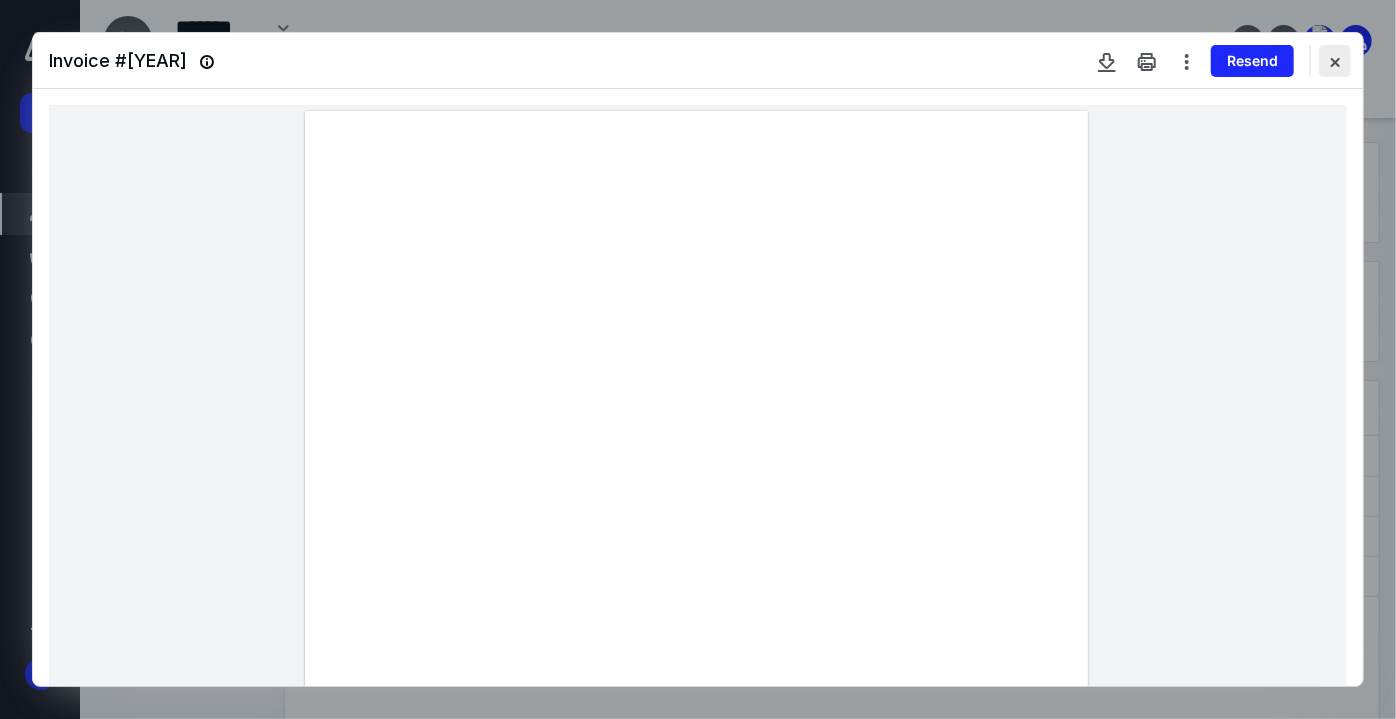 click at bounding box center (1335, 61) 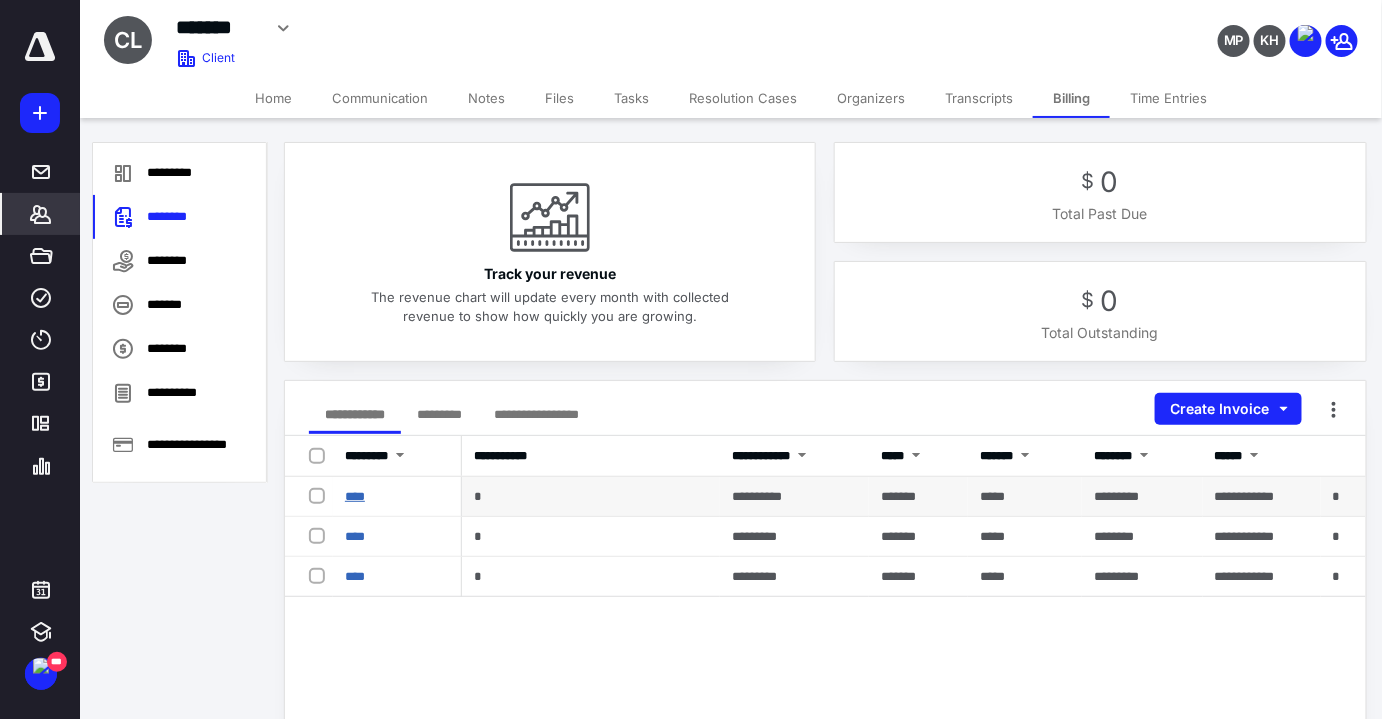 click on "****" at bounding box center [355, 496] 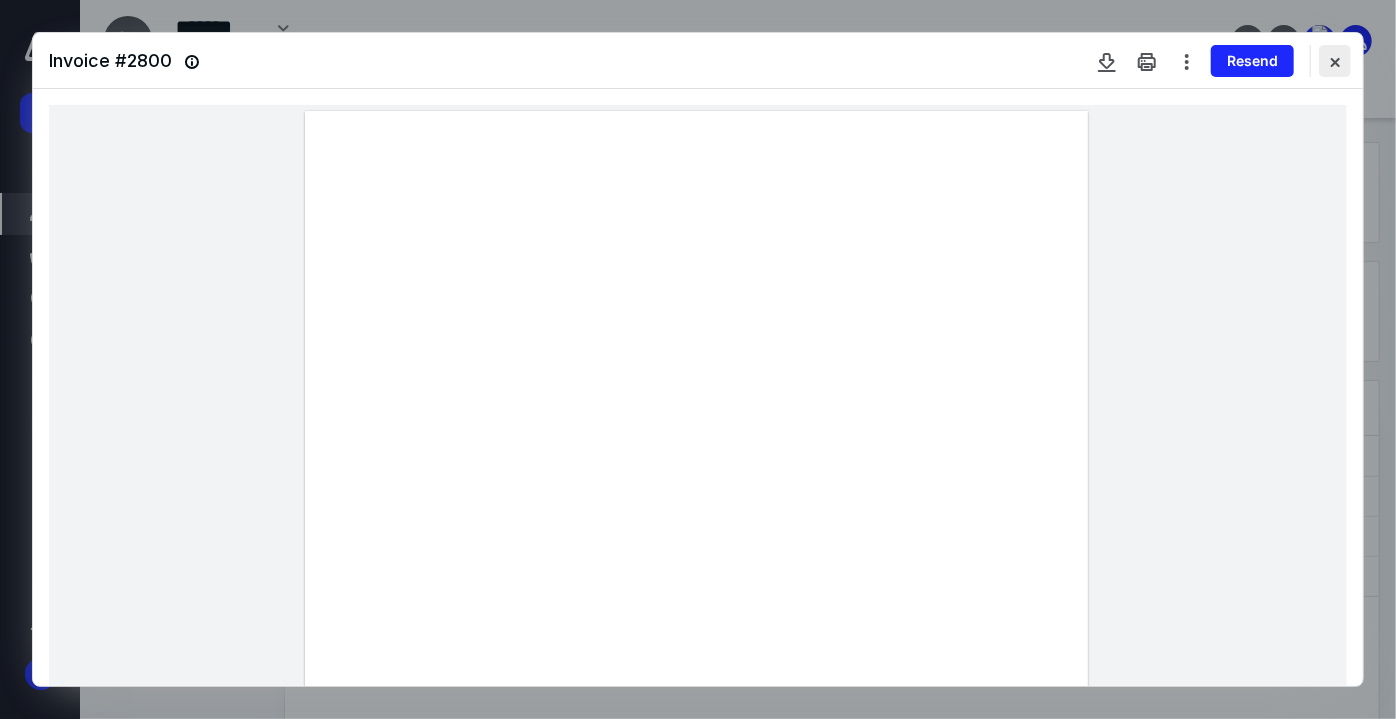 click at bounding box center [1335, 61] 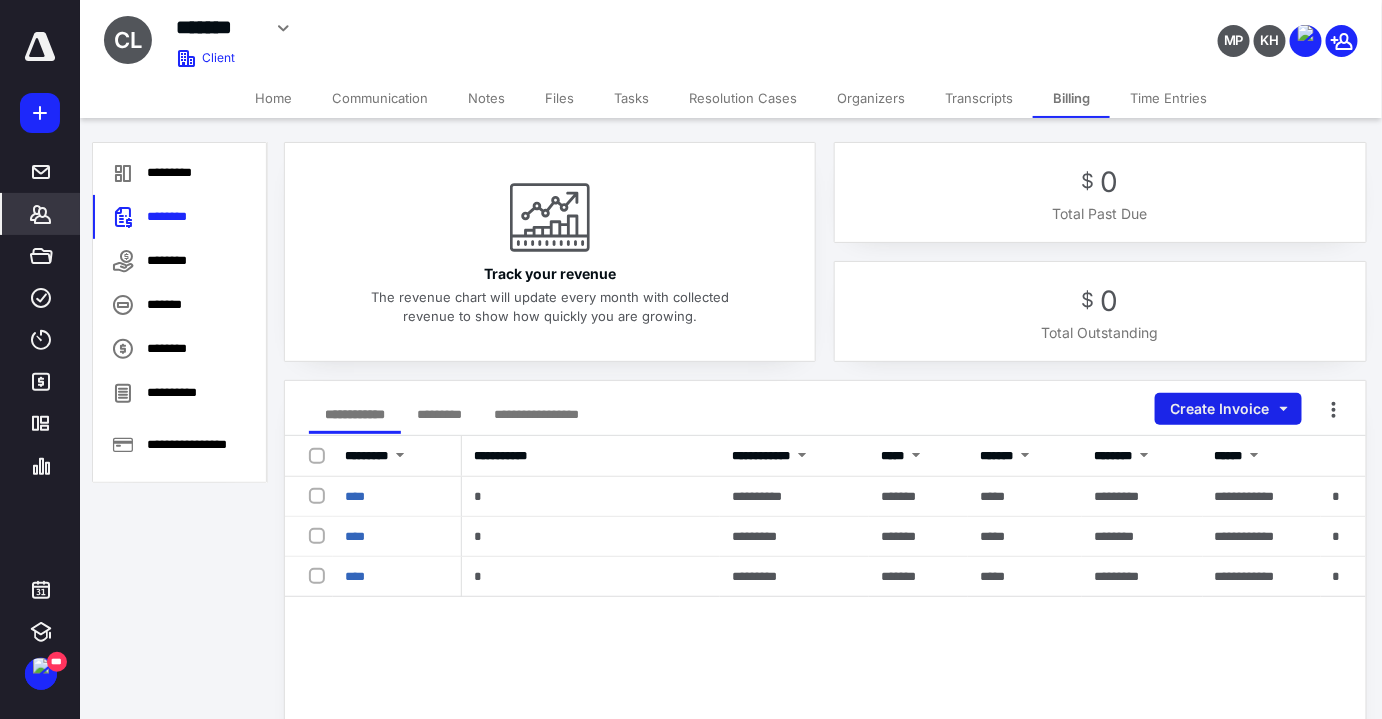 click on "Create Invoice" at bounding box center (1228, 409) 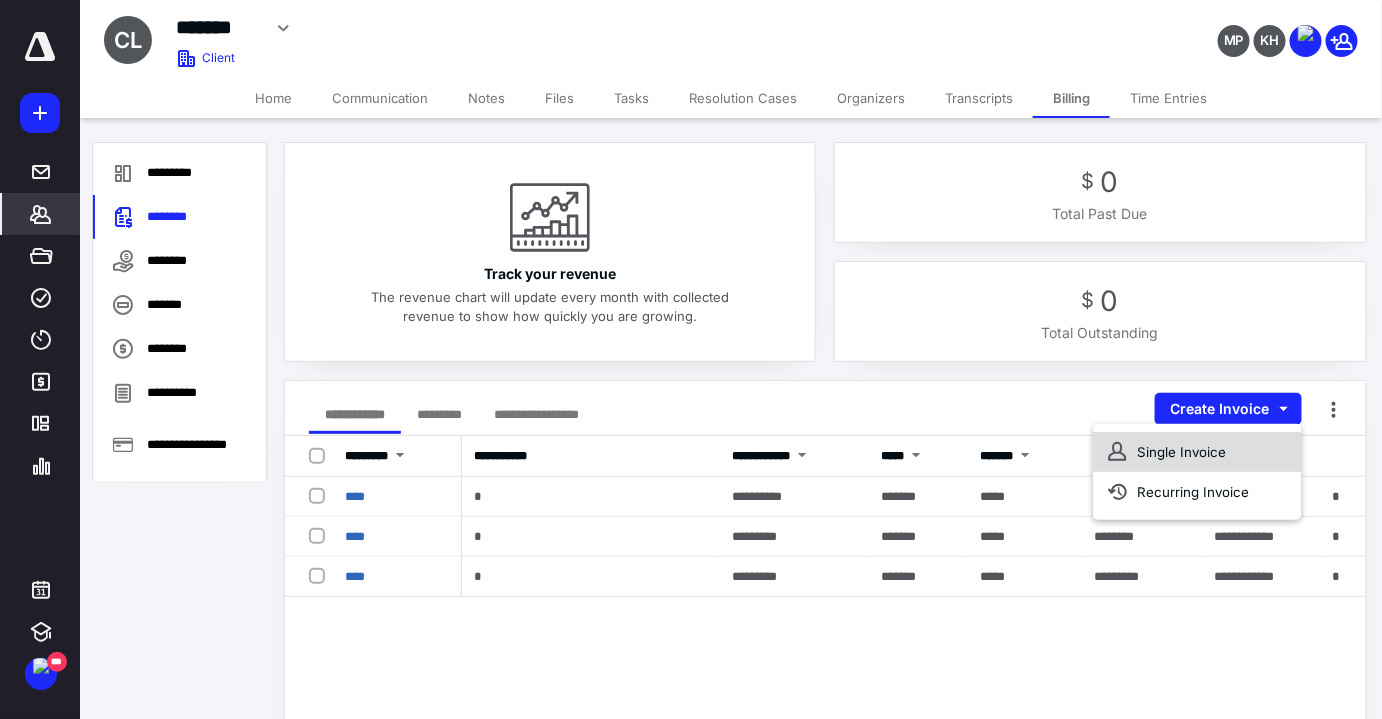 click on "Single Invoice" at bounding box center (1197, 452) 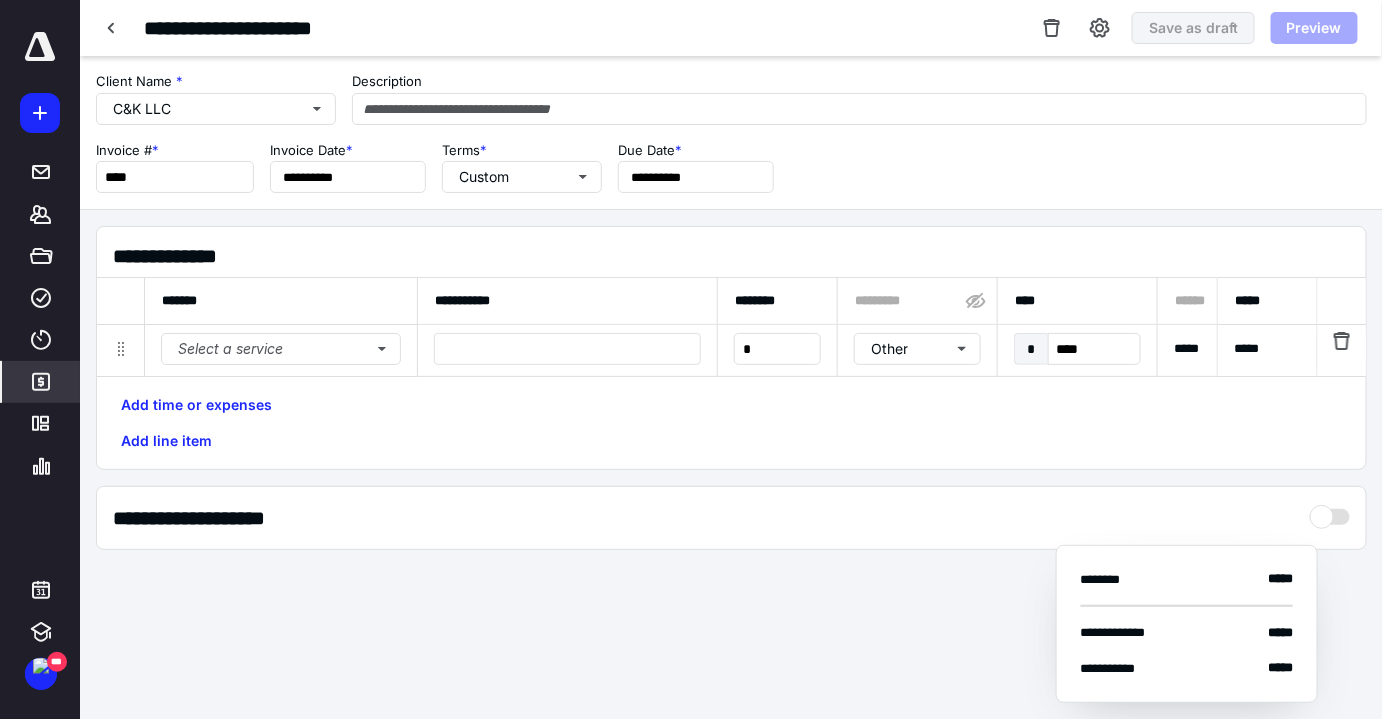 click on "Select a service" at bounding box center (281, 349) 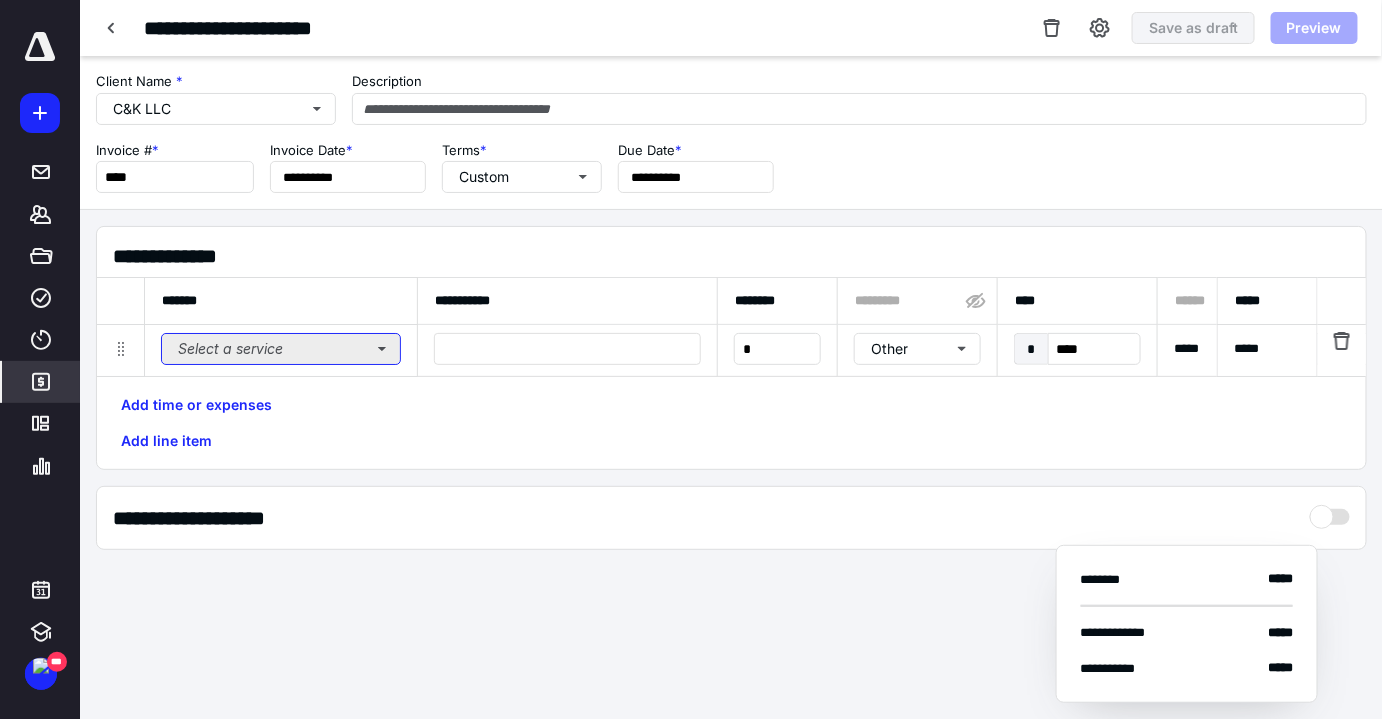 click on "Select a service" at bounding box center (281, 349) 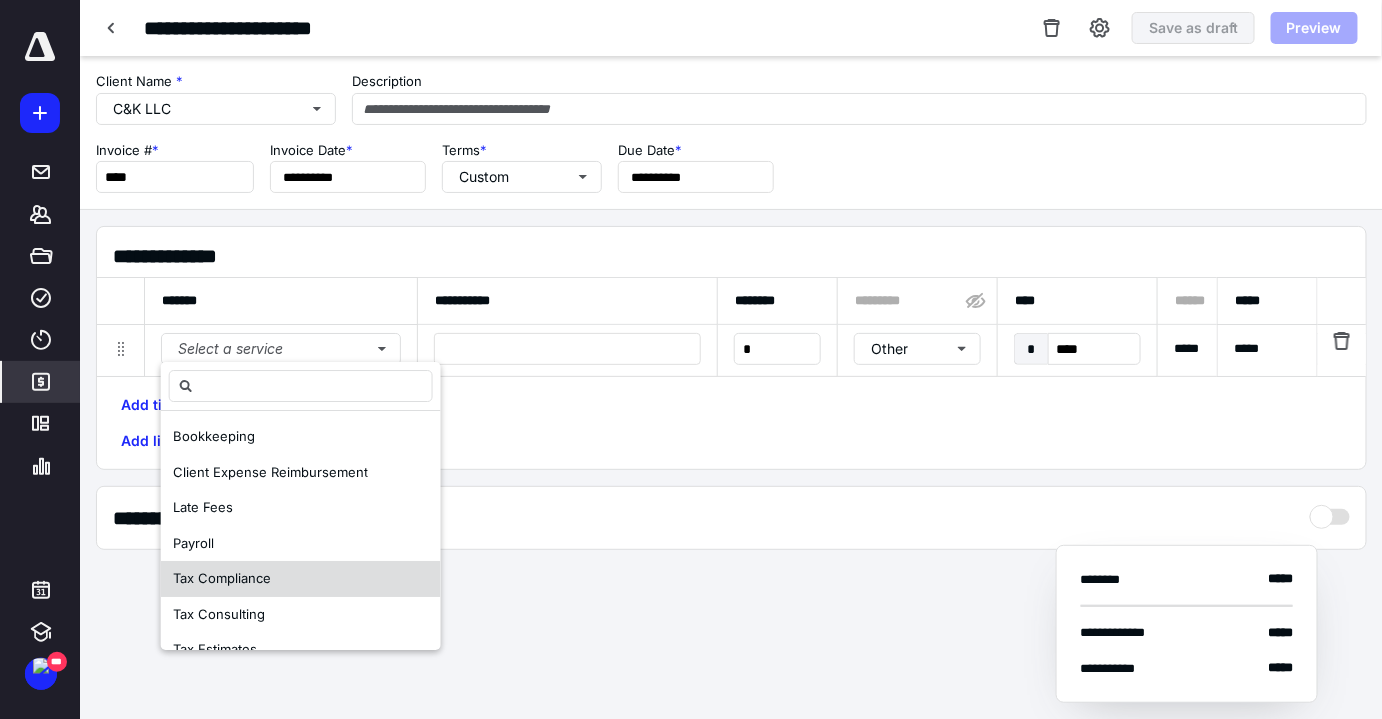 click on "Tax Compliance" at bounding box center (222, 578) 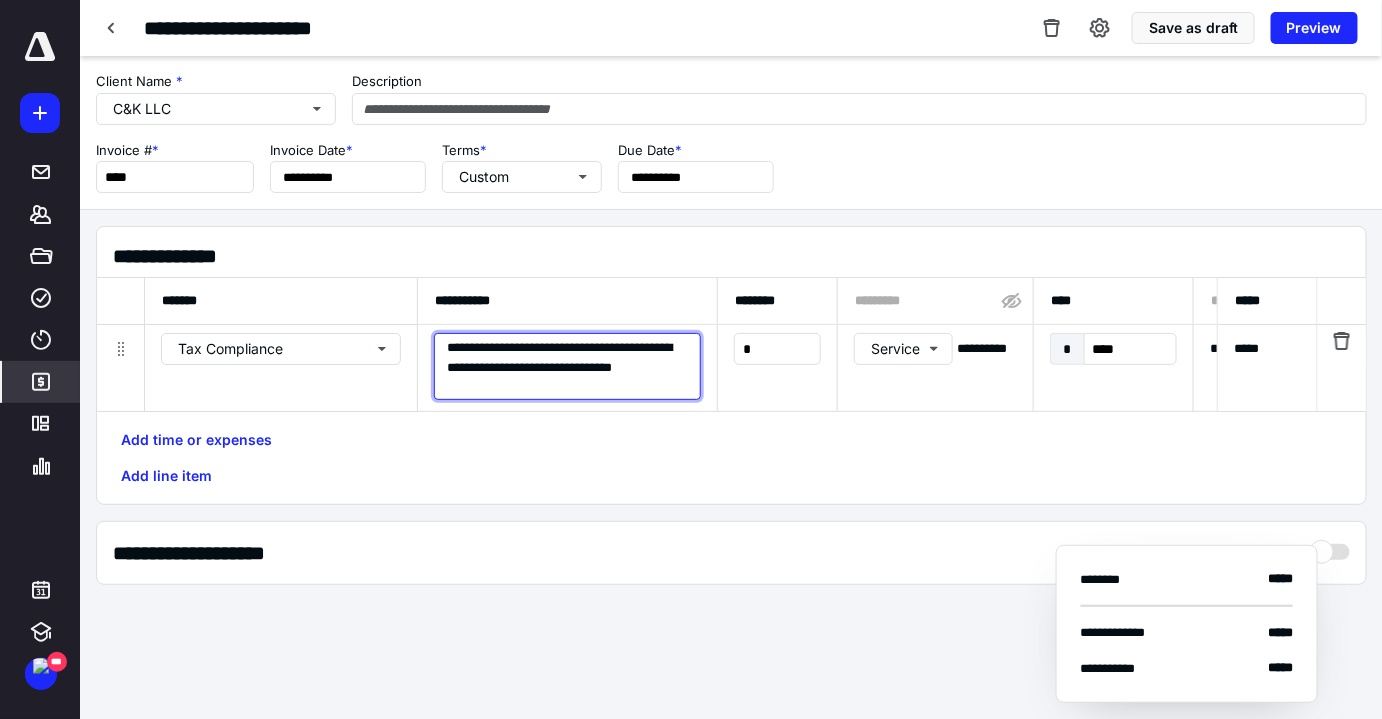 drag, startPoint x: 485, startPoint y: 364, endPoint x: 399, endPoint y: 314, distance: 99.47864 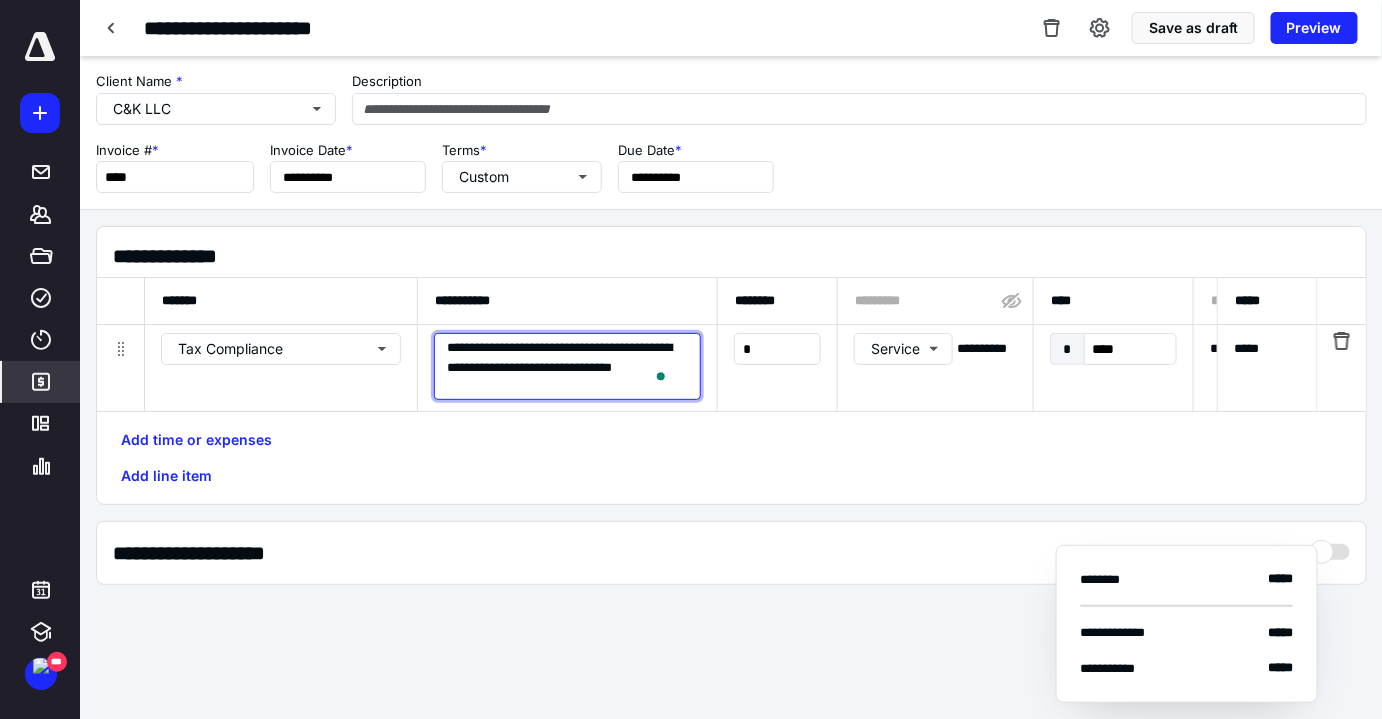paste 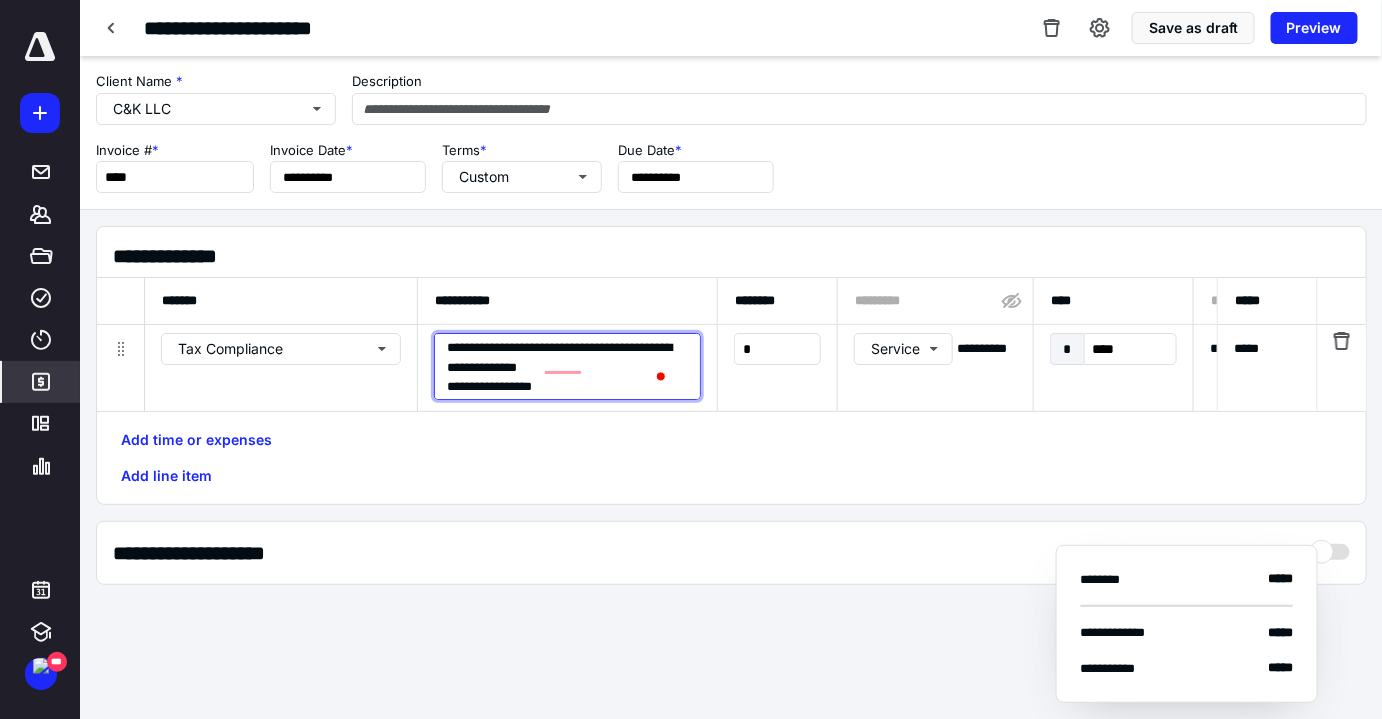 click on "**********" at bounding box center [567, 366] 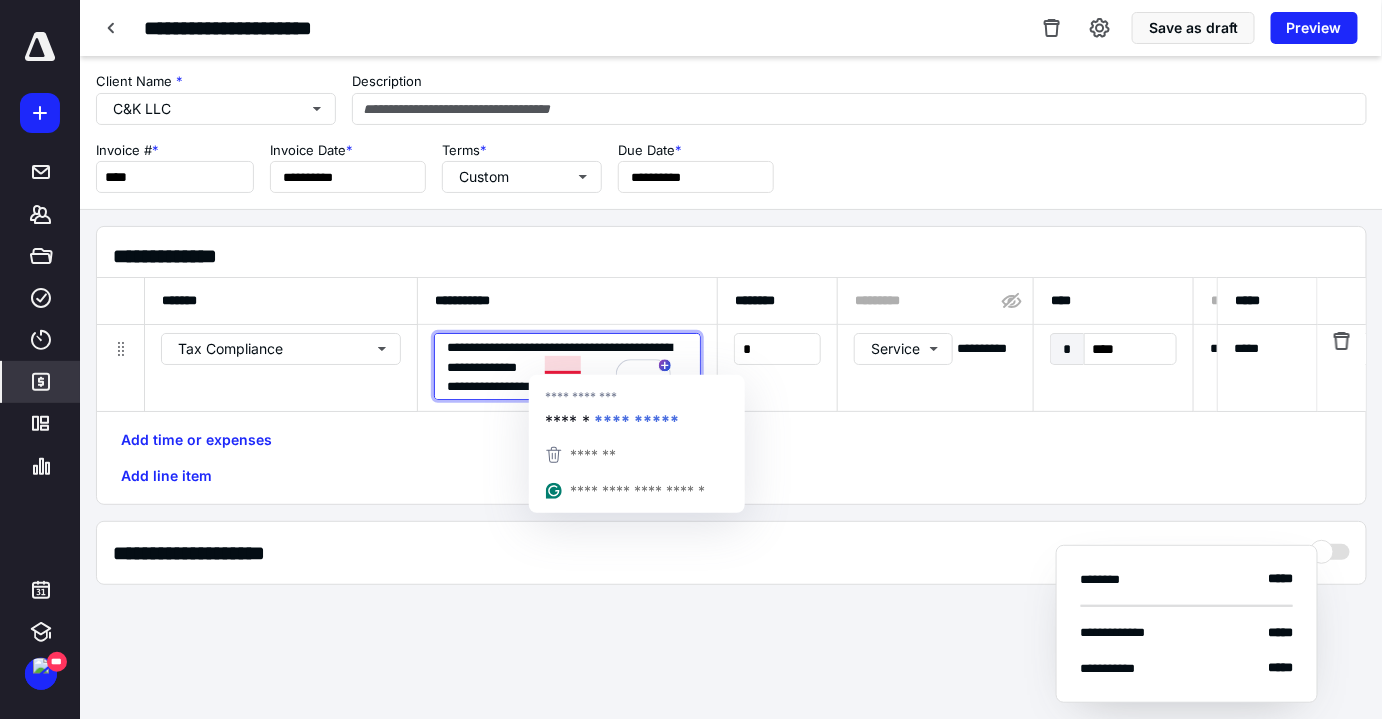 click 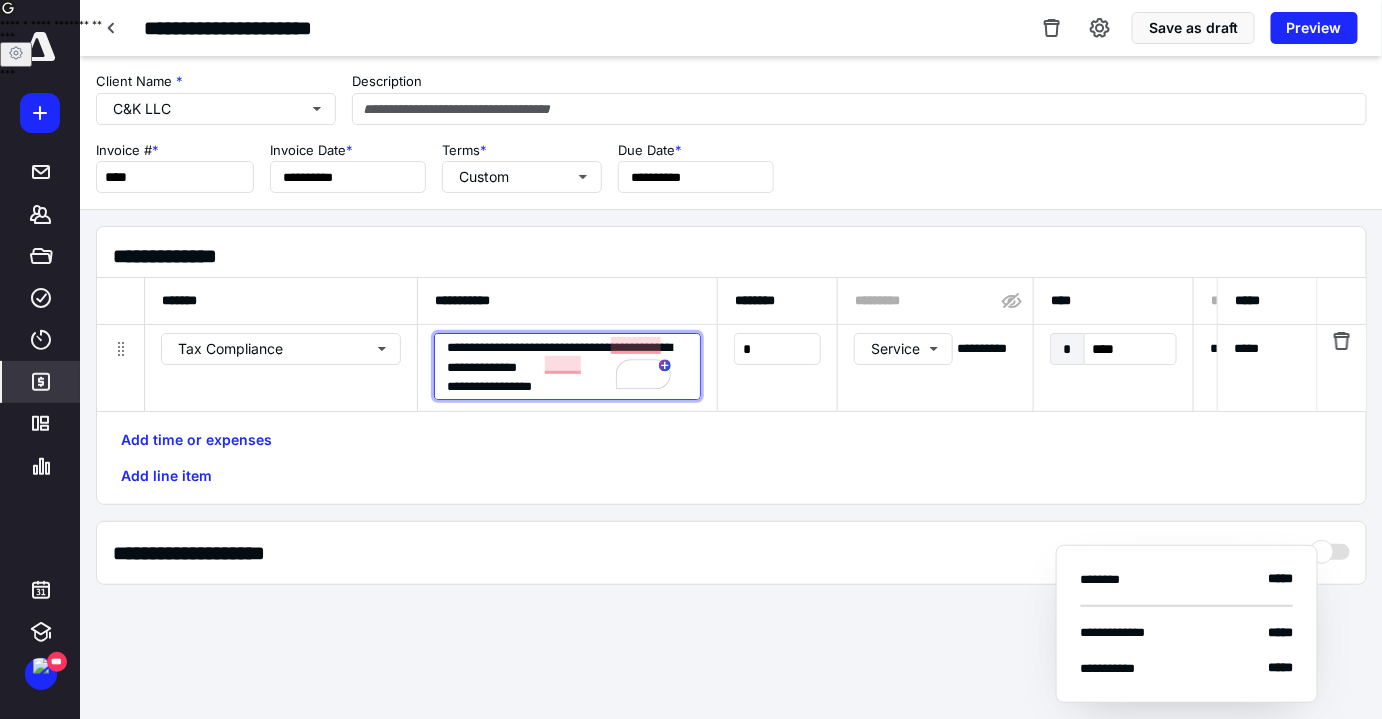 click on "**********" at bounding box center (567, 366) 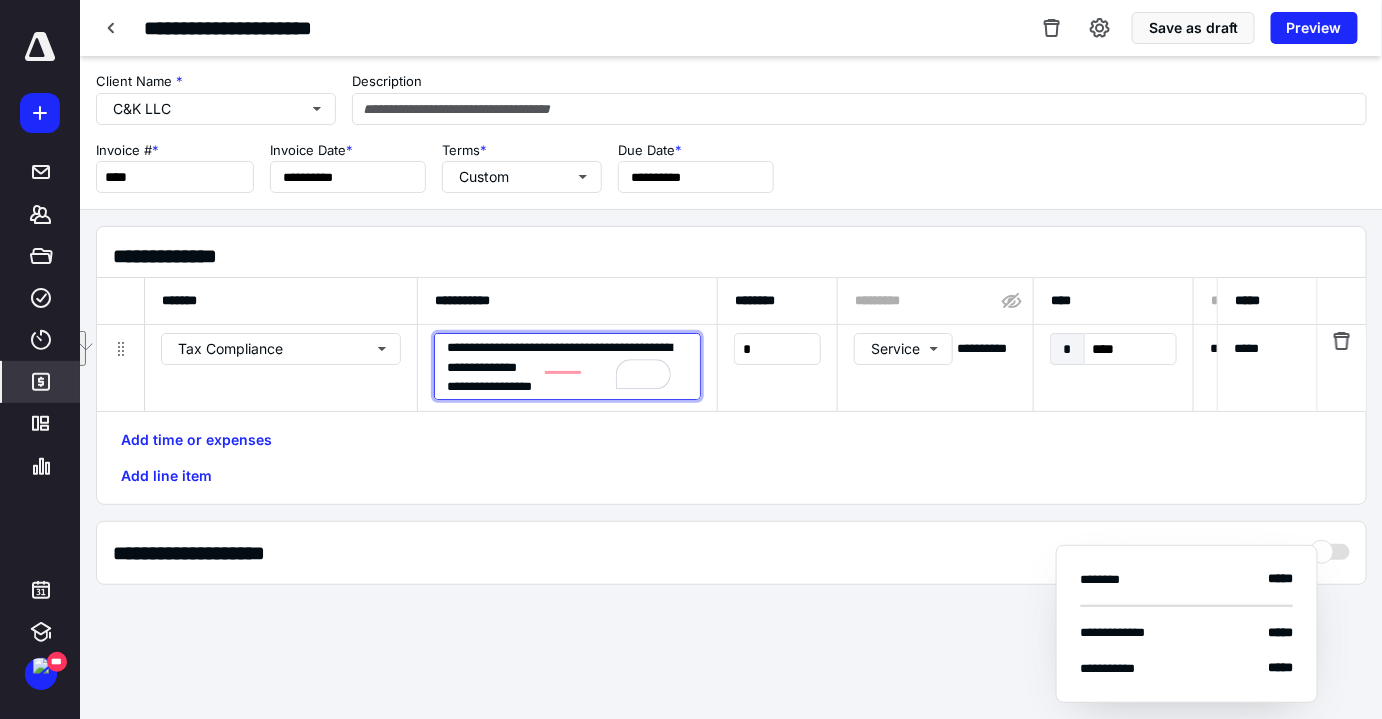 drag, startPoint x: 568, startPoint y: 383, endPoint x: 544, endPoint y: 370, distance: 27.294687 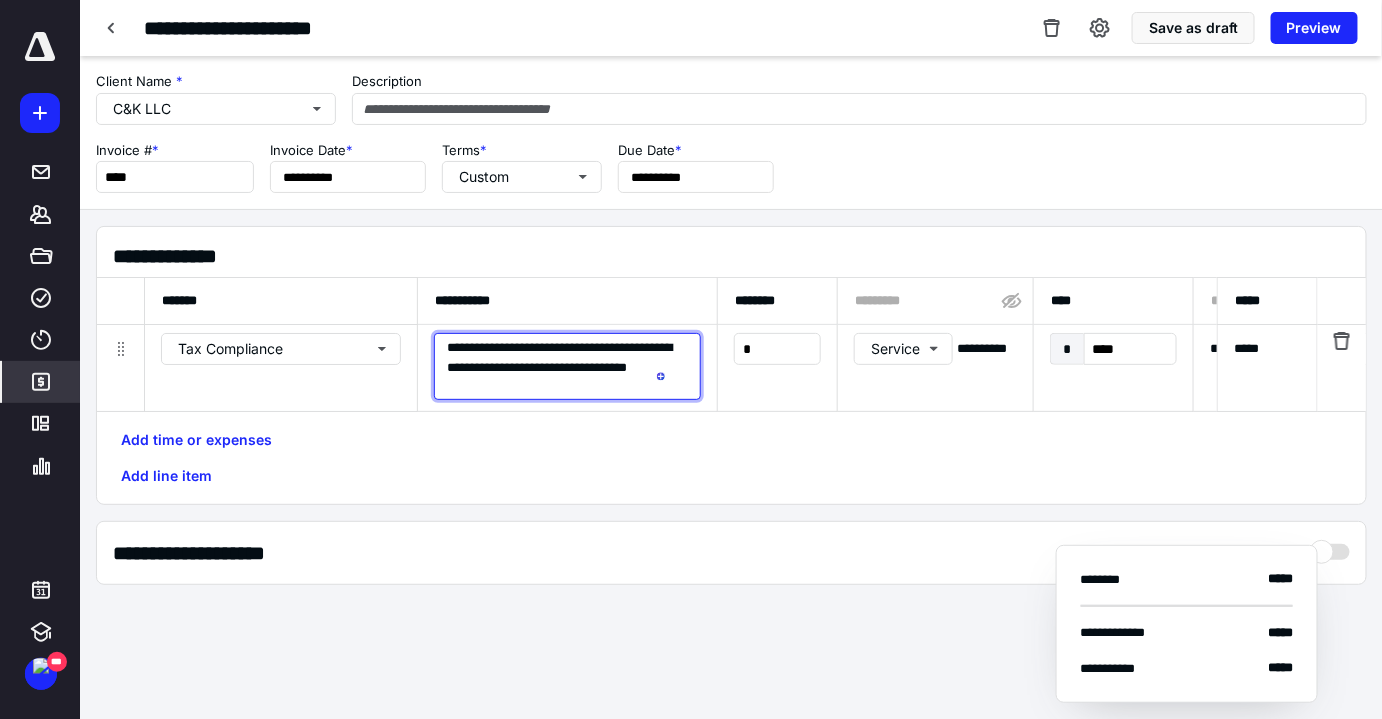 type on "**********" 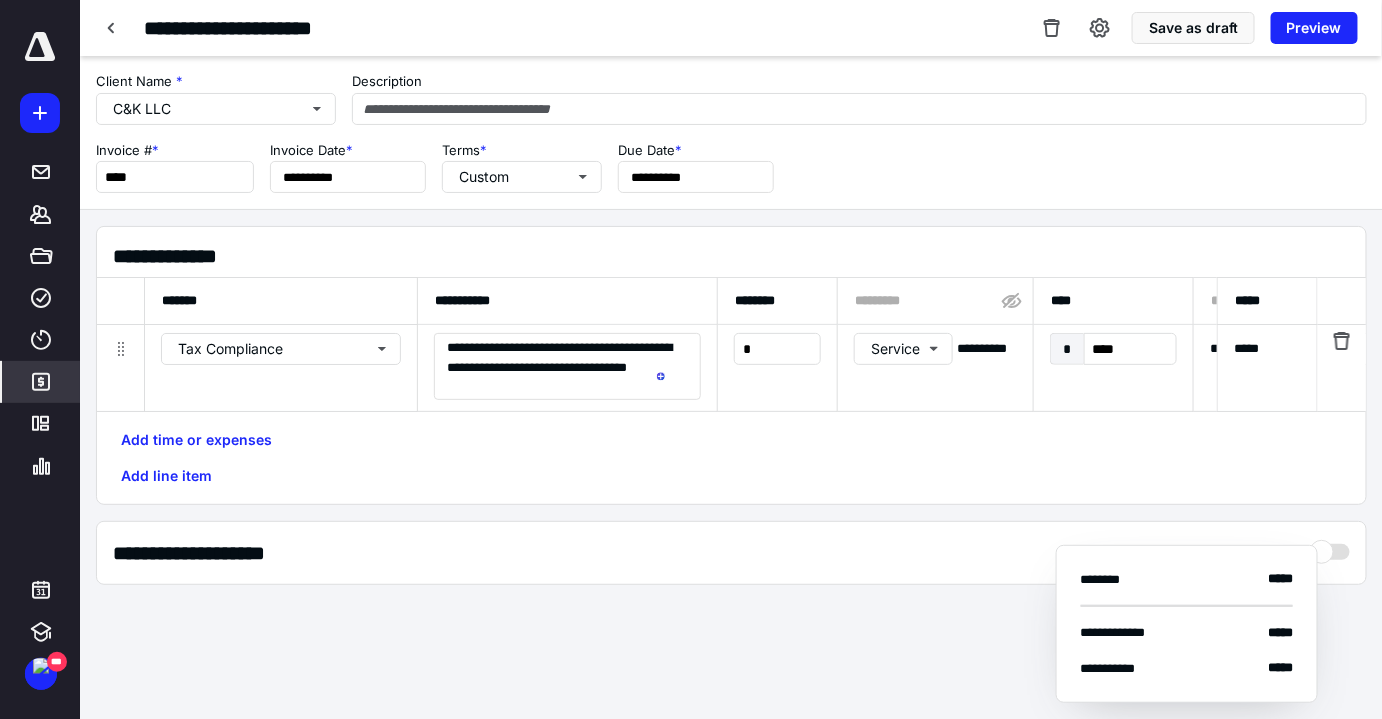 click on "*****" at bounding box center [1253, 349] 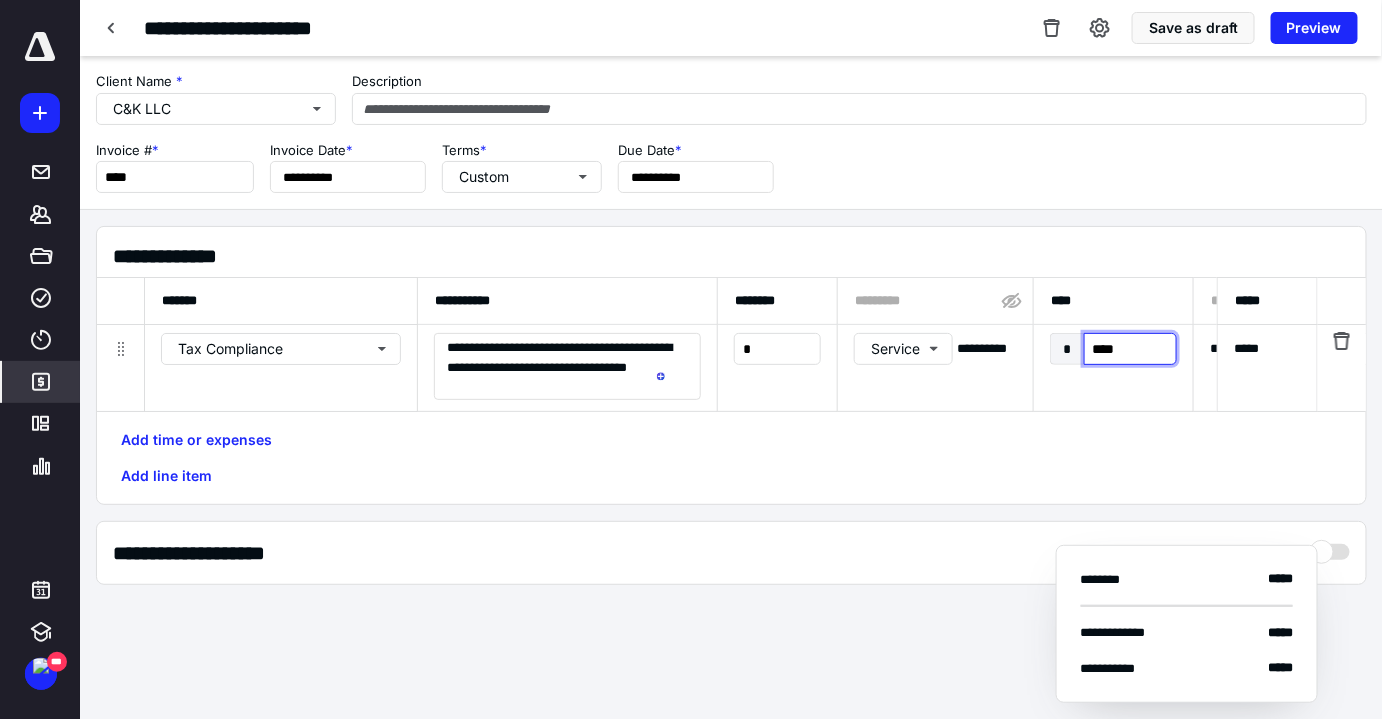 click on "****" at bounding box center [1130, 349] 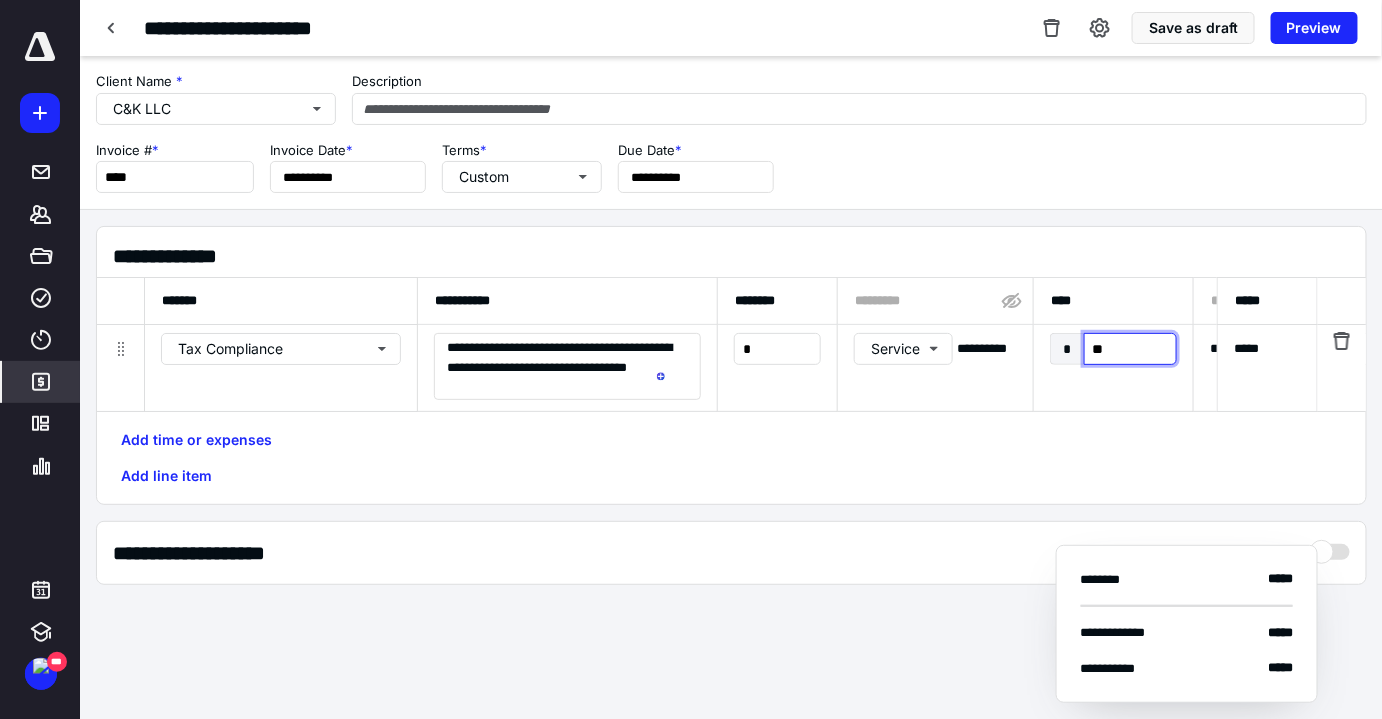 type on "***" 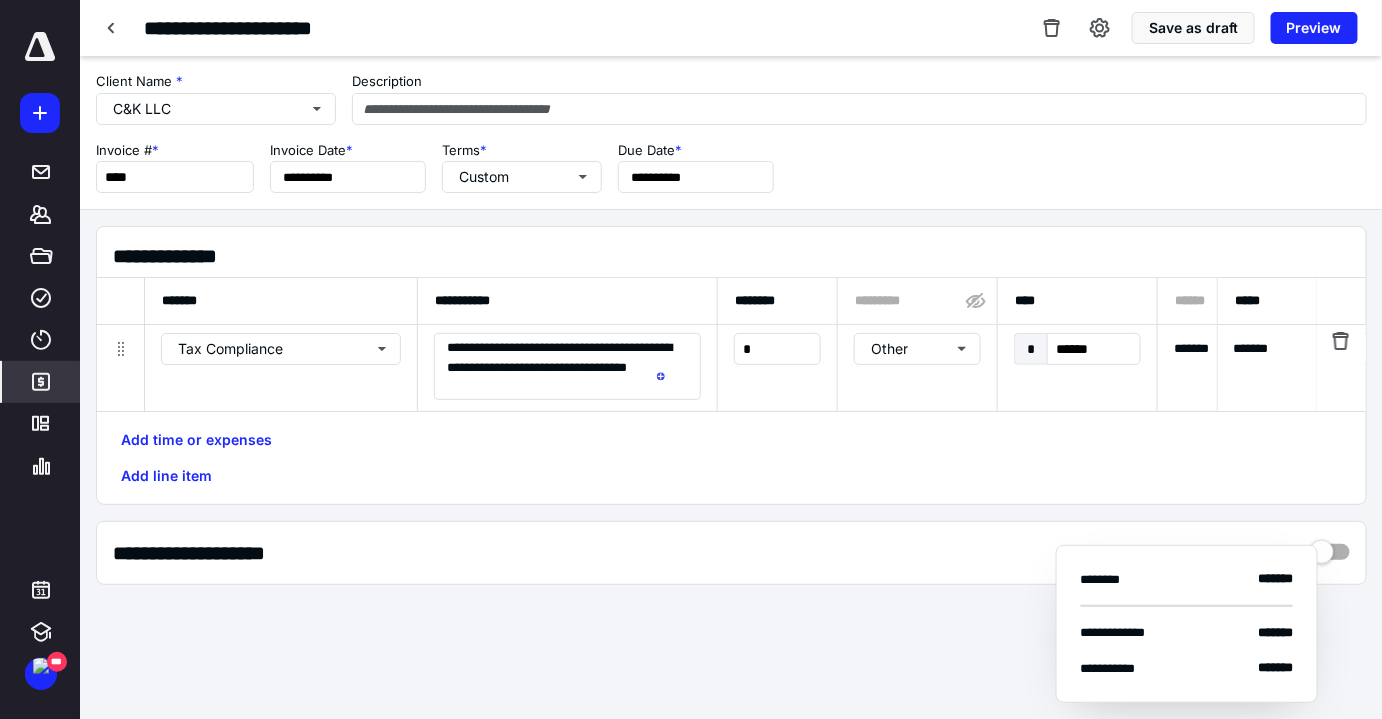 click on "**********" at bounding box center [739, 256] 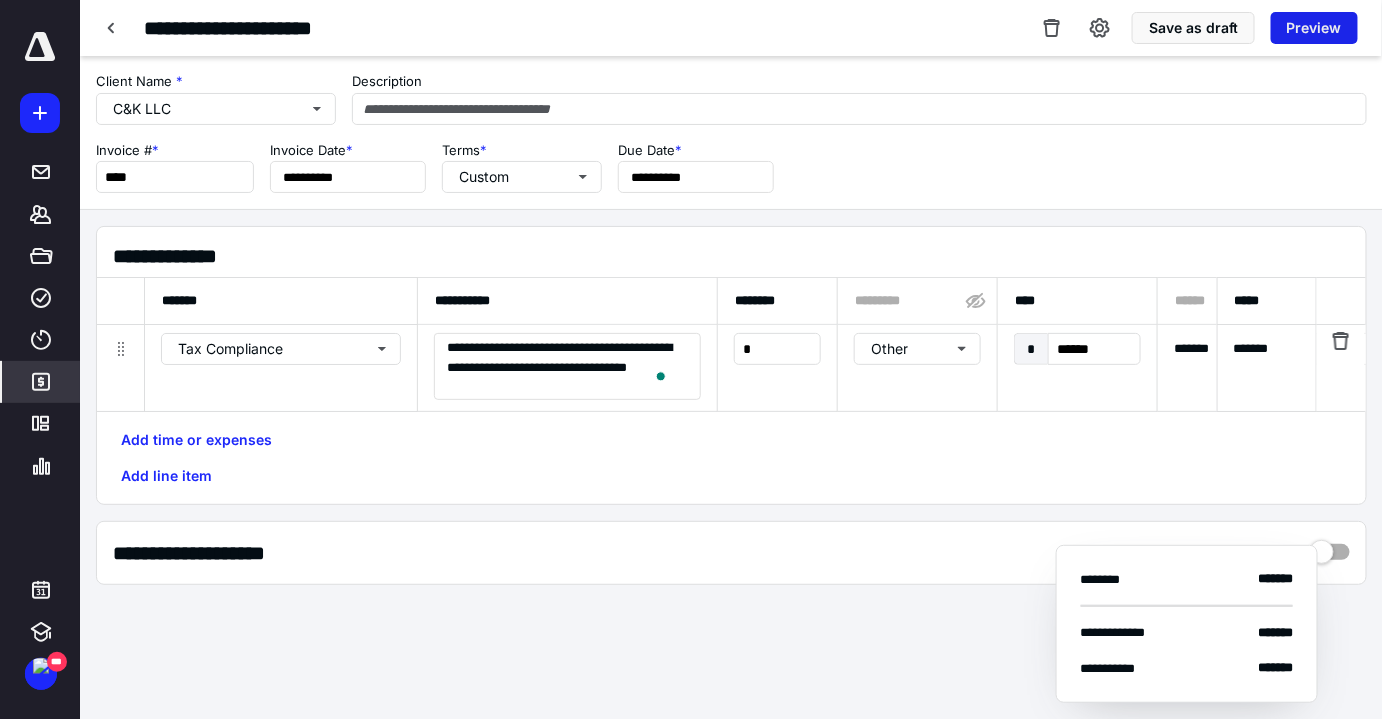 click on "Preview" at bounding box center [1314, 28] 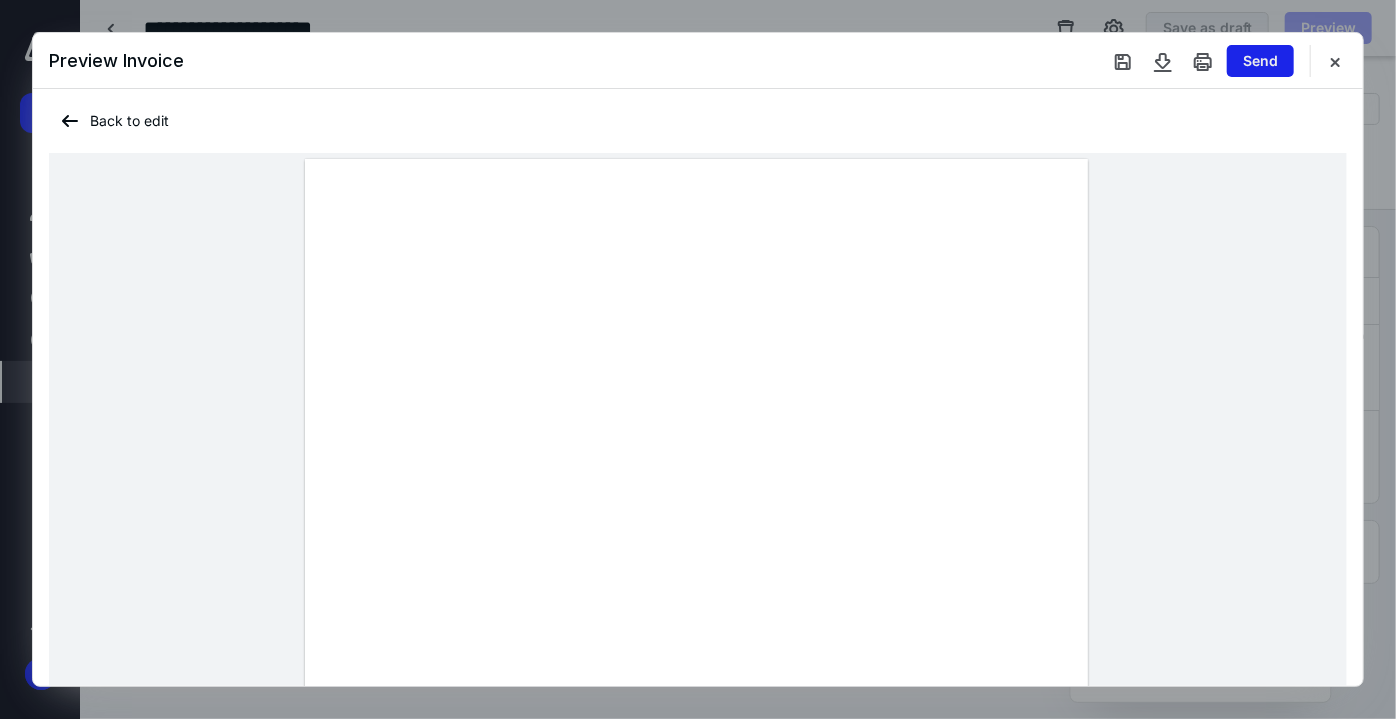 click on "Send" at bounding box center (1260, 61) 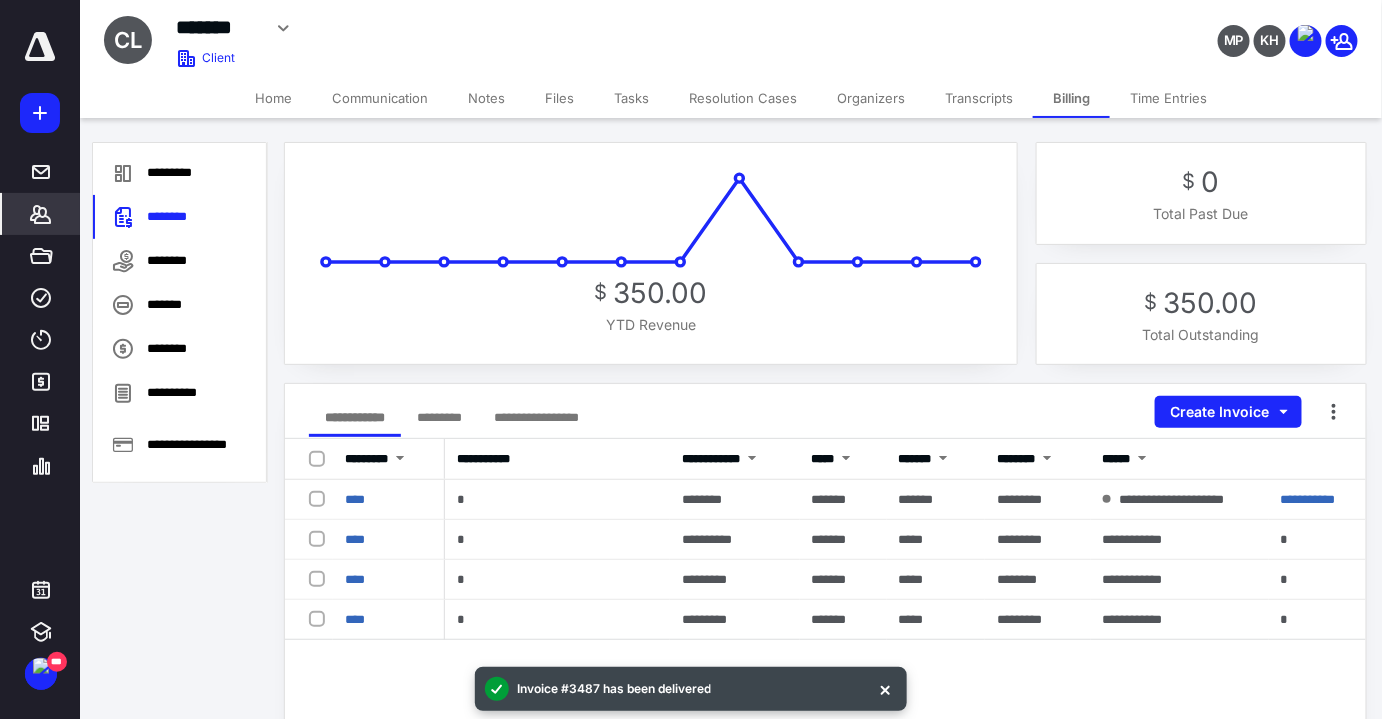 click 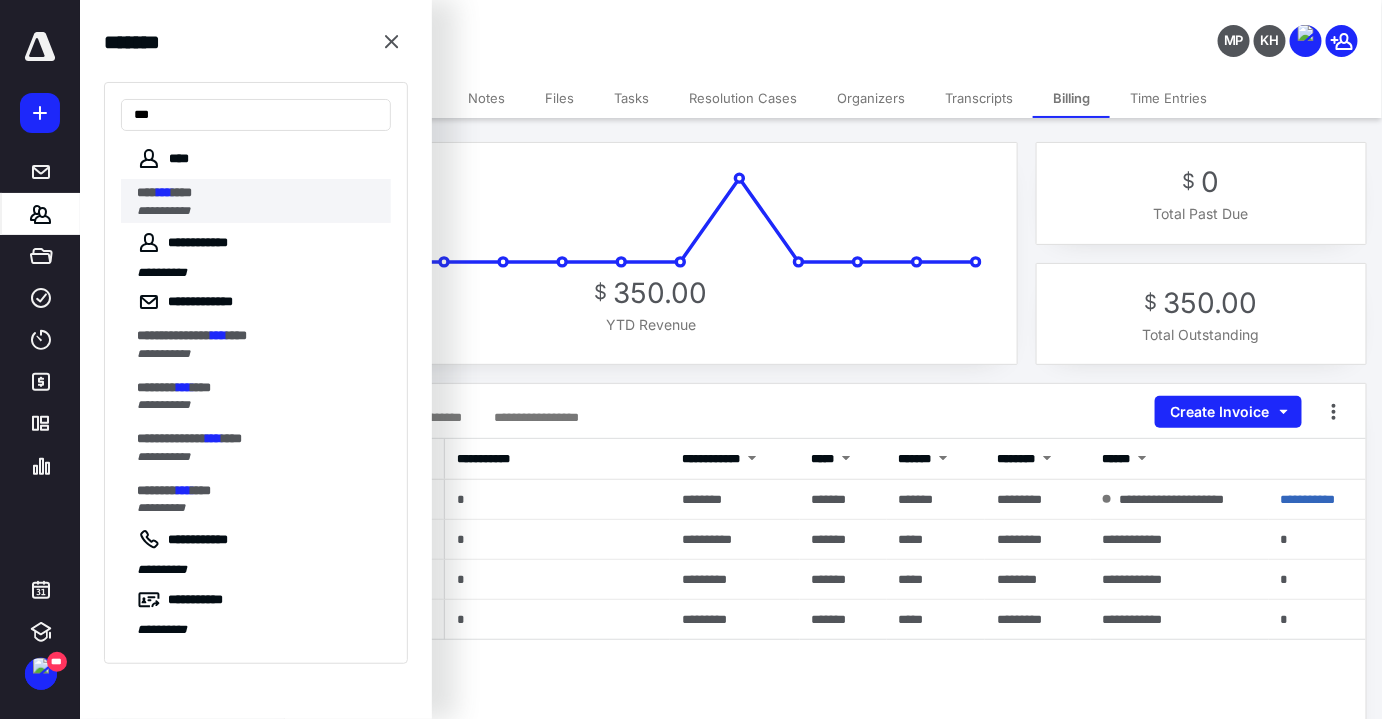 type on "***" 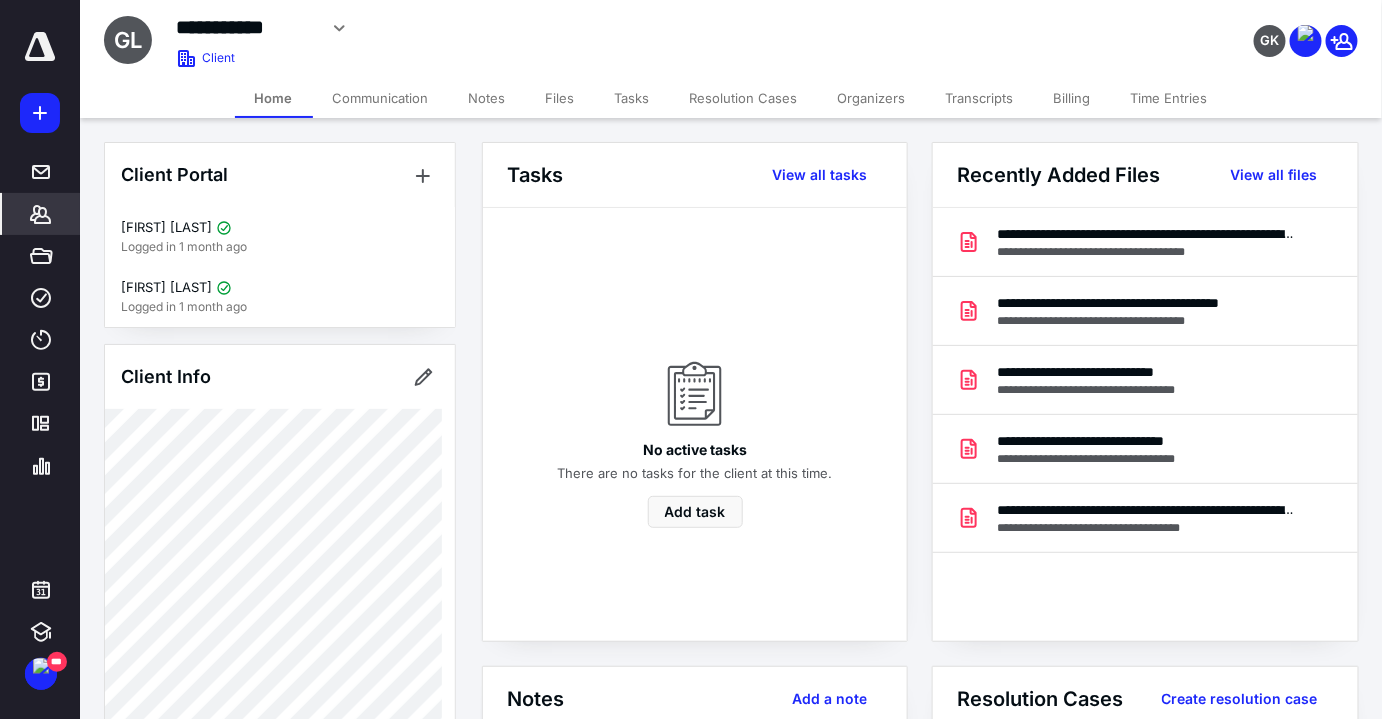click on "Billing" at bounding box center [1072, 98] 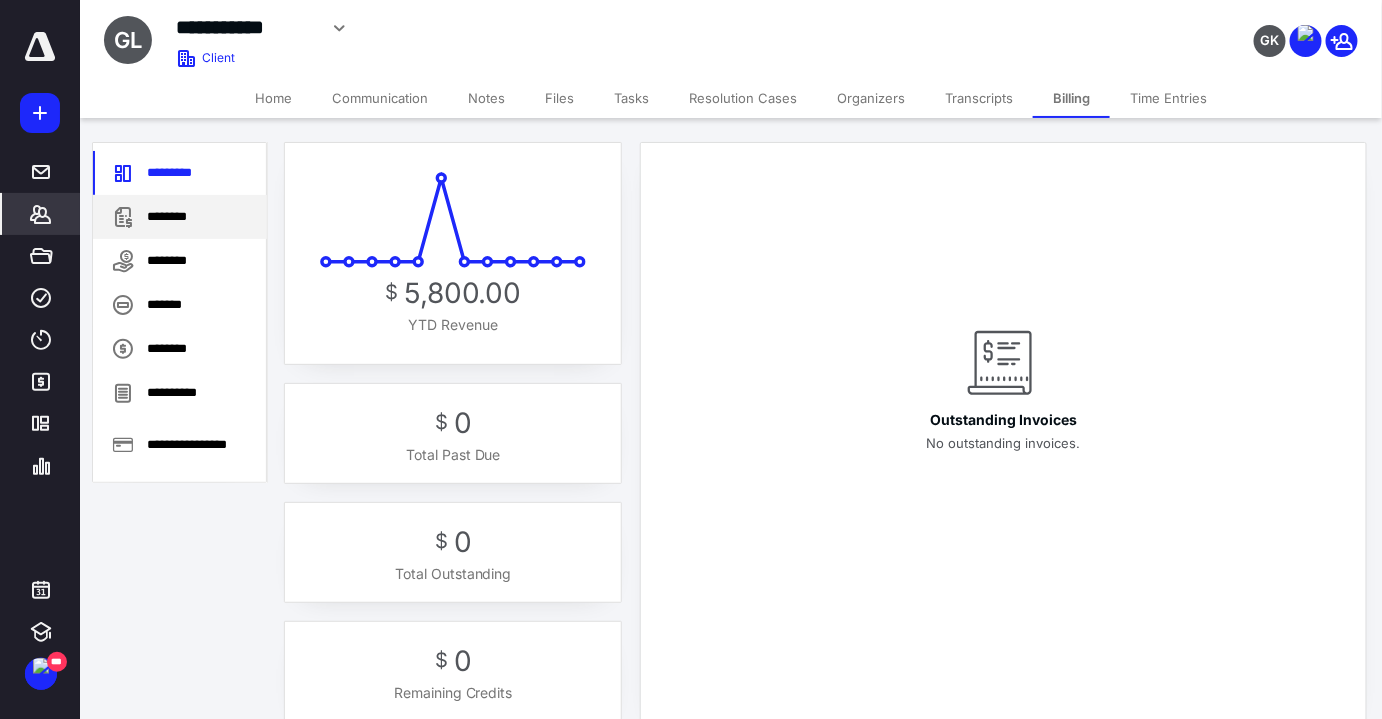 click on "********" at bounding box center [180, 217] 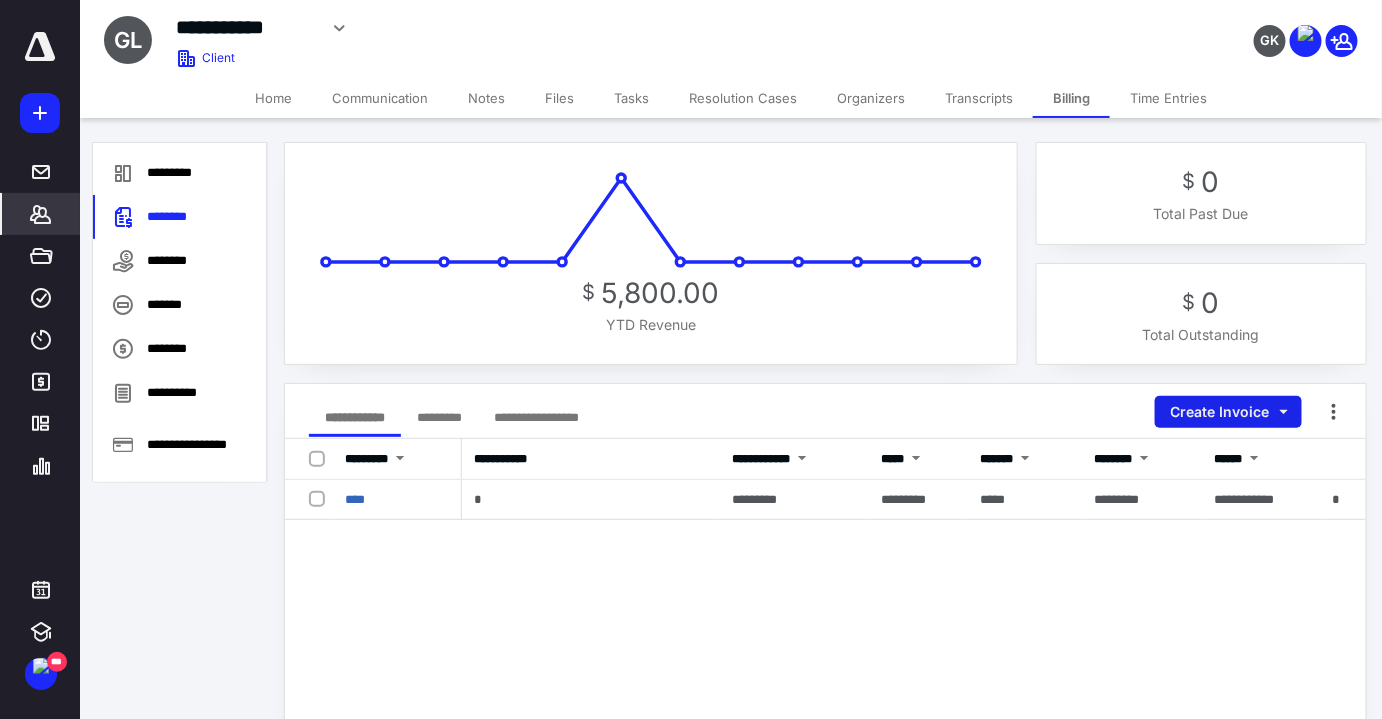 click on "Create Invoice" at bounding box center (1228, 412) 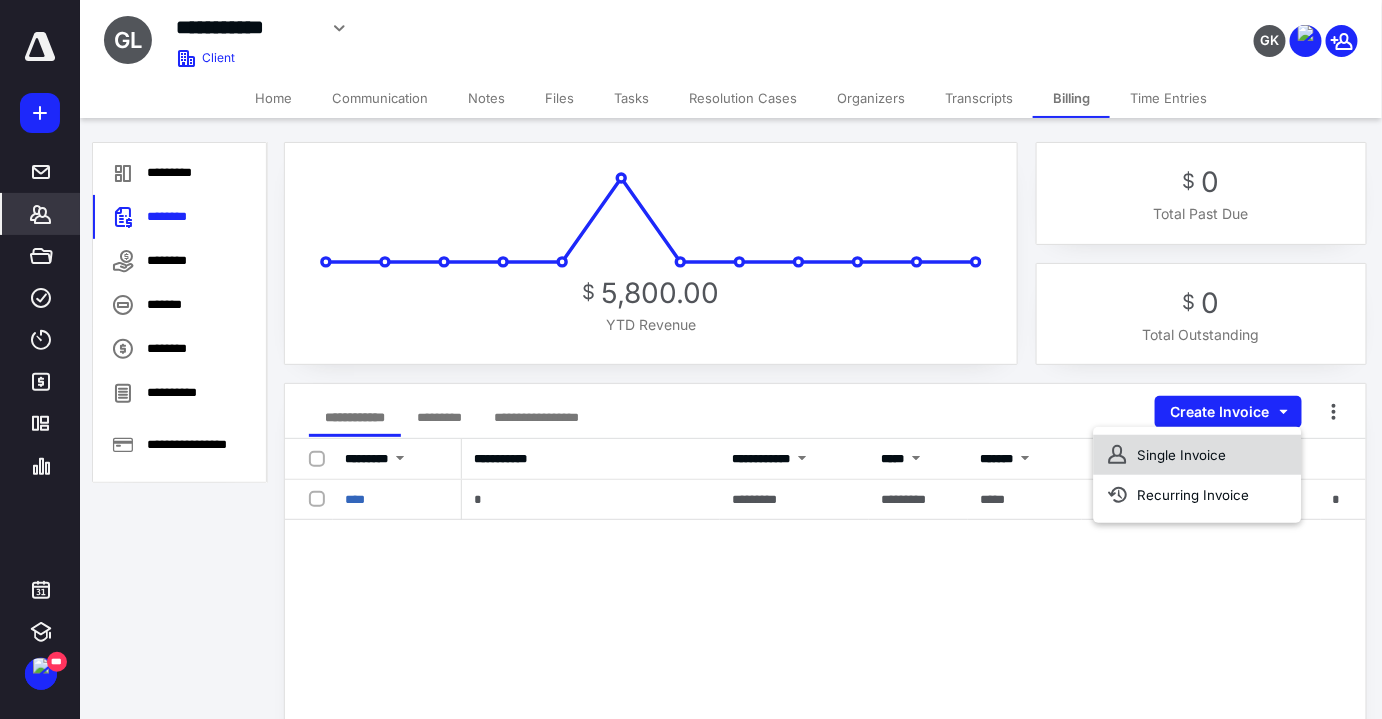 click on "Single Invoice" at bounding box center [1197, 455] 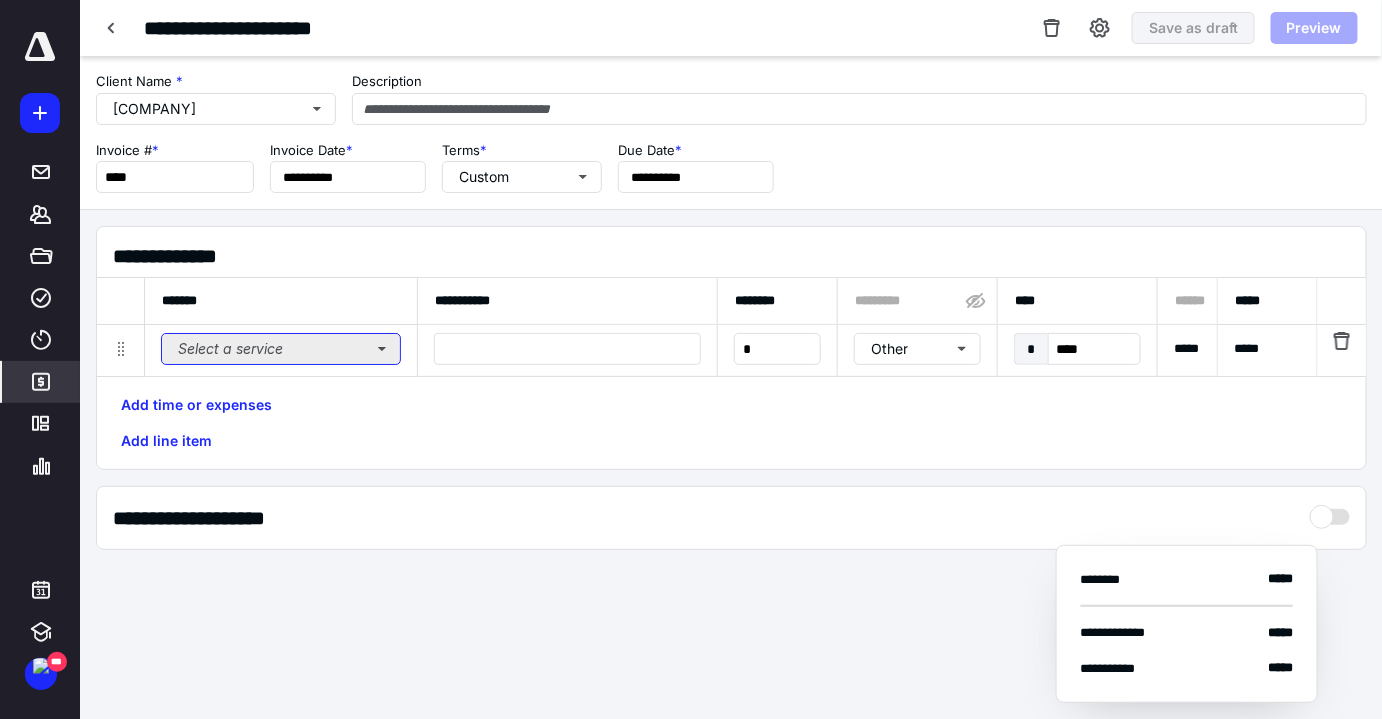 click on "Select a service" at bounding box center [281, 349] 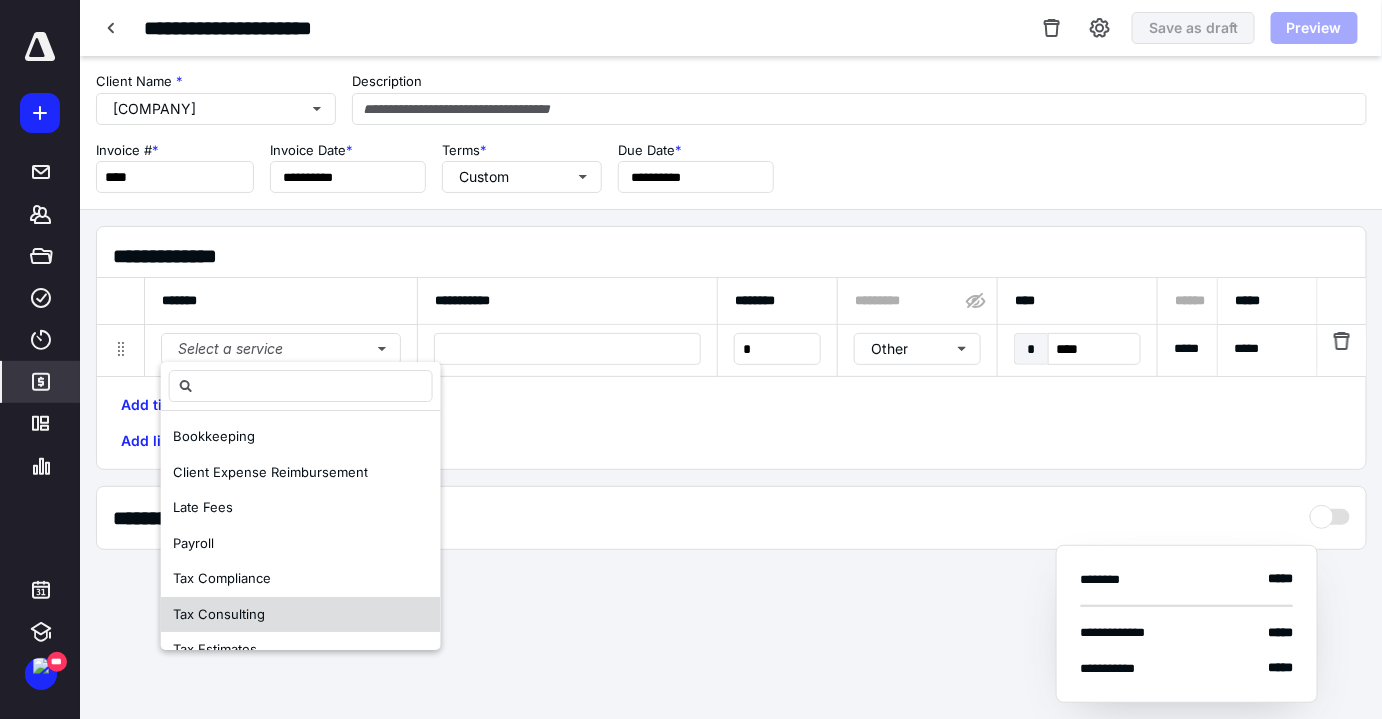 click on "Tax Consulting" at bounding box center (219, 614) 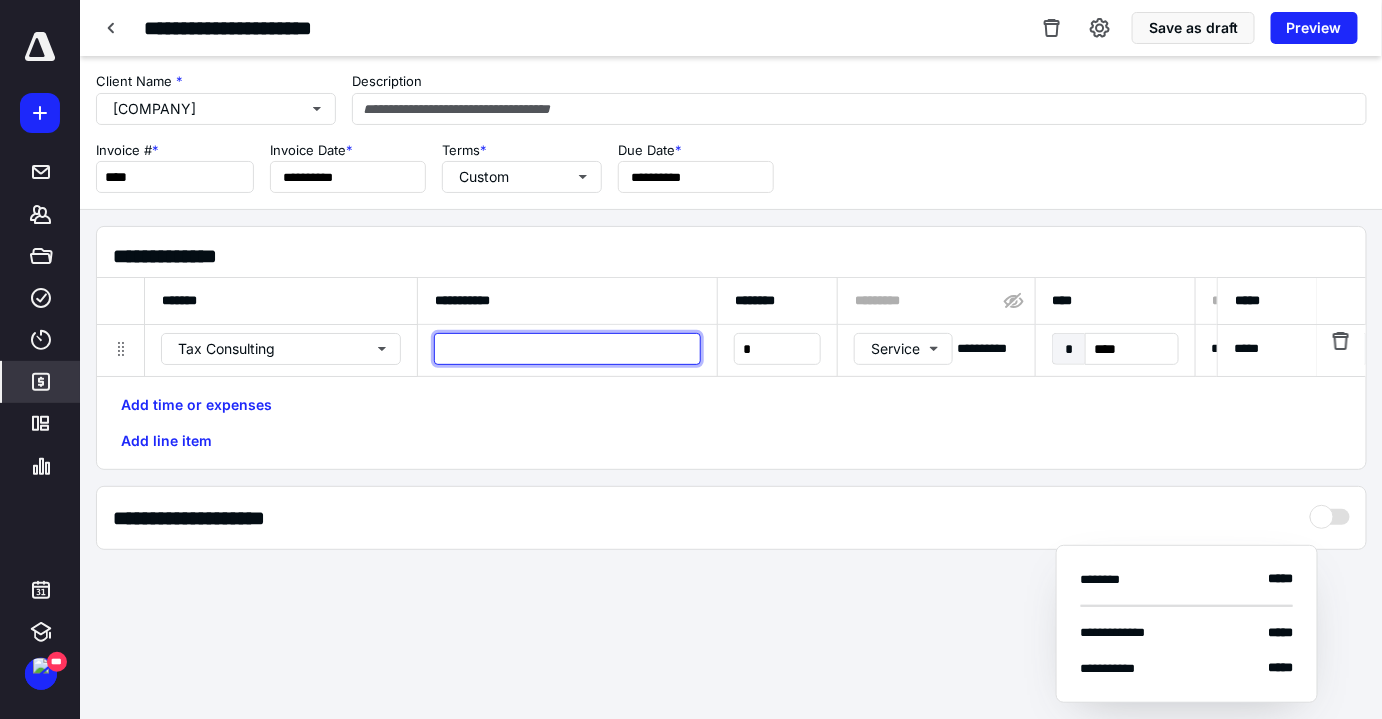 click at bounding box center (567, 349) 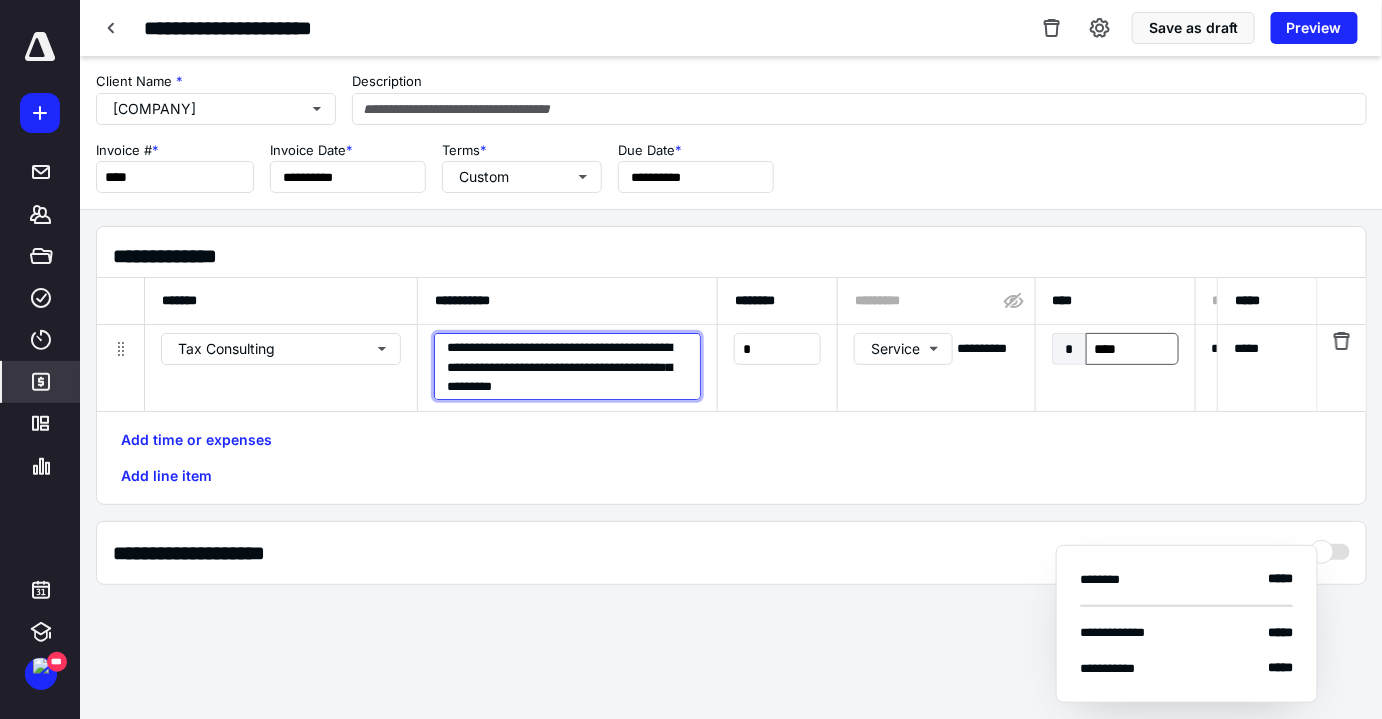 type on "**********" 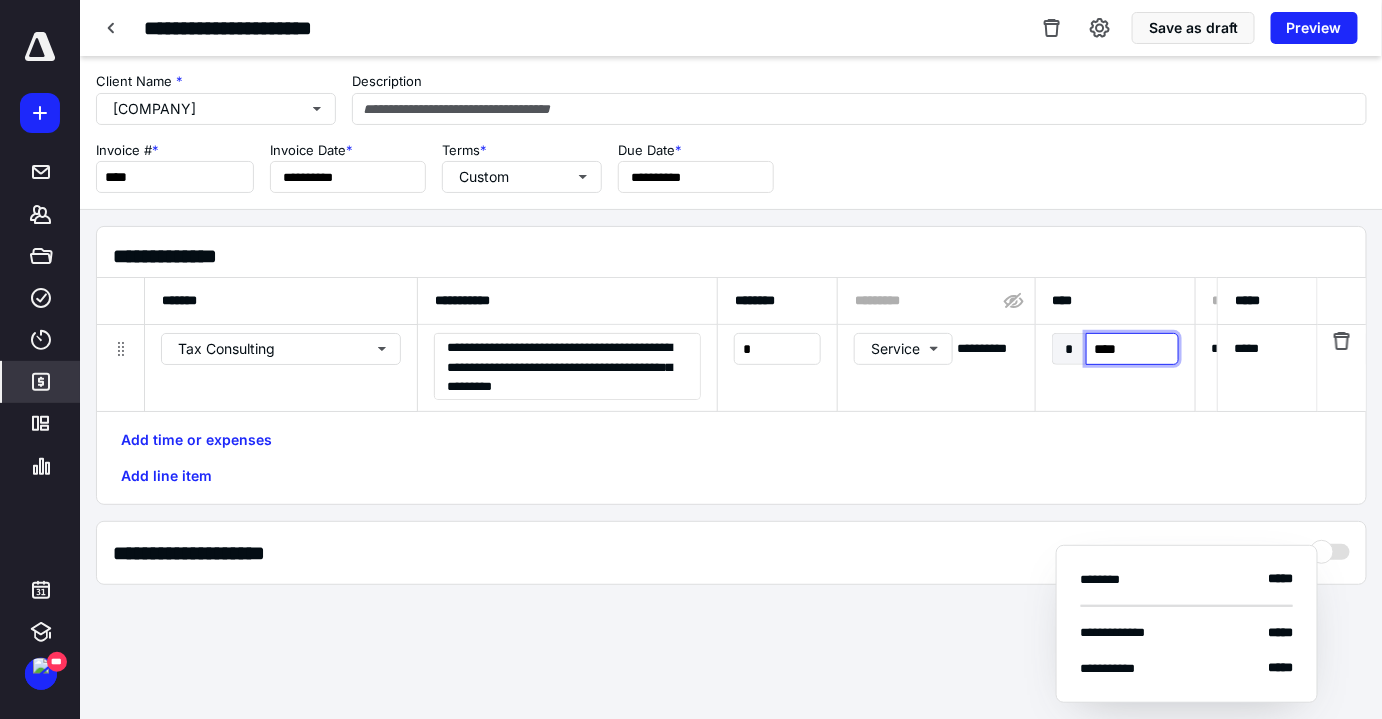 click on "****" at bounding box center [1132, 349] 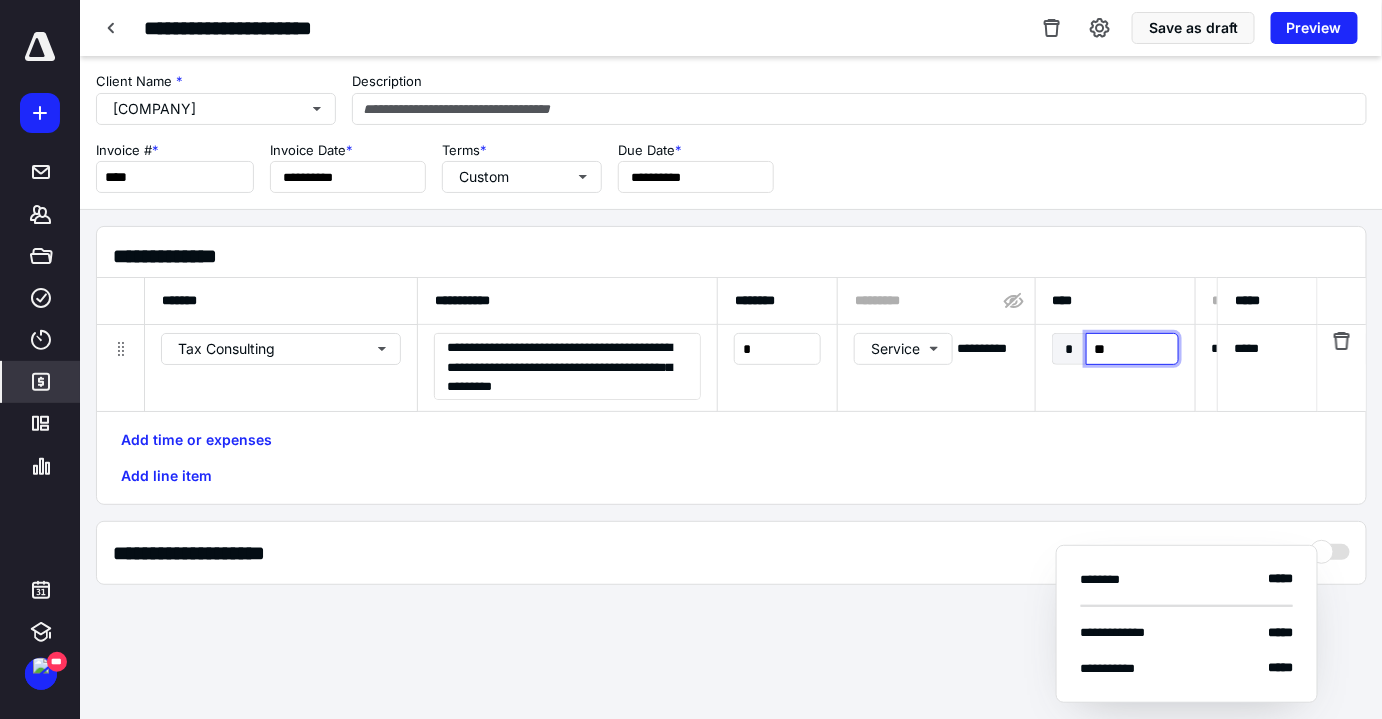 type on "***" 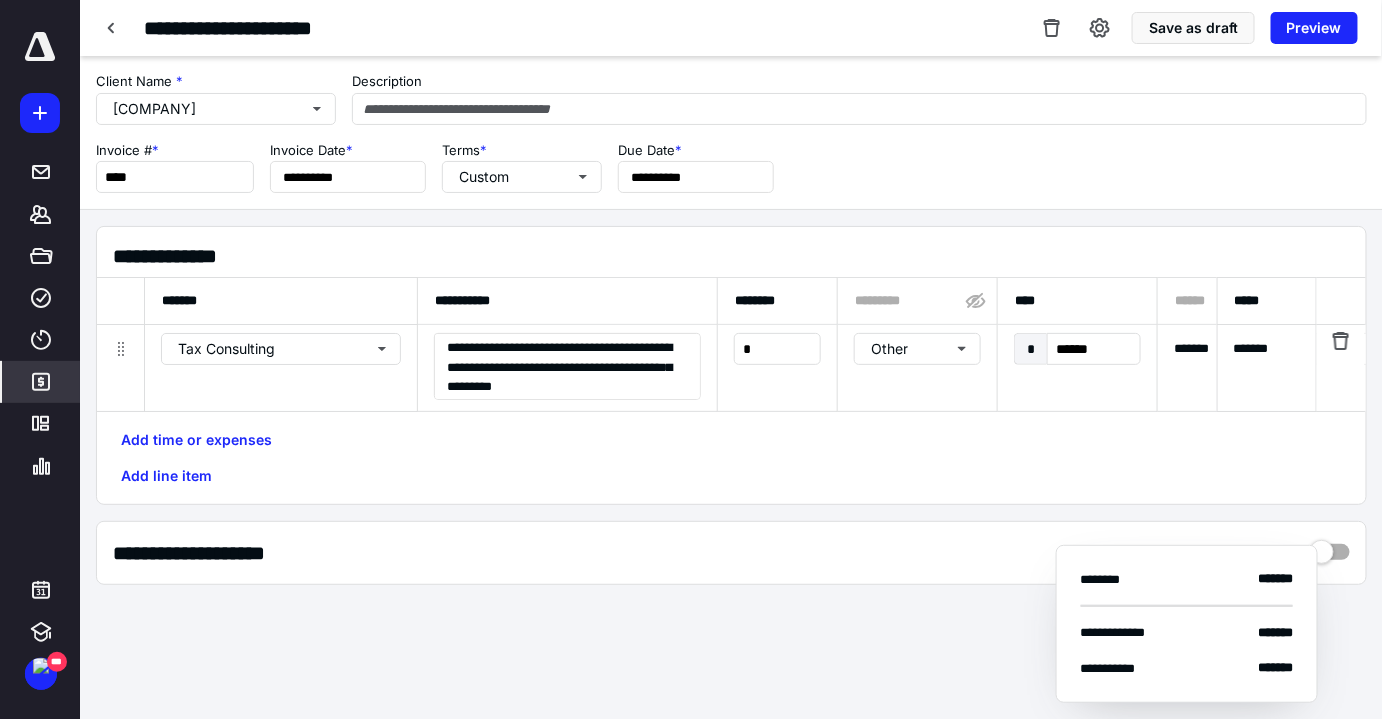 click on "****" at bounding box center (1077, 301) 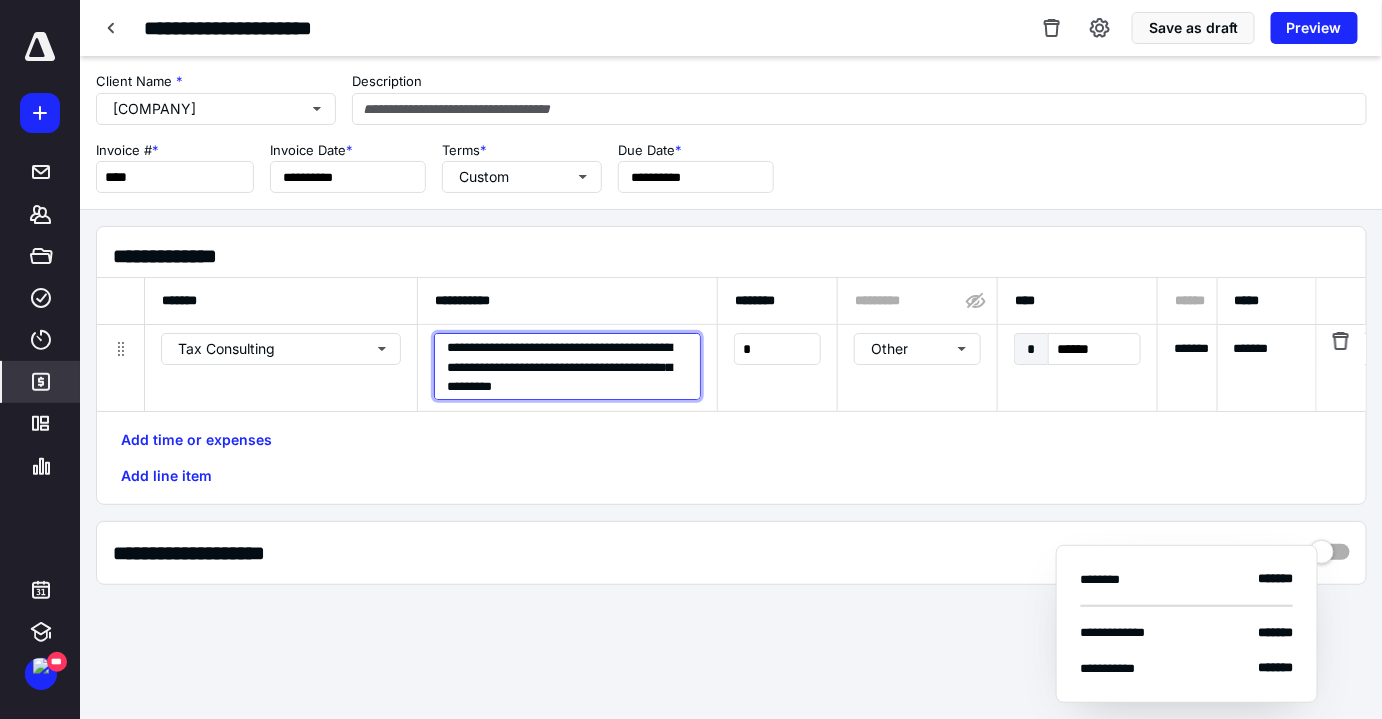 scroll, scrollTop: 0, scrollLeft: 0, axis: both 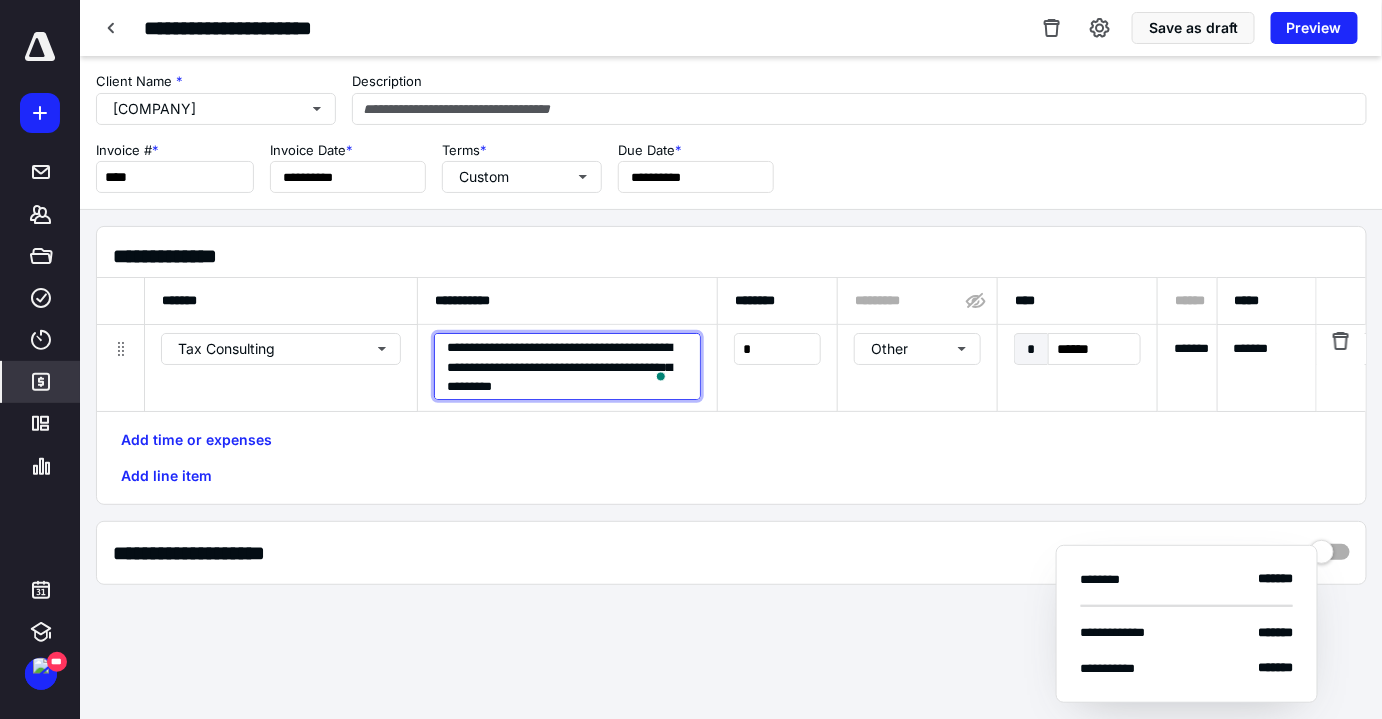drag, startPoint x: 624, startPoint y: 384, endPoint x: 544, endPoint y: 393, distance: 80.50466 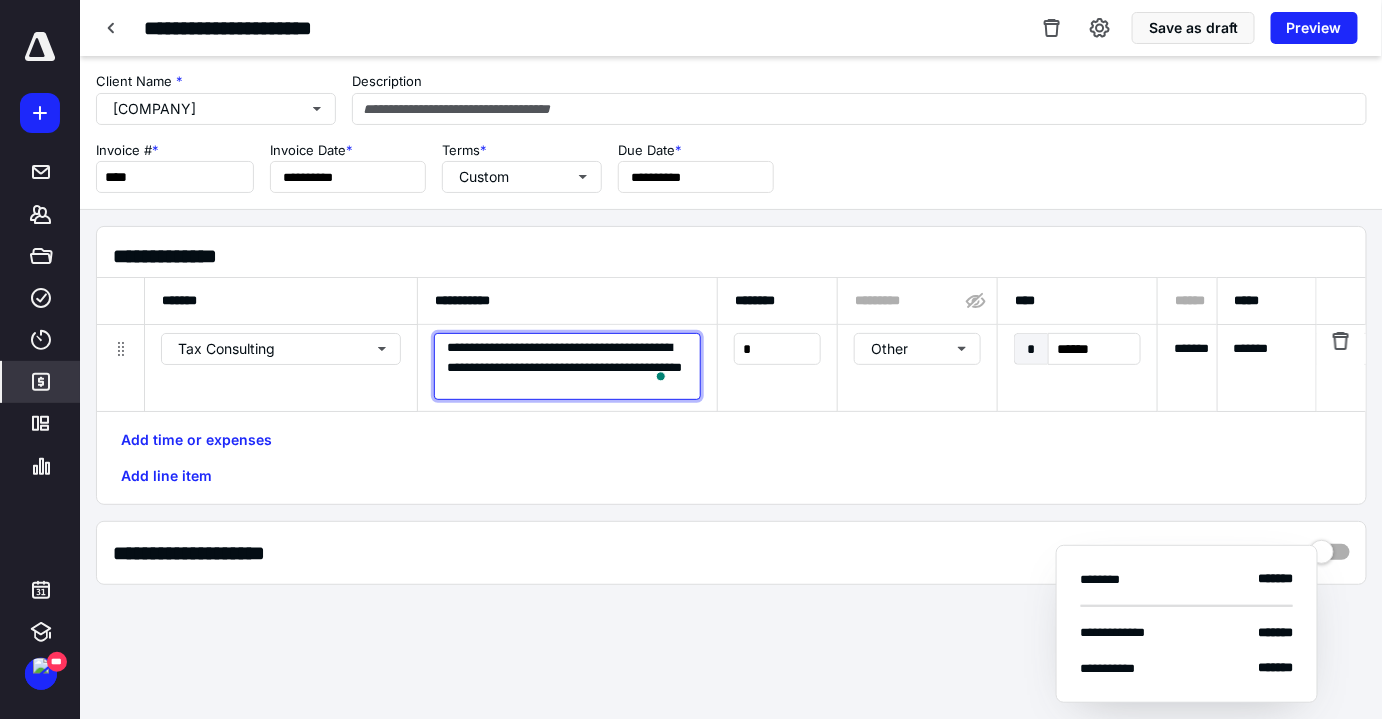 scroll, scrollTop: 0, scrollLeft: 0, axis: both 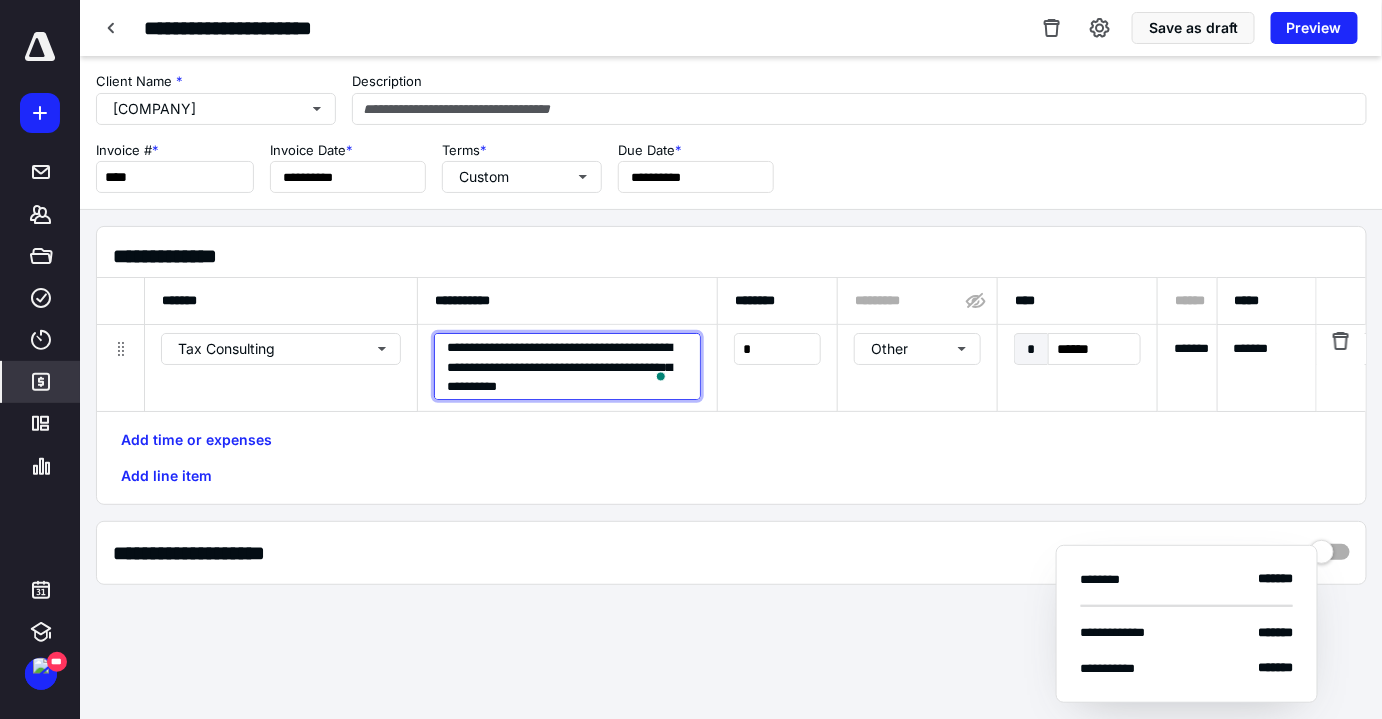 click on "**********" at bounding box center (567, 366) 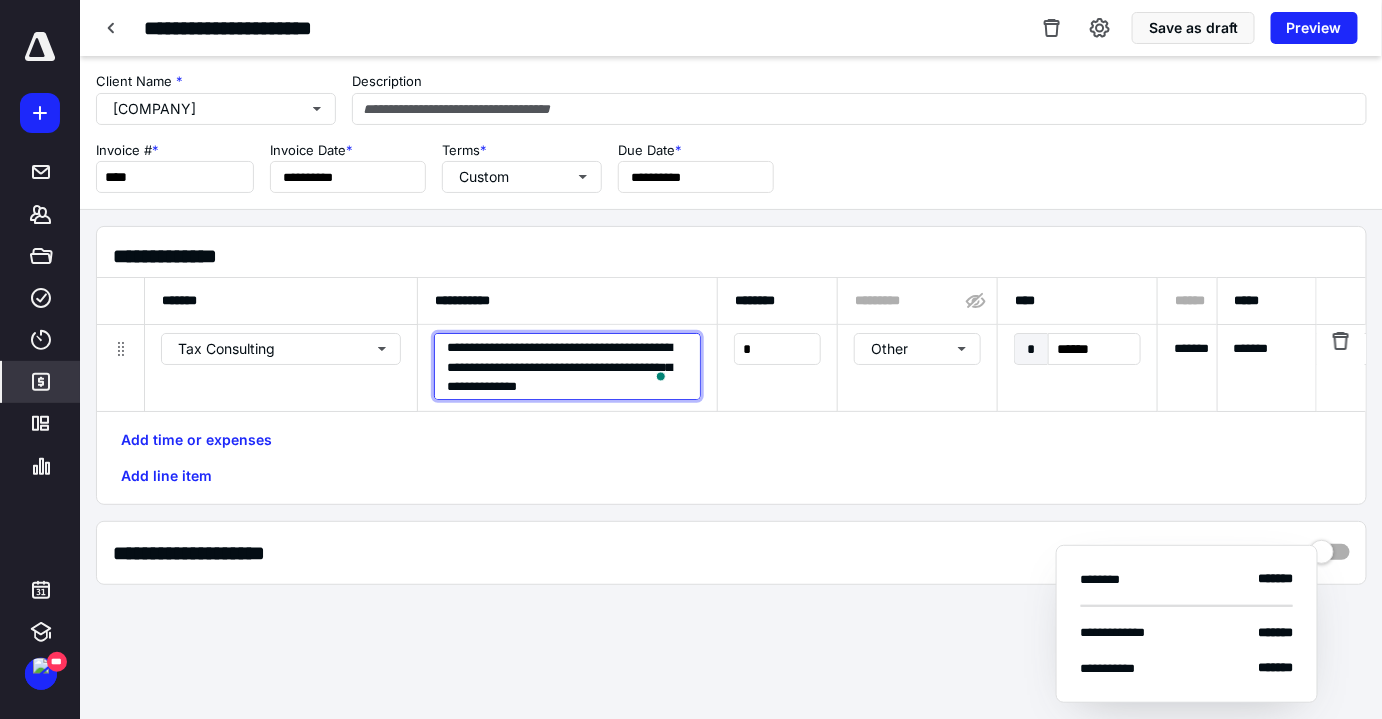 type on "**********" 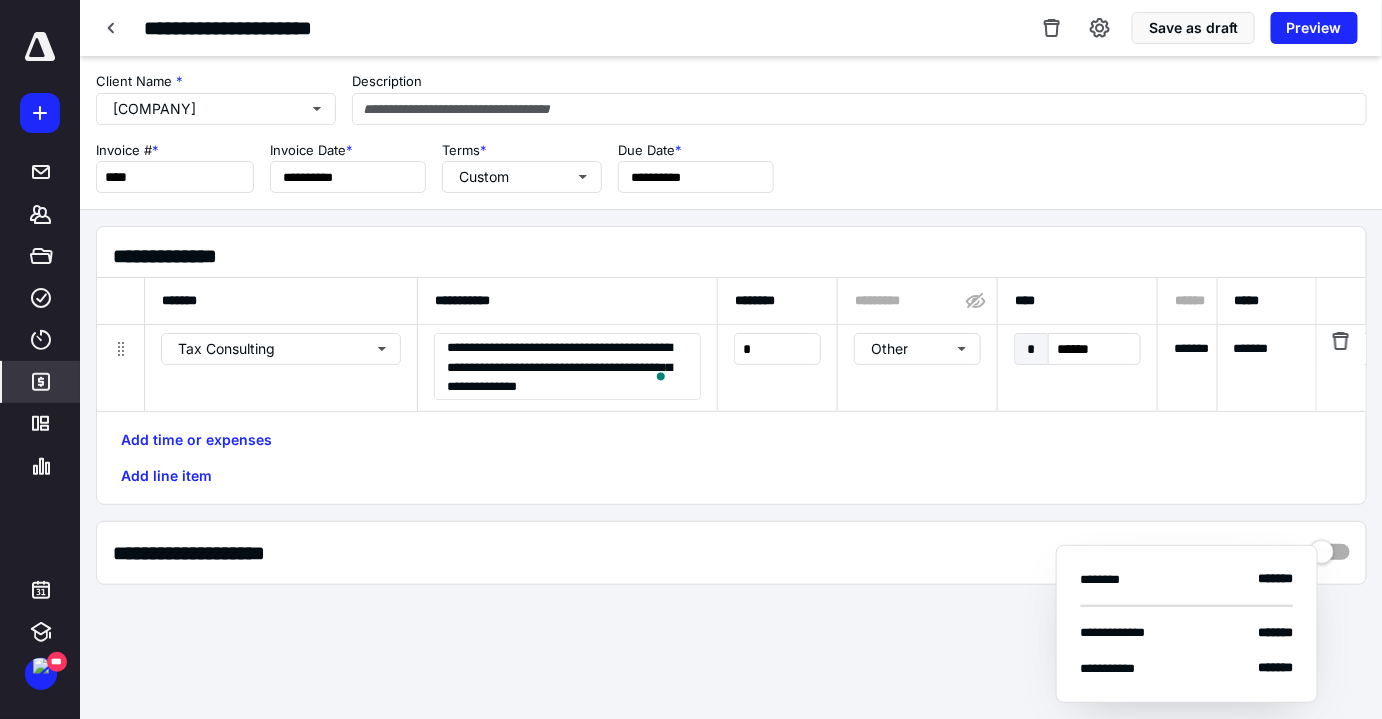 click on "* ******" at bounding box center (1077, 349) 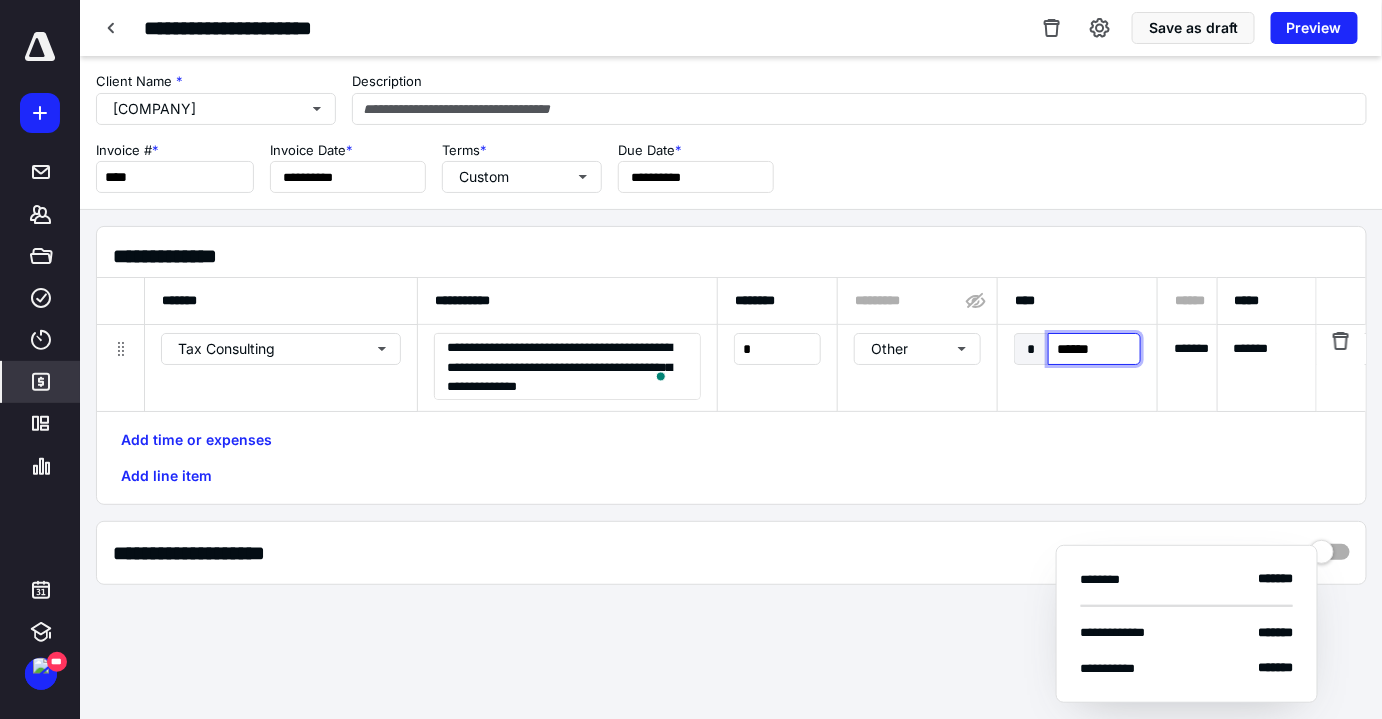 click on "******" at bounding box center (1094, 349) 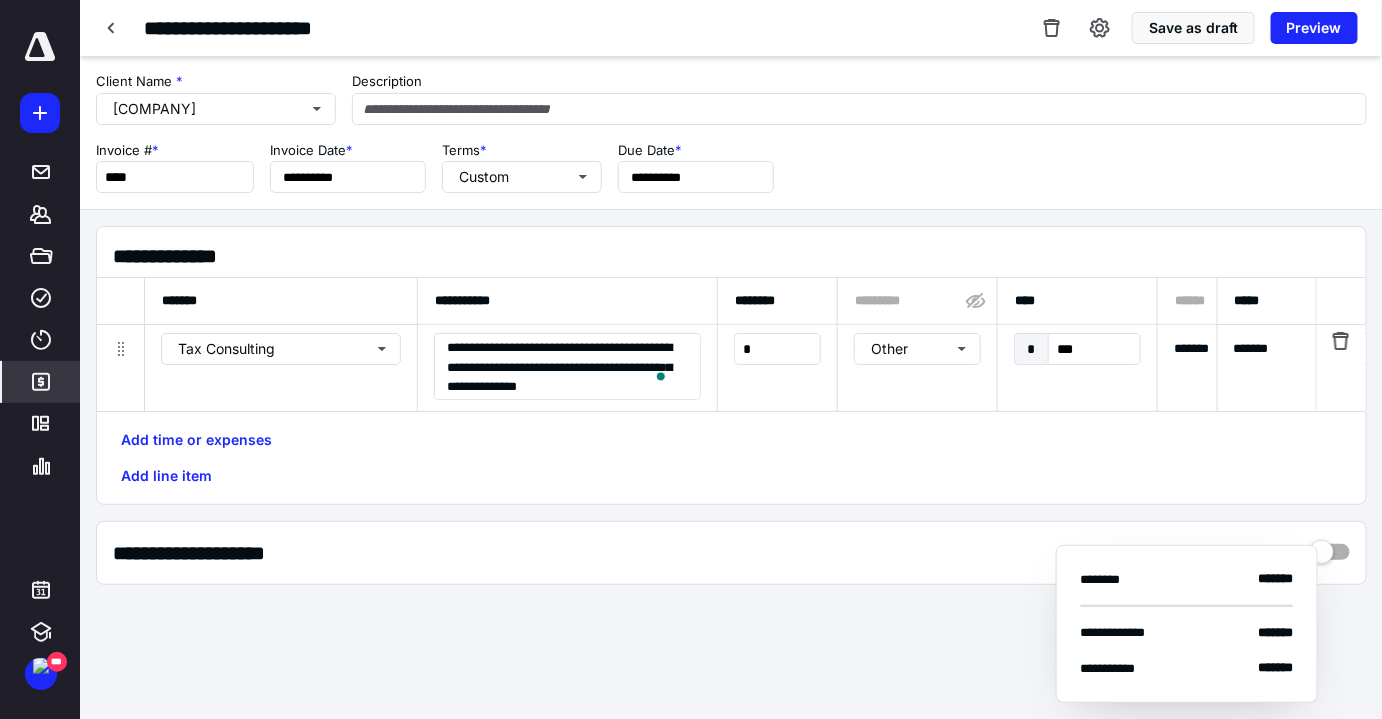 type on "******" 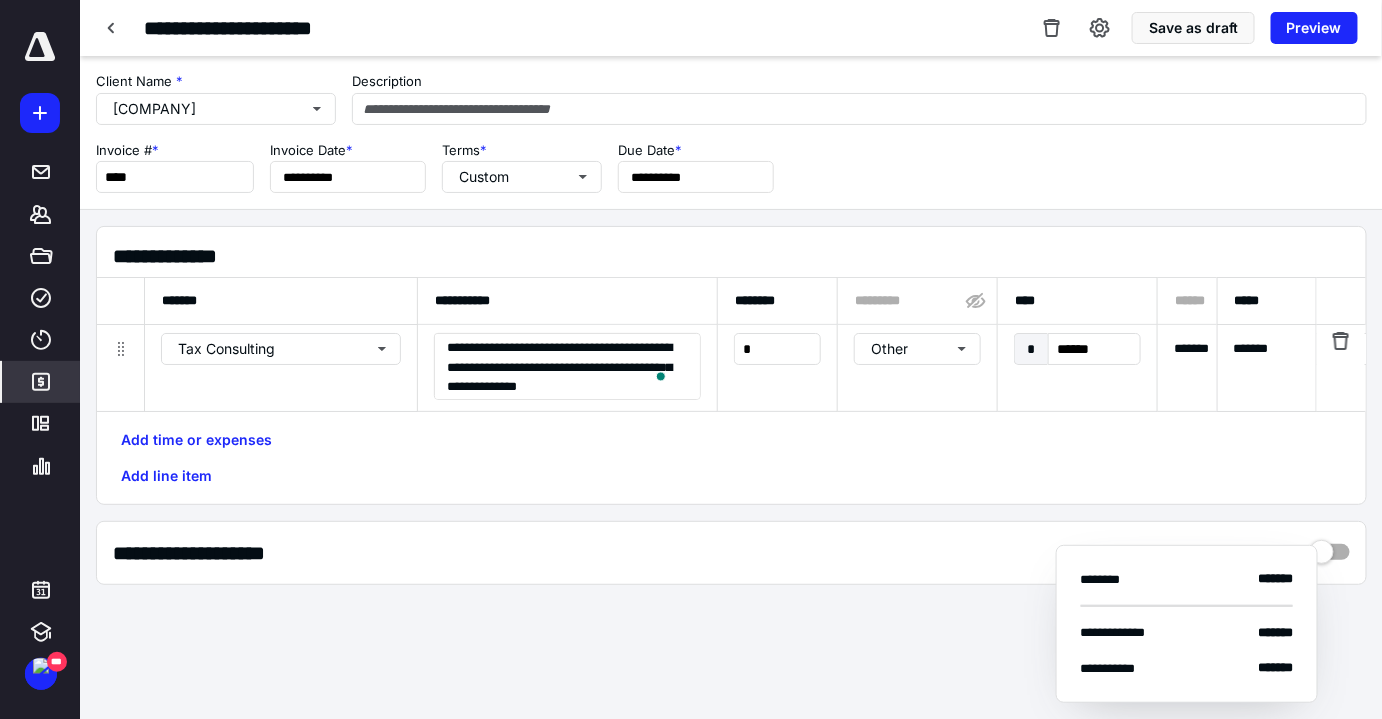 click on "**********" at bounding box center (739, 256) 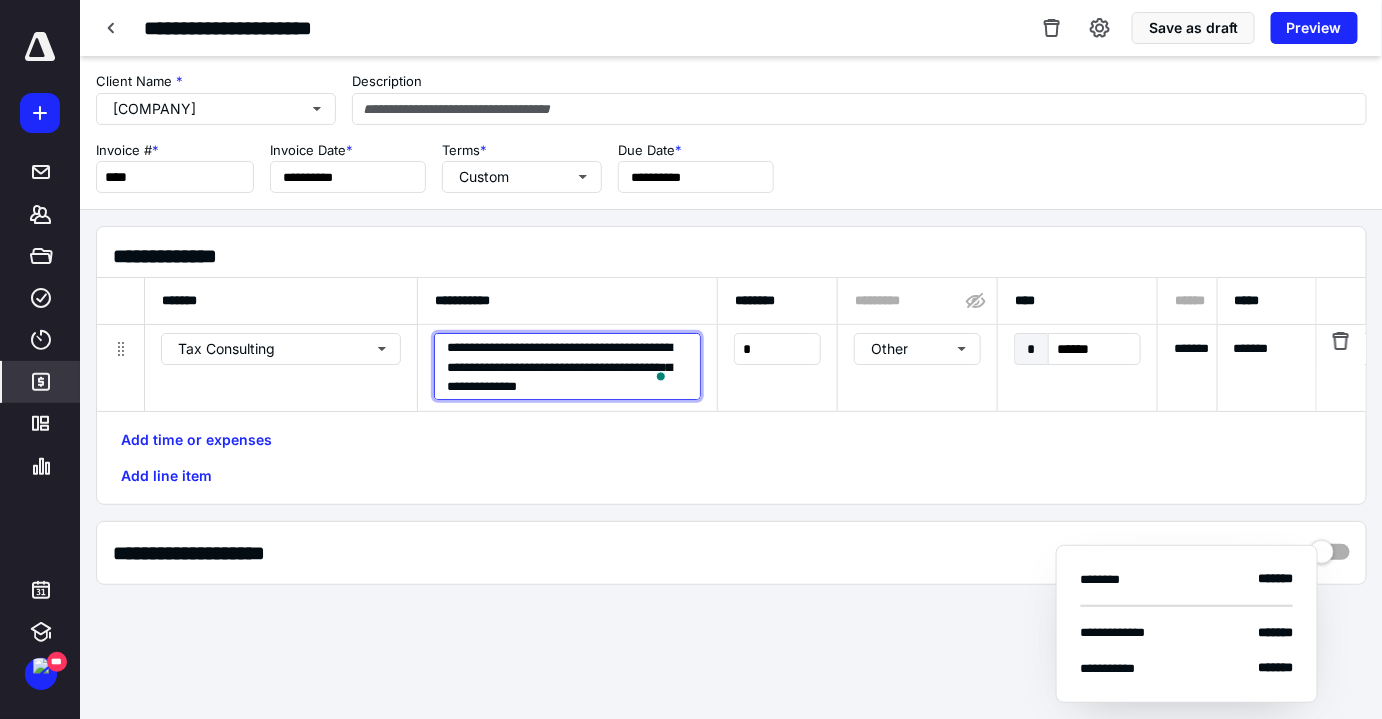 scroll, scrollTop: 0, scrollLeft: 0, axis: both 